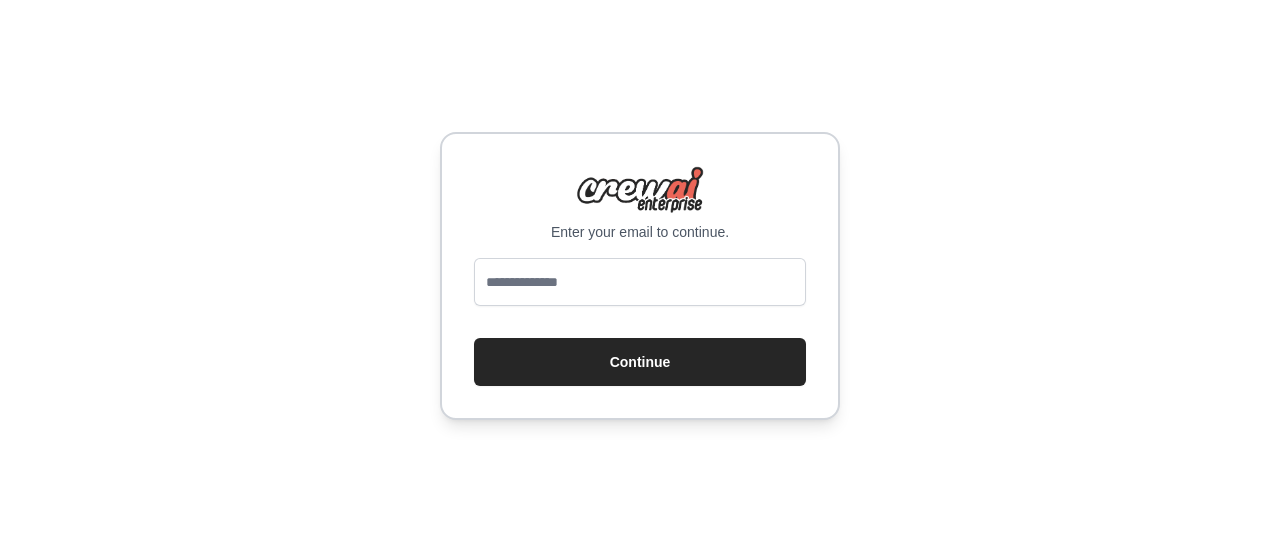 scroll, scrollTop: 0, scrollLeft: 0, axis: both 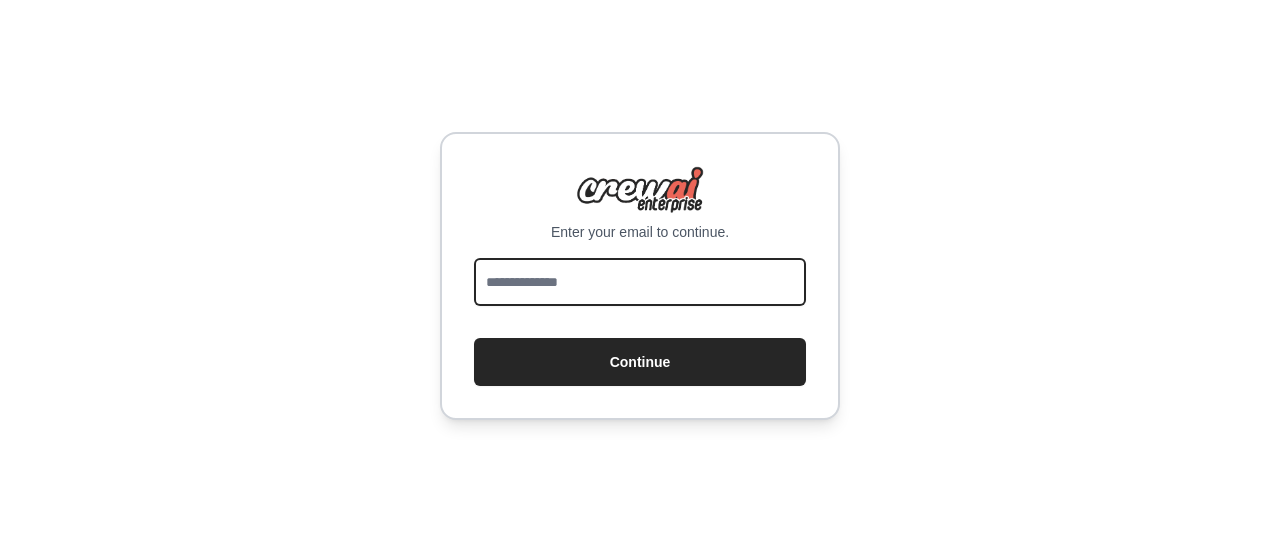 click at bounding box center (640, 282) 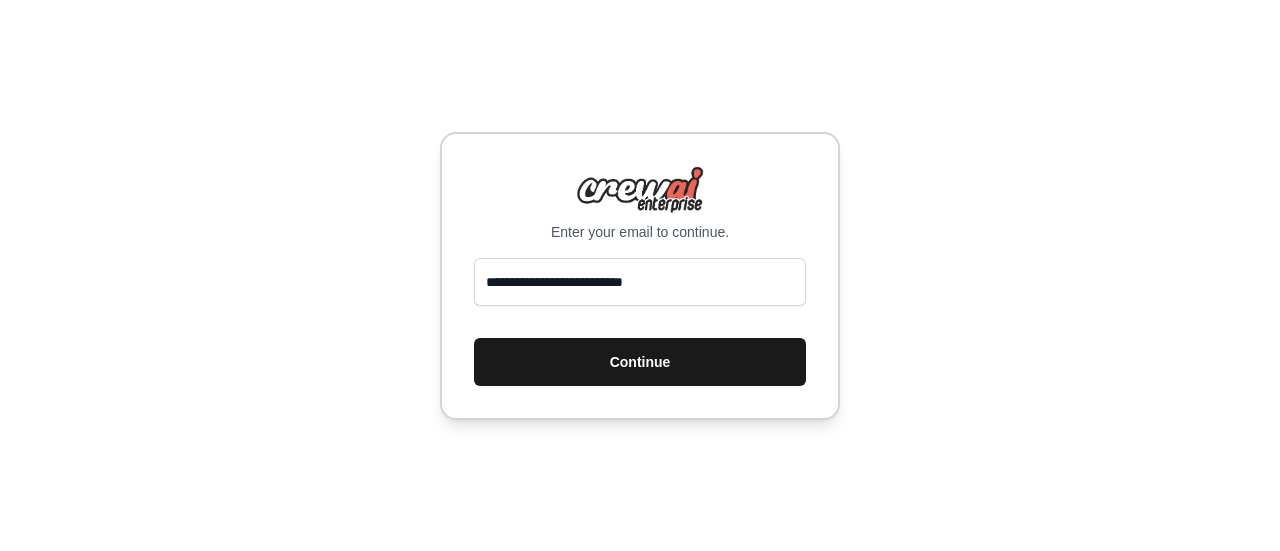 click on "Continue" at bounding box center [640, 362] 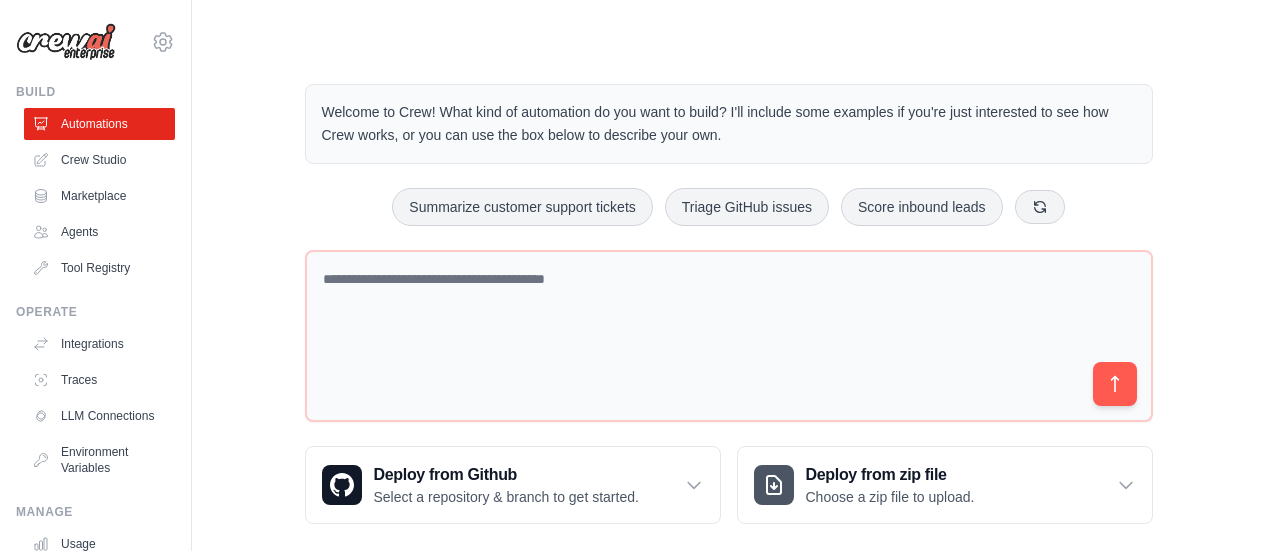 scroll, scrollTop: 0, scrollLeft: 0, axis: both 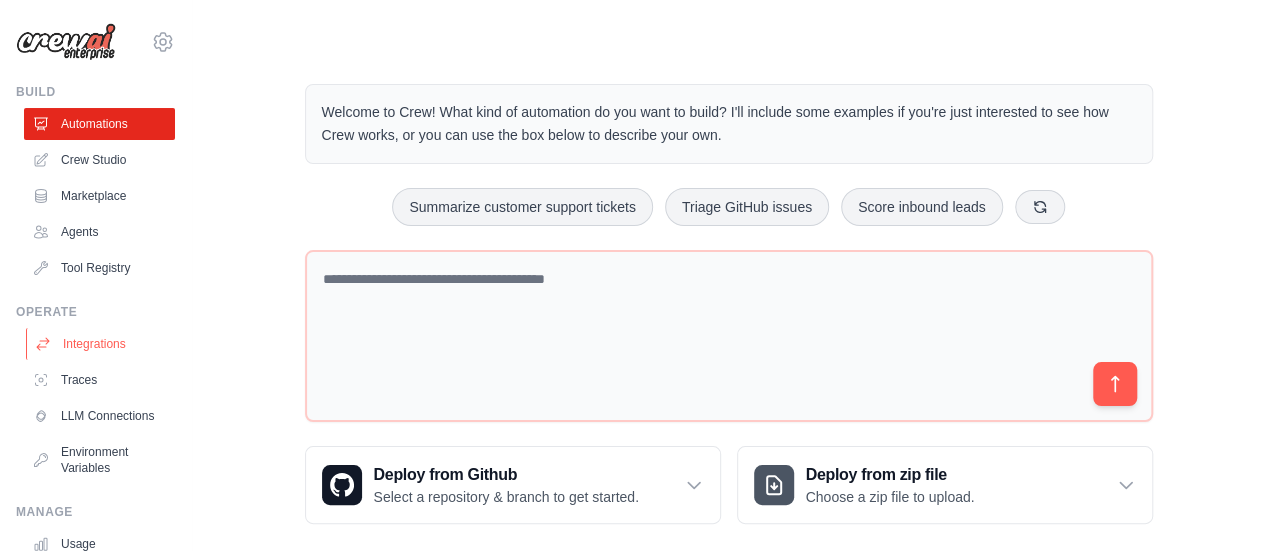 click on "Integrations" at bounding box center [101, 344] 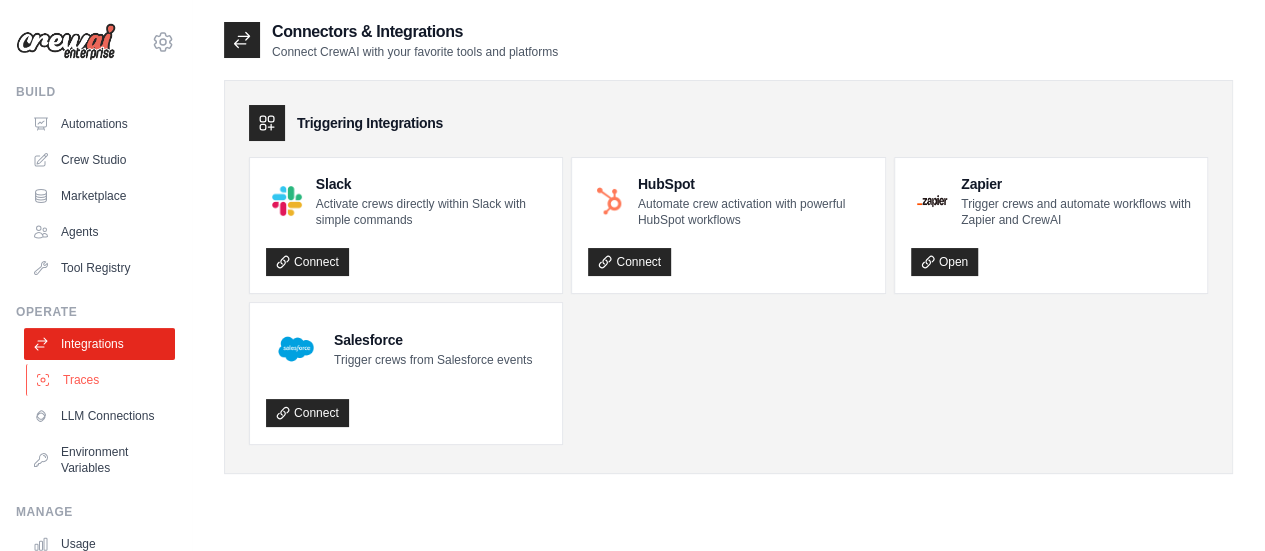 click on "Traces" at bounding box center (101, 380) 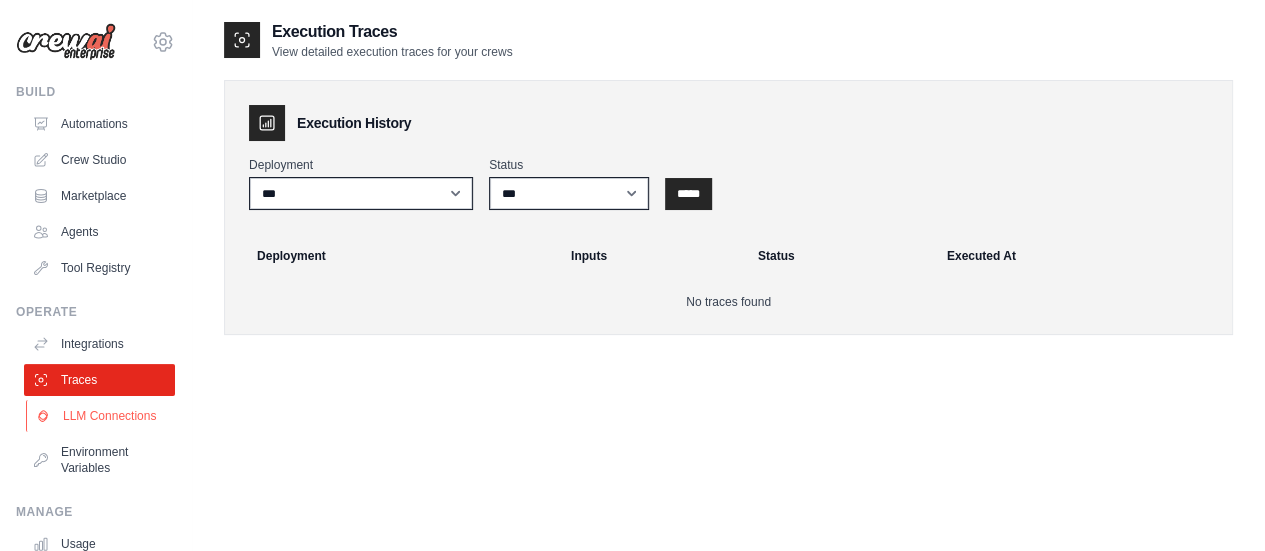 click on "LLM Connections" at bounding box center [101, 416] 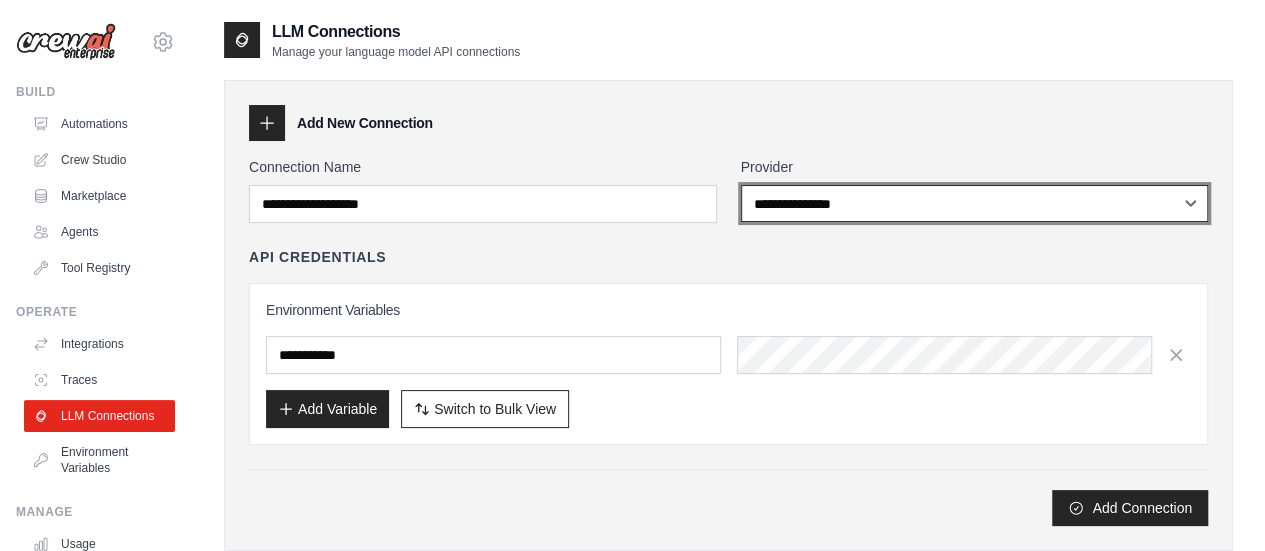 click on "**********" at bounding box center (975, 203) 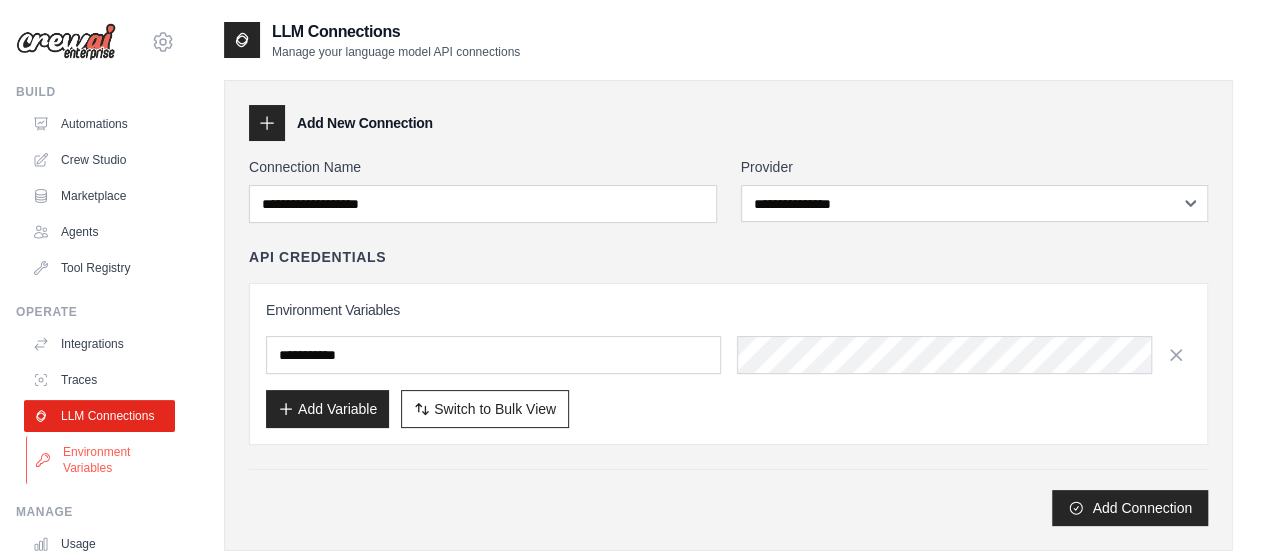 click on "Environment Variables" at bounding box center (101, 460) 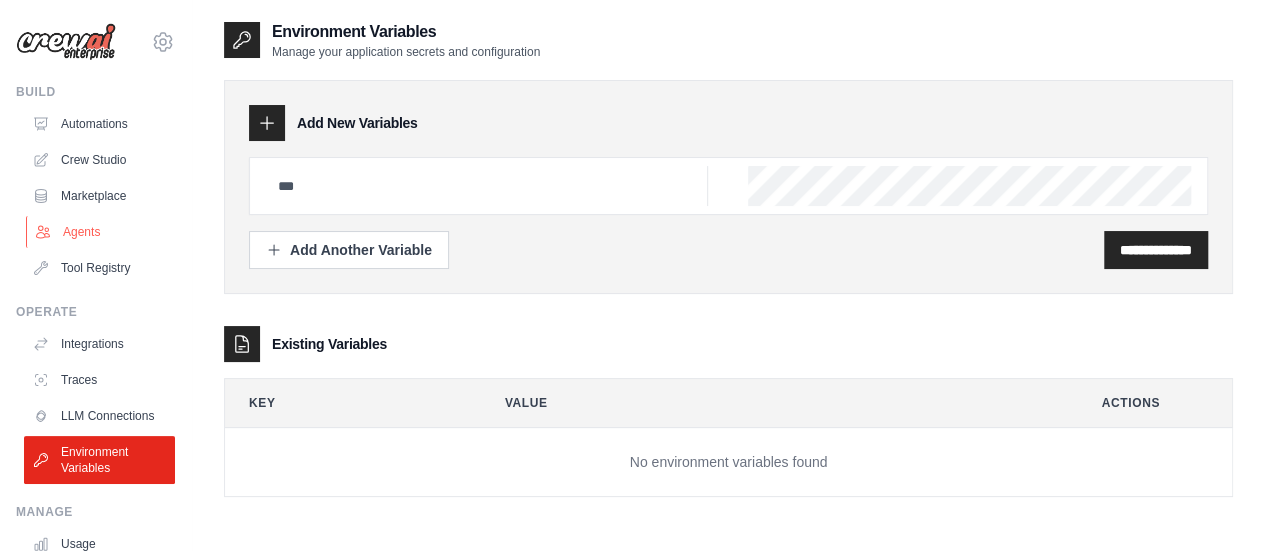 click on "Agents" at bounding box center (101, 232) 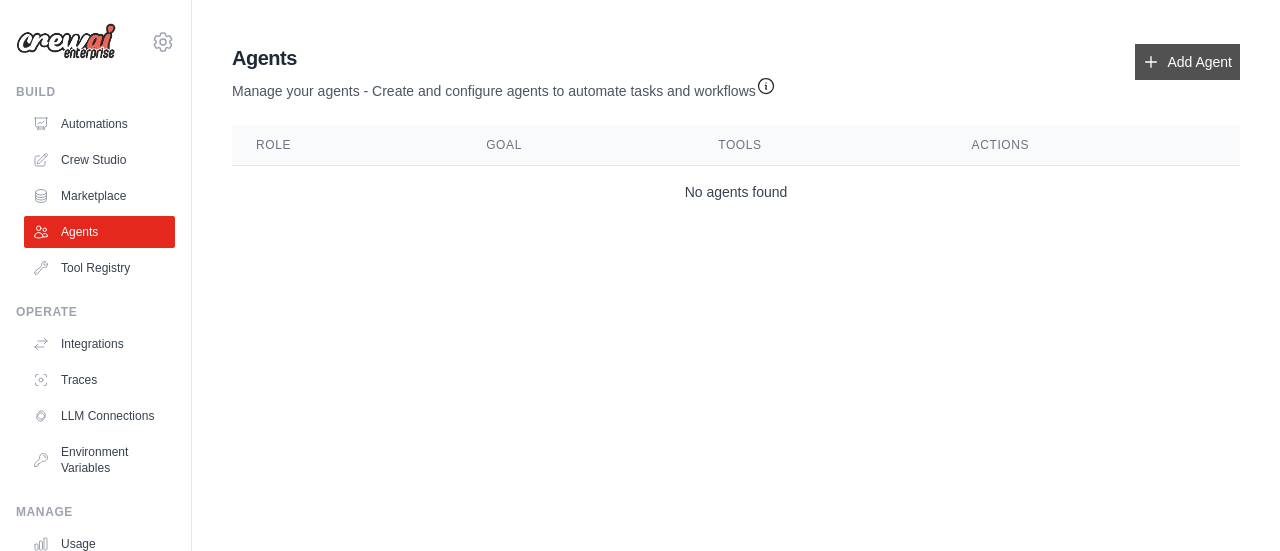 click on "Add Agent" at bounding box center [1187, 62] 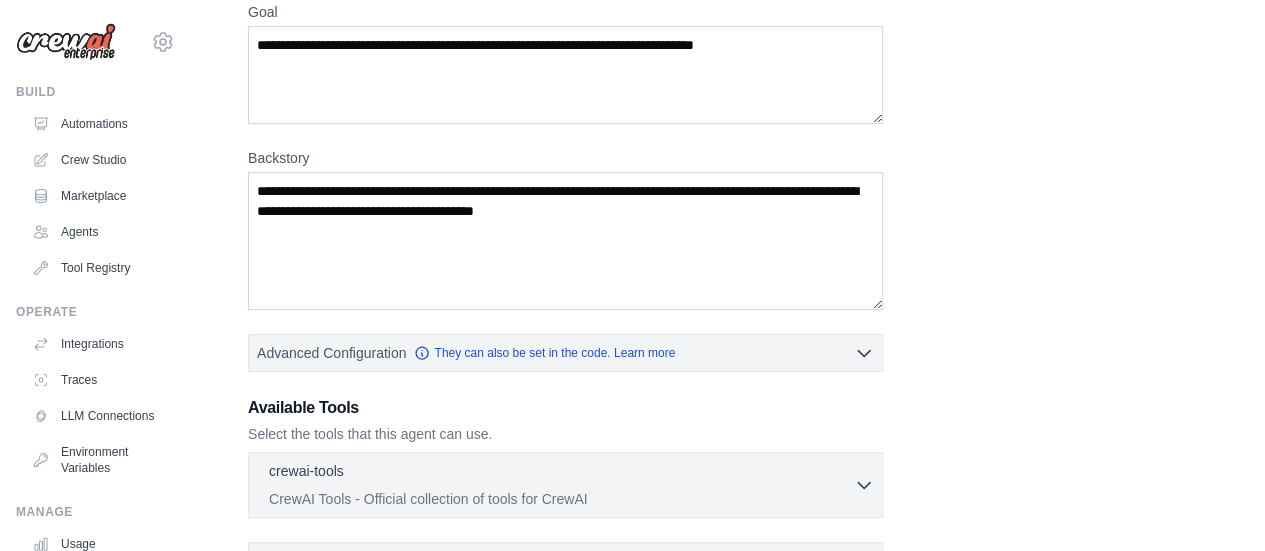 scroll, scrollTop: 424, scrollLeft: 0, axis: vertical 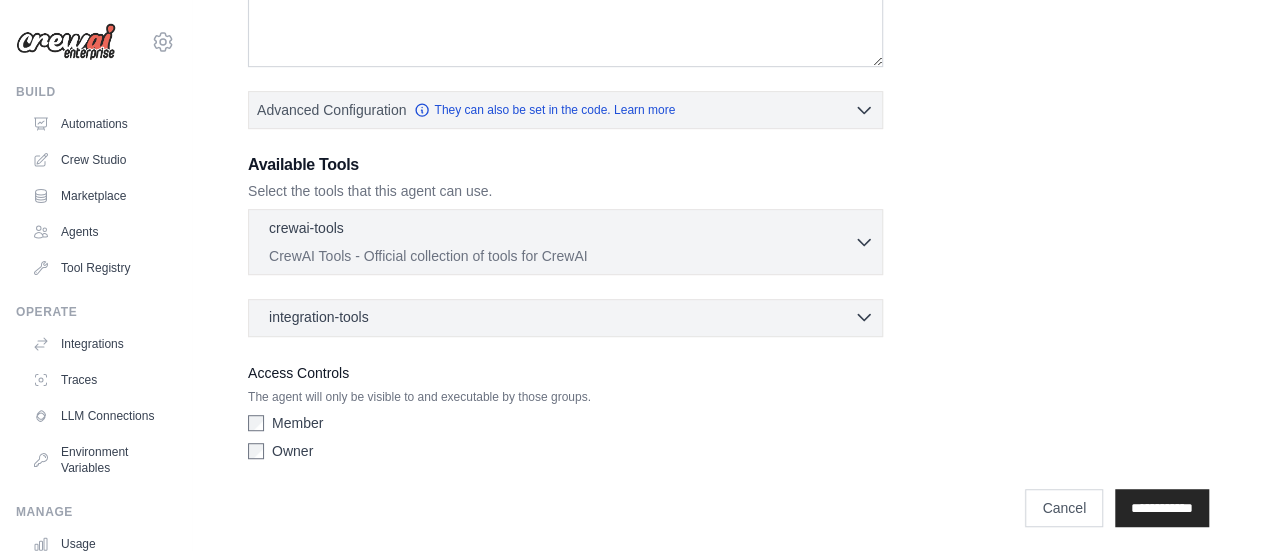 click 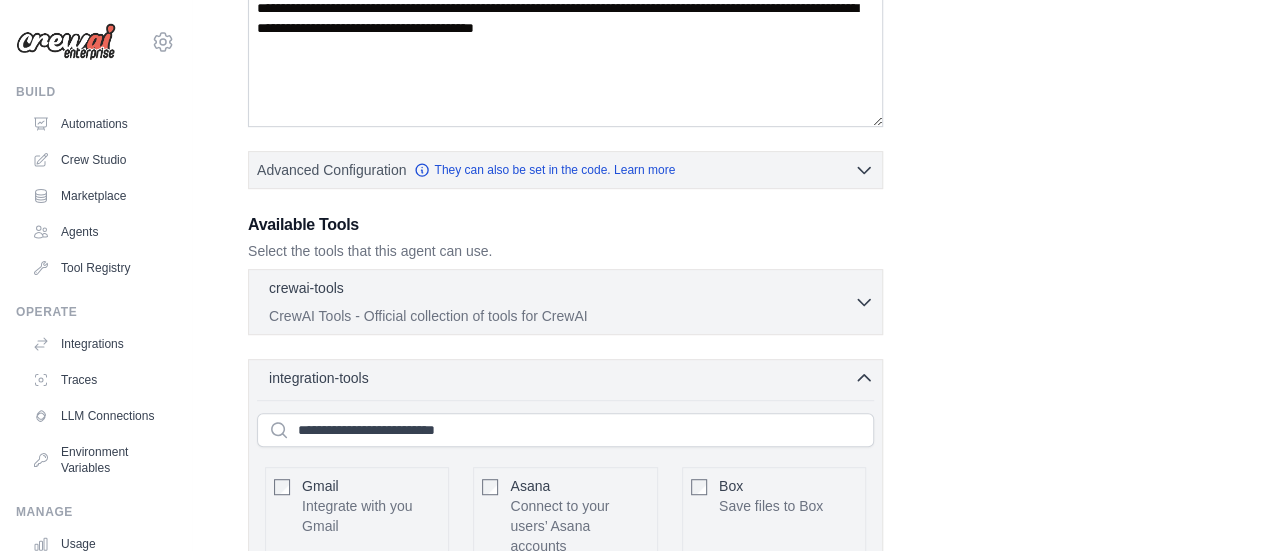 scroll, scrollTop: 363, scrollLeft: 0, axis: vertical 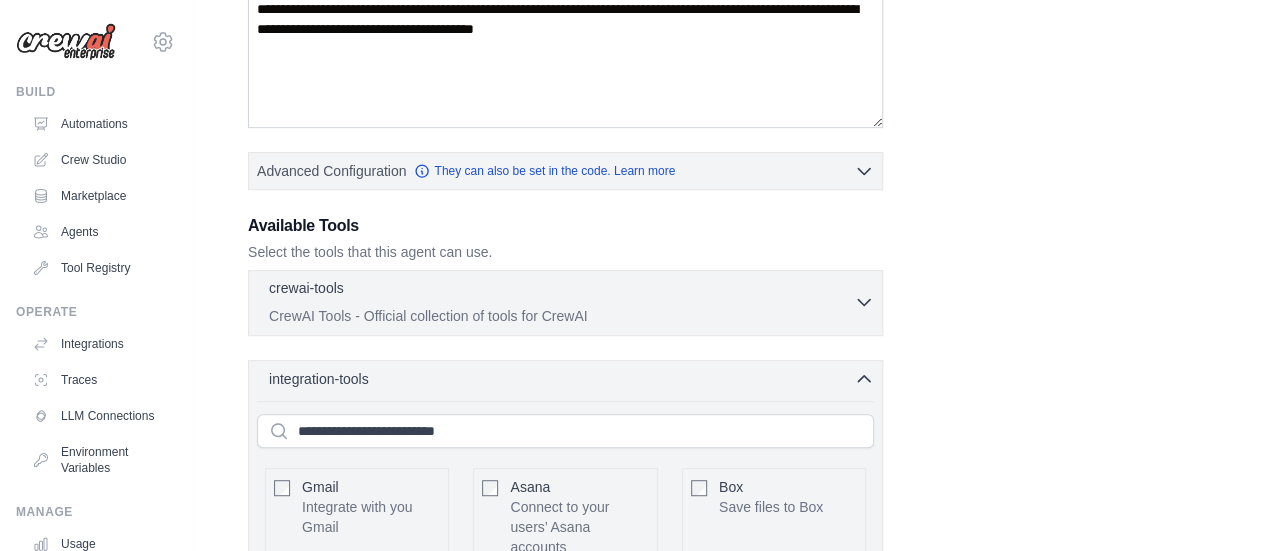 click on "crewai-tools
0 selected
CrewAI Tools - Official collection of tools for CrewAI" at bounding box center [565, 302] 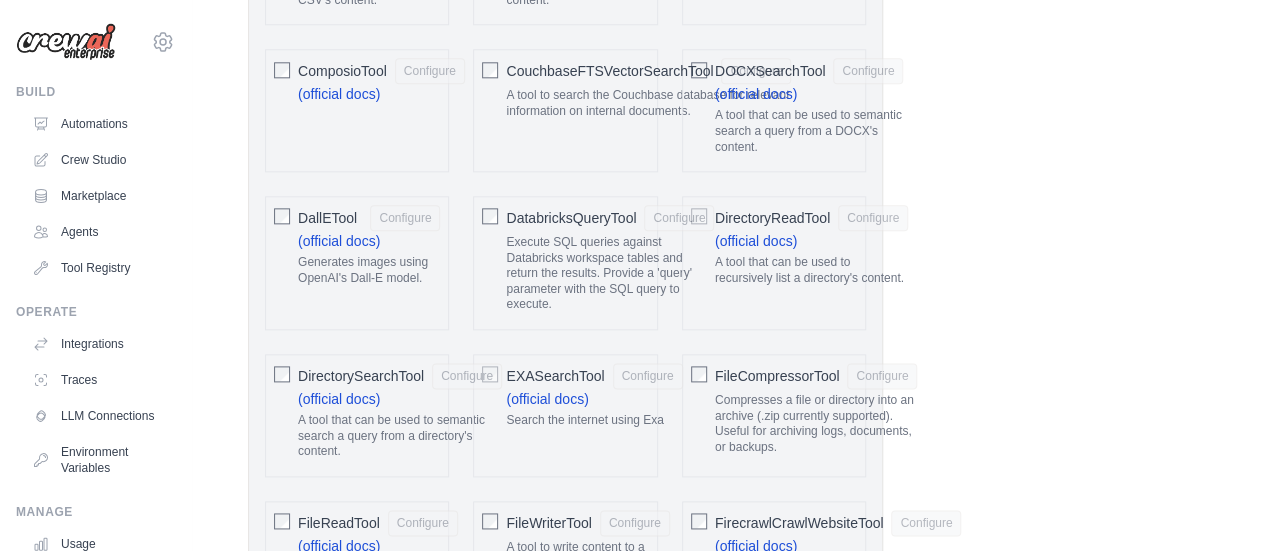 scroll, scrollTop: 1342, scrollLeft: 0, axis: vertical 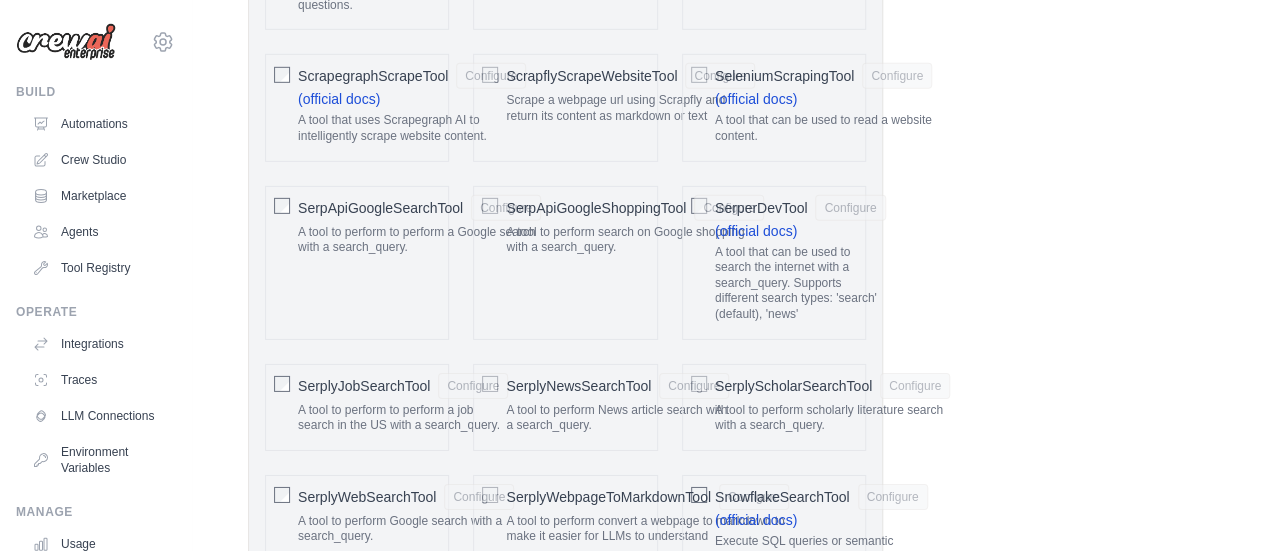 drag, startPoint x: 994, startPoint y: 425, endPoint x: 1026, endPoint y: 423, distance: 32.06244 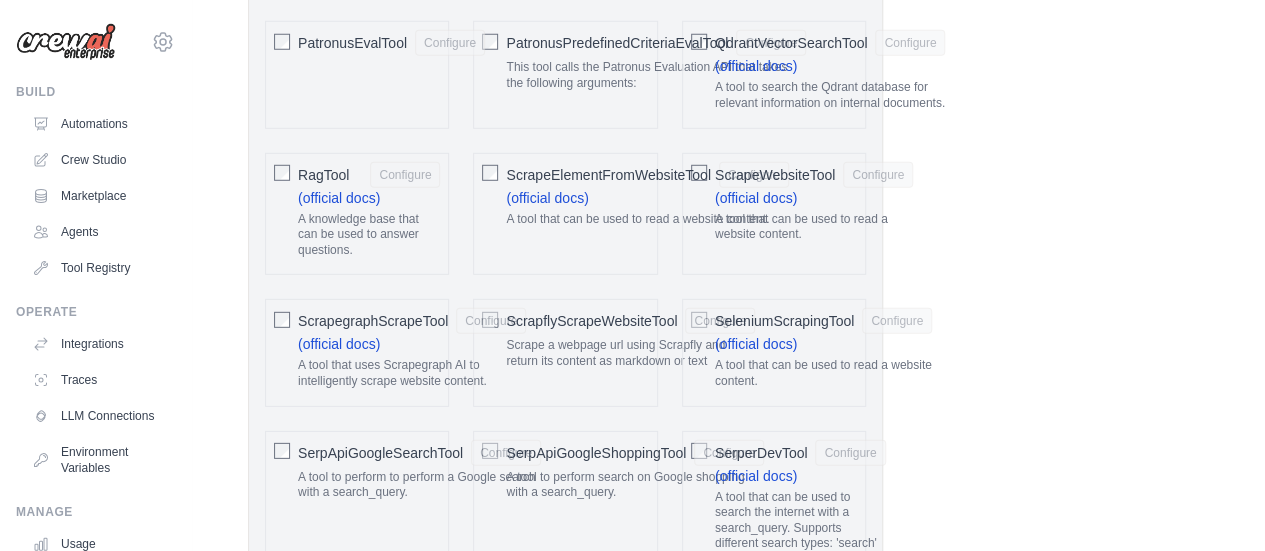 scroll, scrollTop: 2827, scrollLeft: 0, axis: vertical 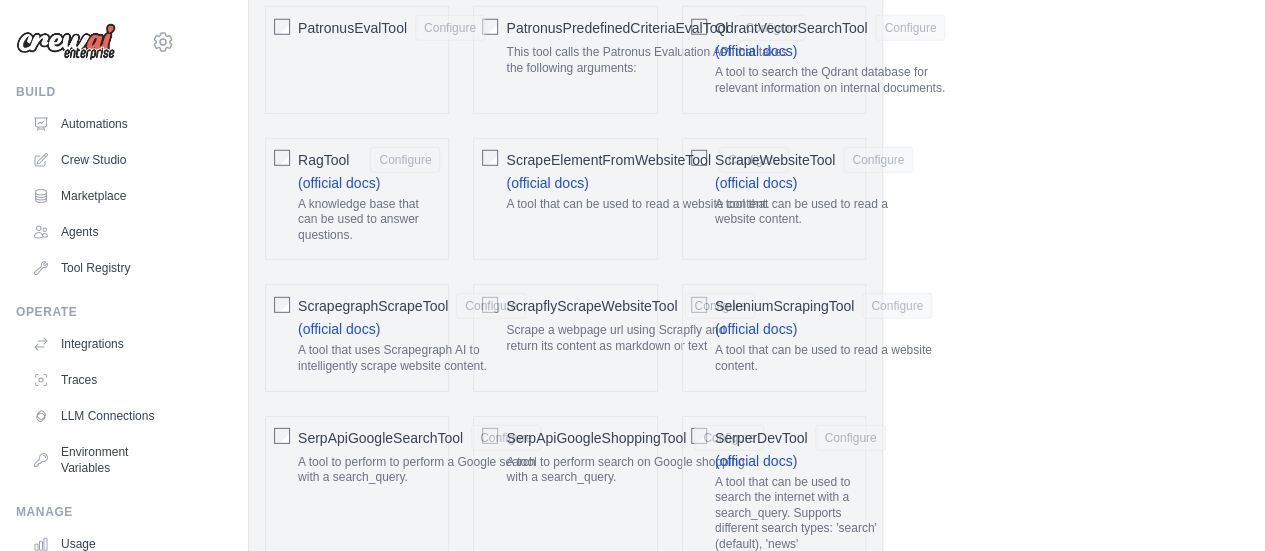 click on "Role
Goal
Backstory
Advanced Configuration
They can also be set in the code. Learn more
Enable reasoning" at bounding box center [728, -32] 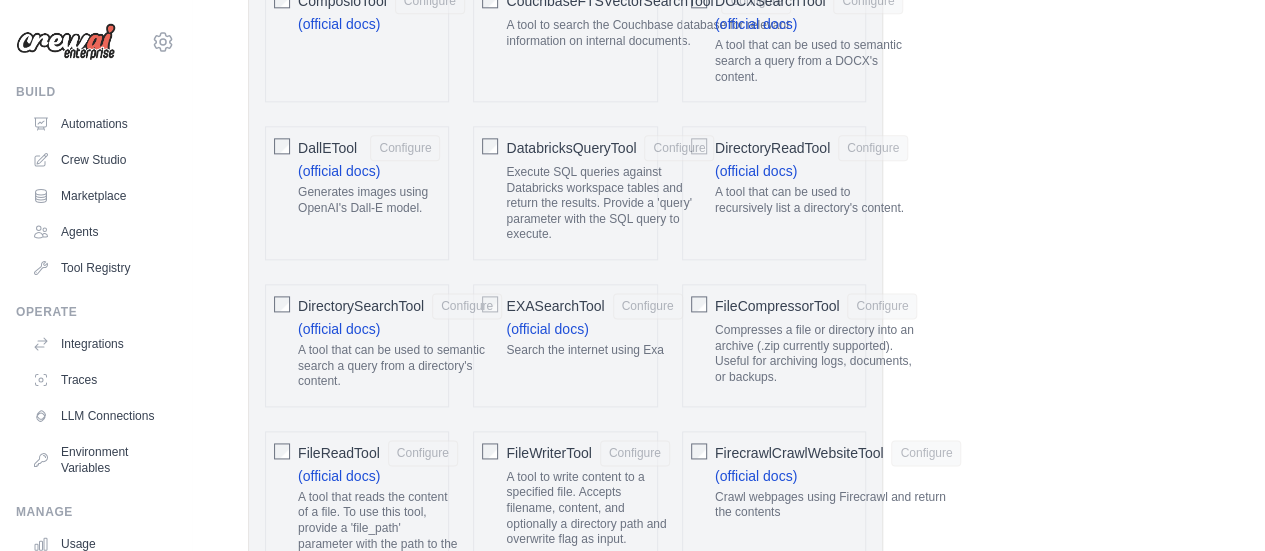scroll, scrollTop: 1209, scrollLeft: 0, axis: vertical 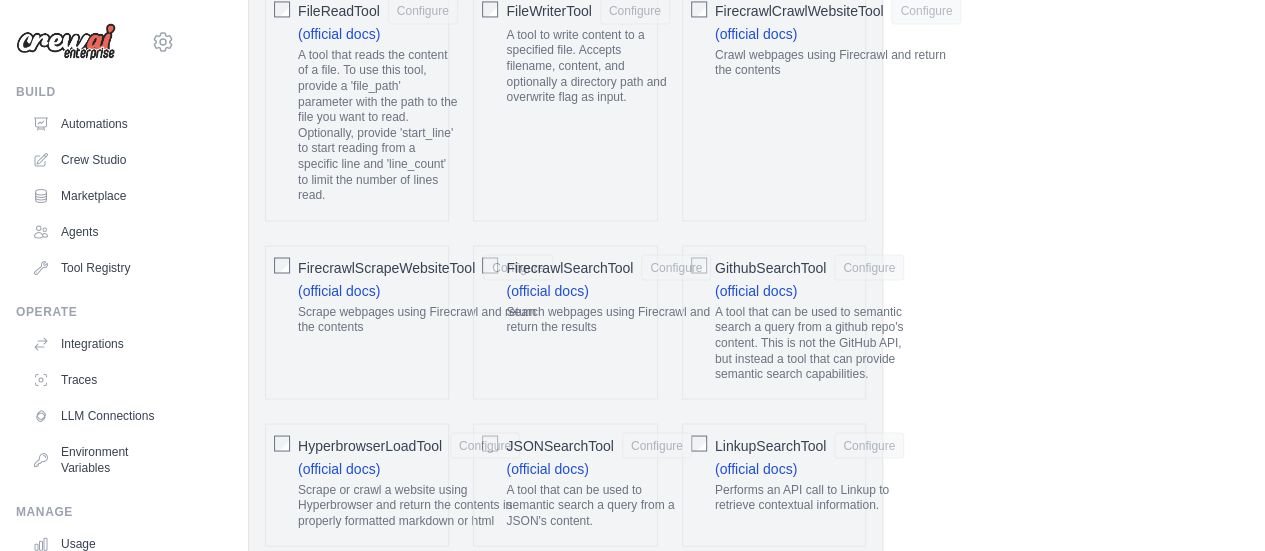 click on "Search webpages using Firecrawl and return the results" 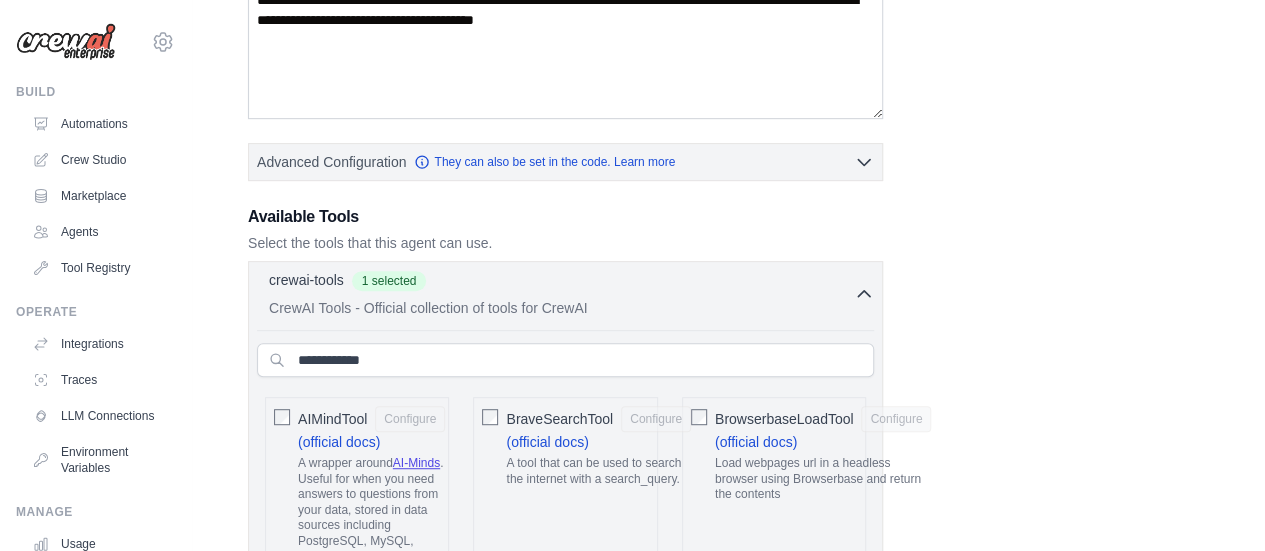 scroll, scrollTop: 0, scrollLeft: 0, axis: both 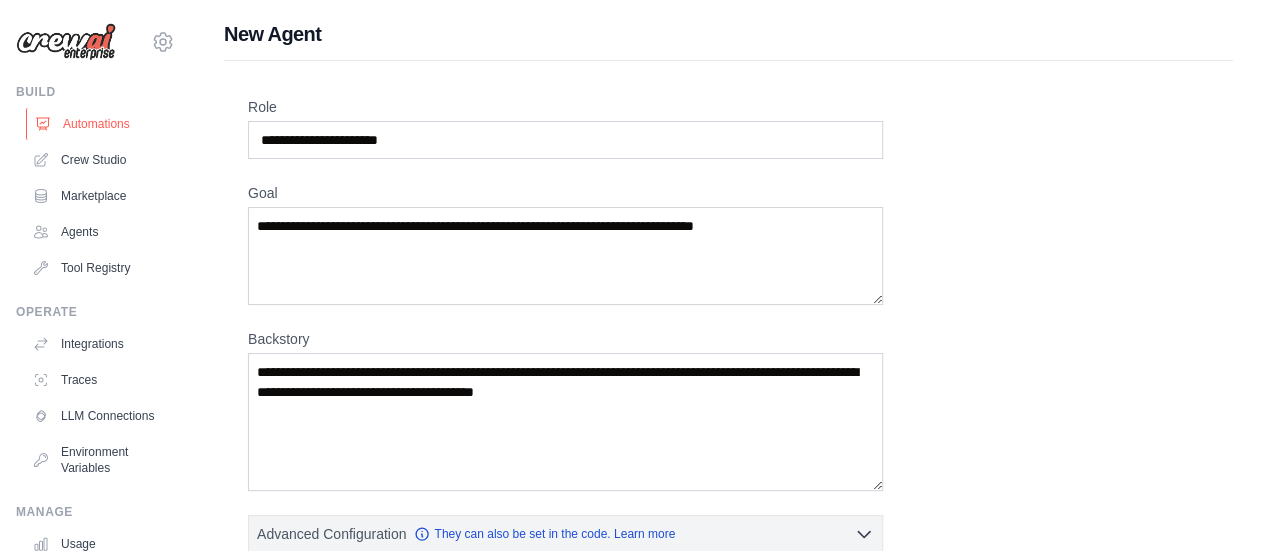 click on "Automations" at bounding box center [101, 124] 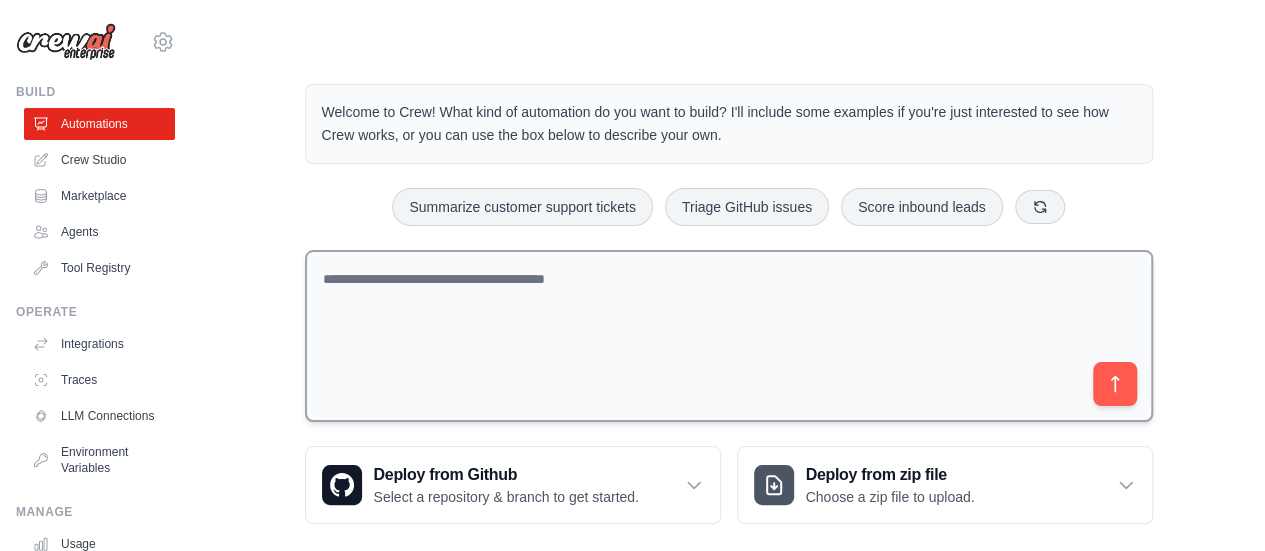 scroll, scrollTop: 22, scrollLeft: 0, axis: vertical 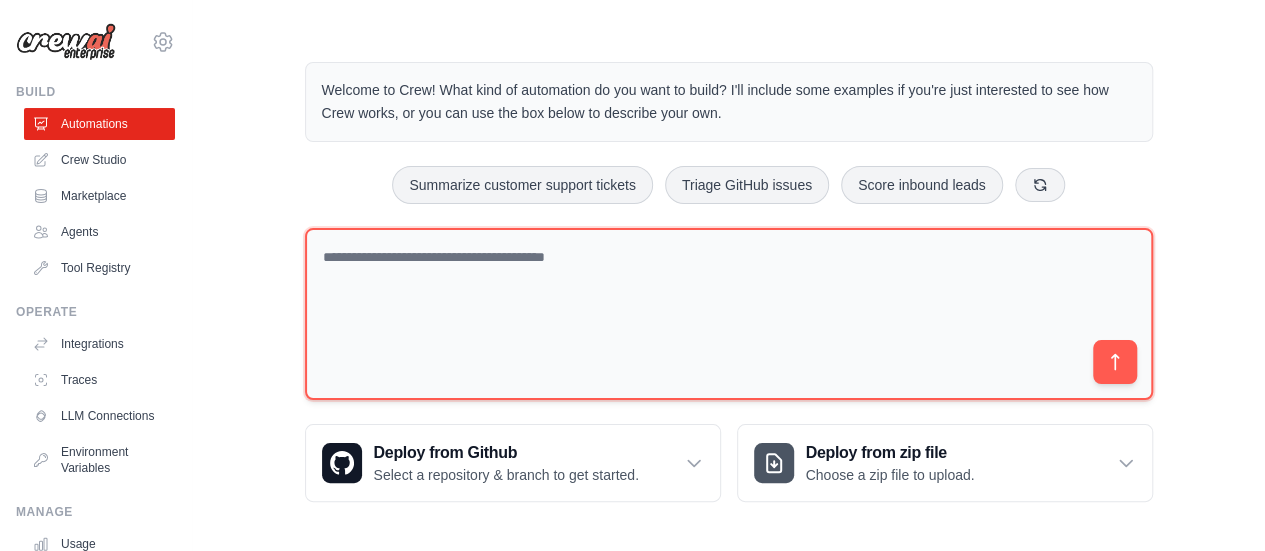 click at bounding box center (729, 314) 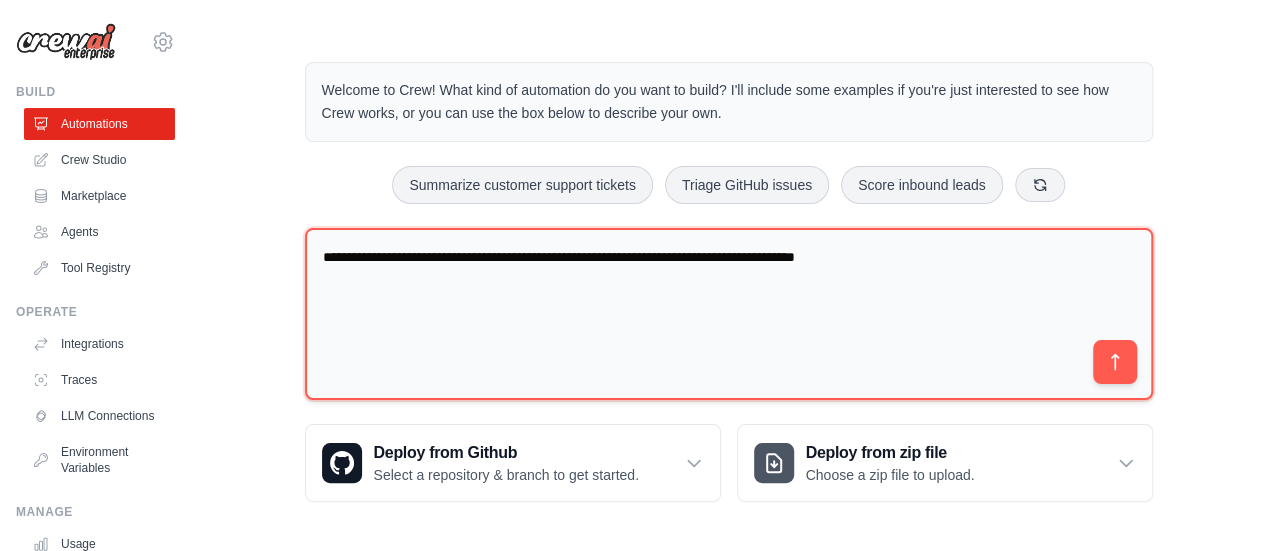click on "**********" at bounding box center [729, 314] 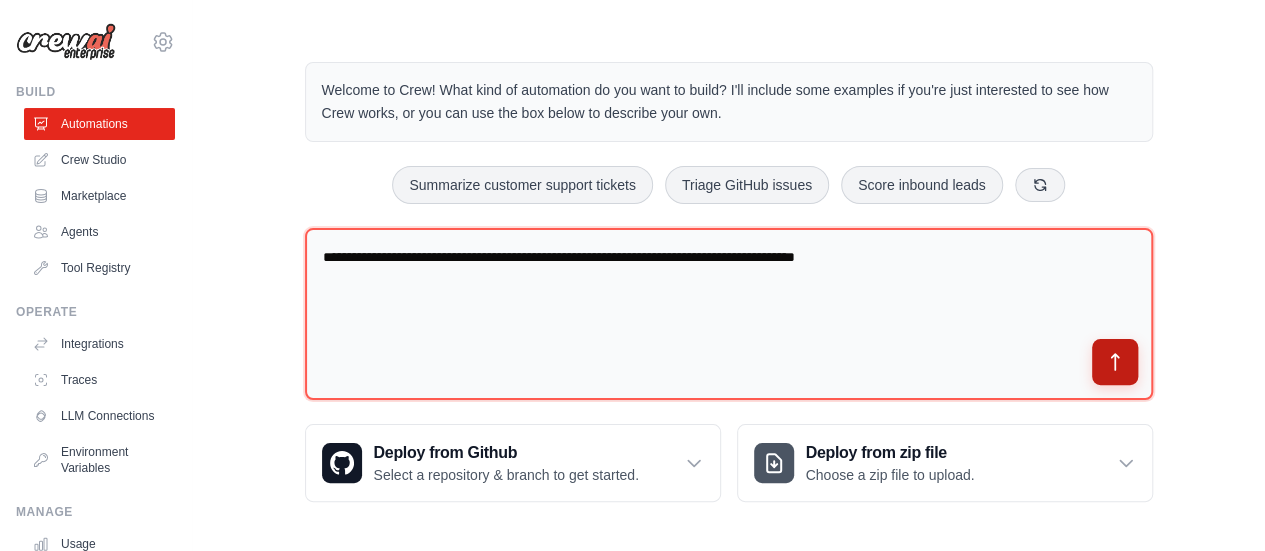 type on "**********" 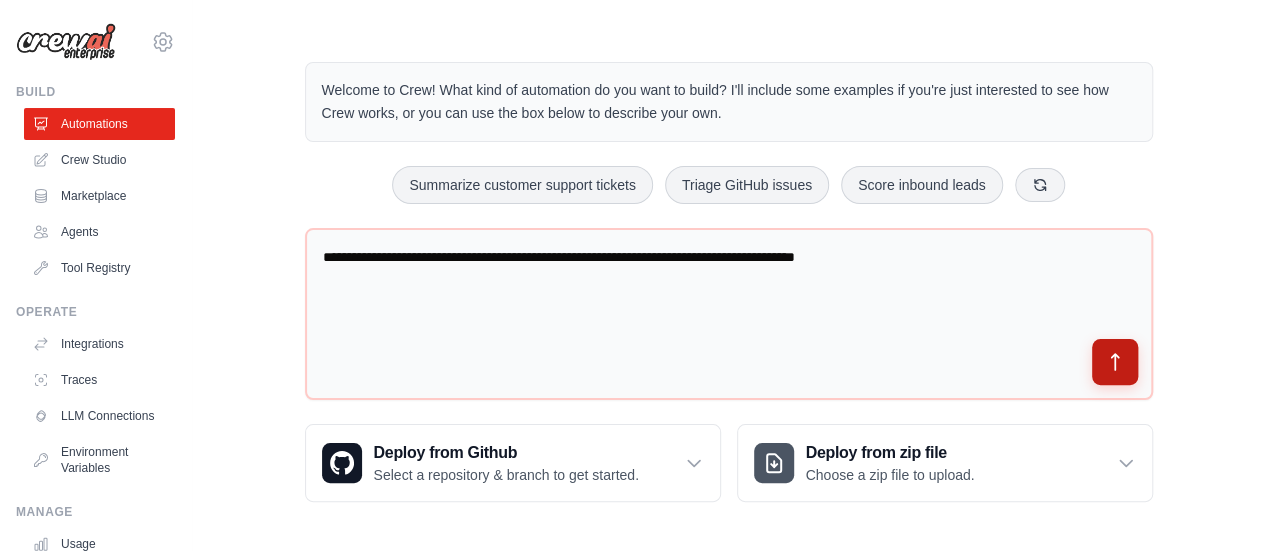 click 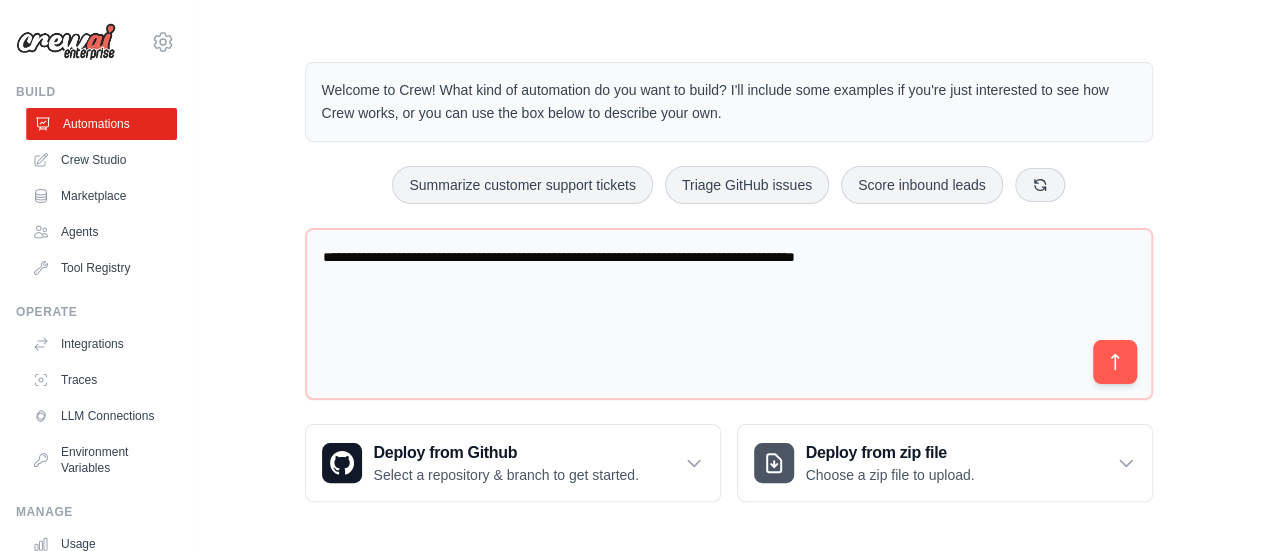 click on "Automations" at bounding box center (101, 124) 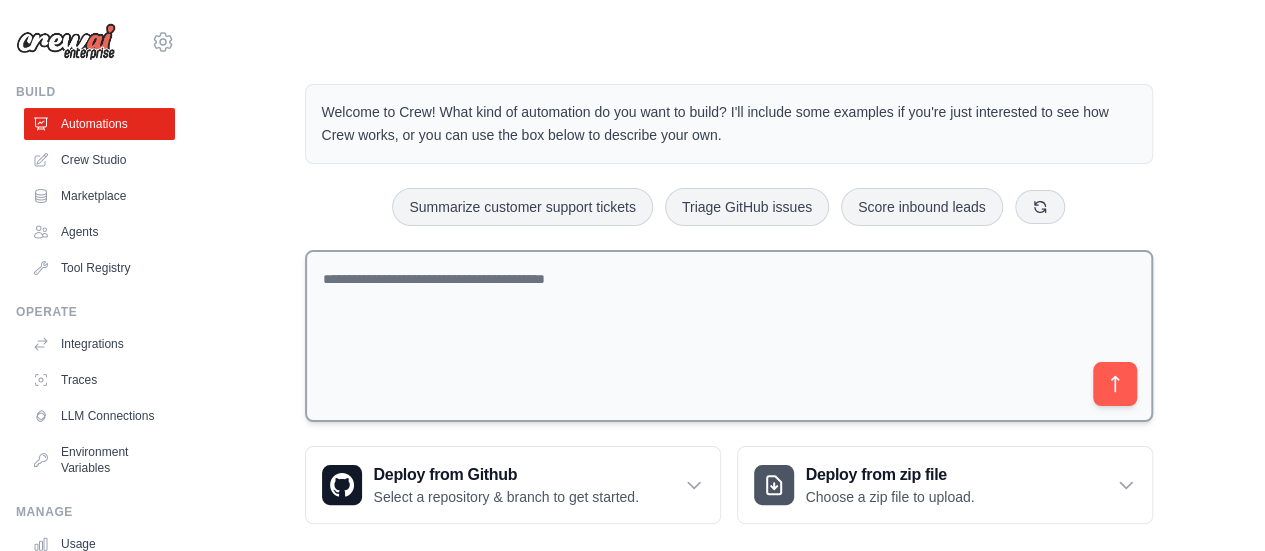 scroll, scrollTop: 22, scrollLeft: 0, axis: vertical 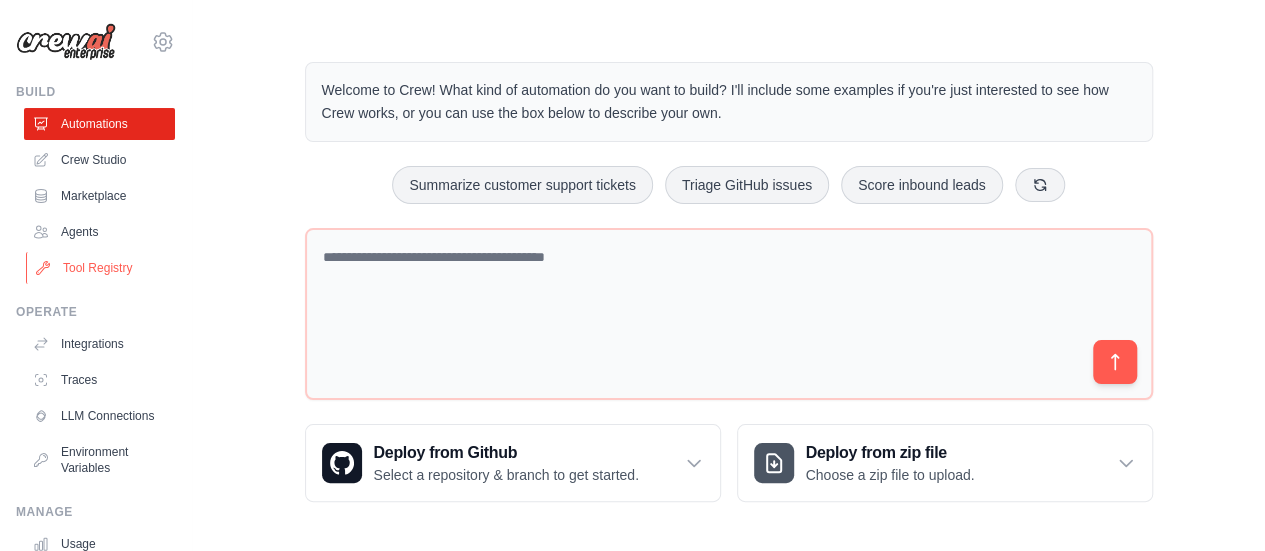 click on "Tool Registry" at bounding box center (101, 268) 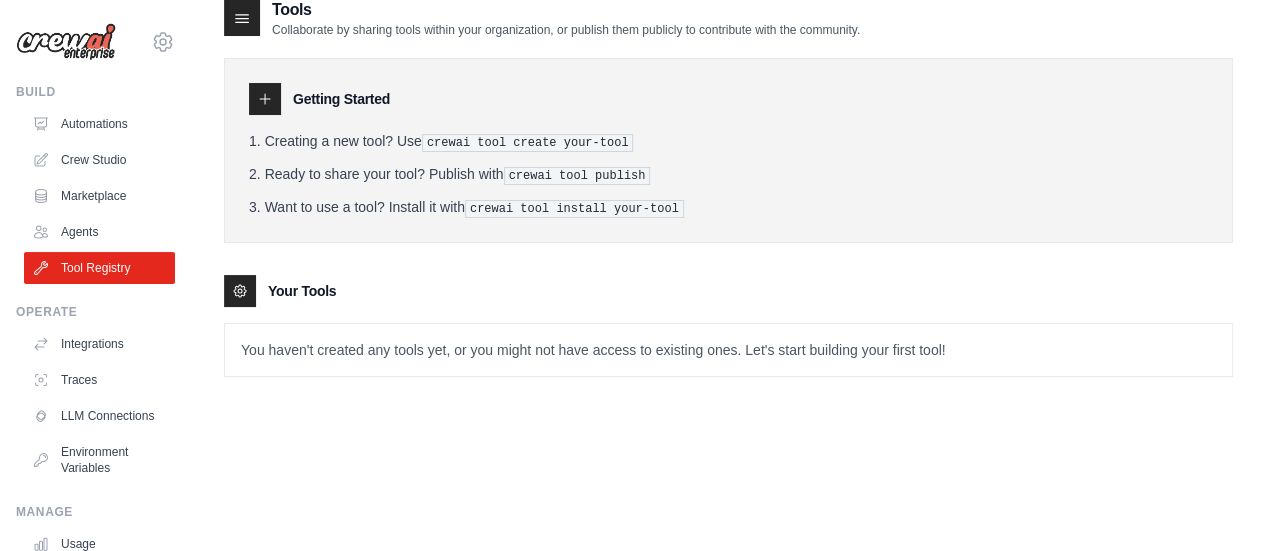 scroll, scrollTop: 0, scrollLeft: 0, axis: both 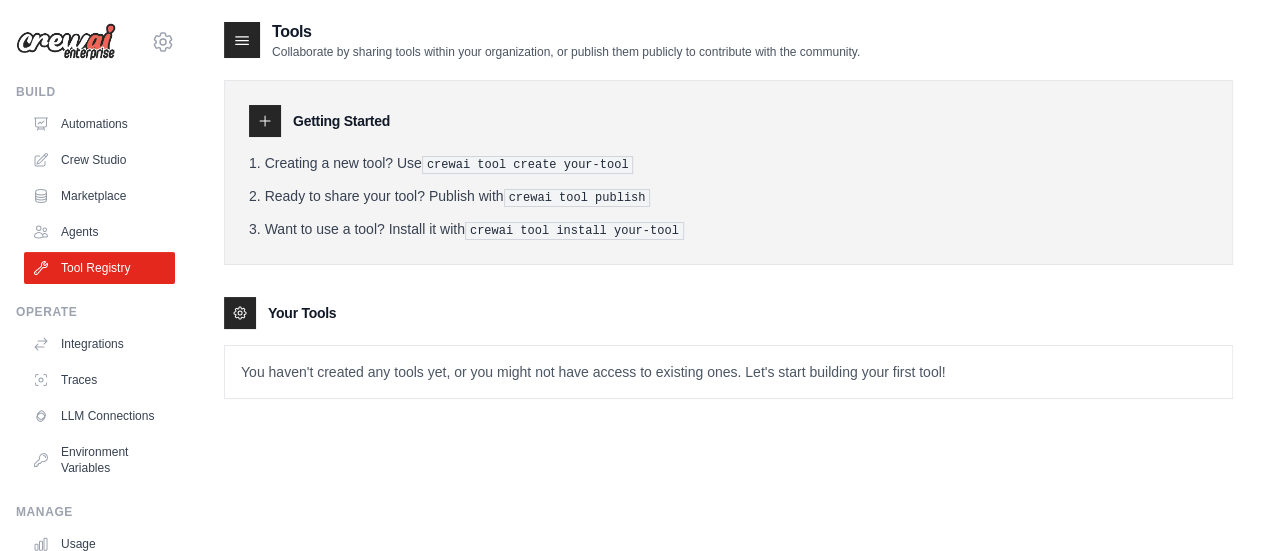 click on "Want to use a tool? Install it with
crewai tool install your-tool" at bounding box center [728, 229] 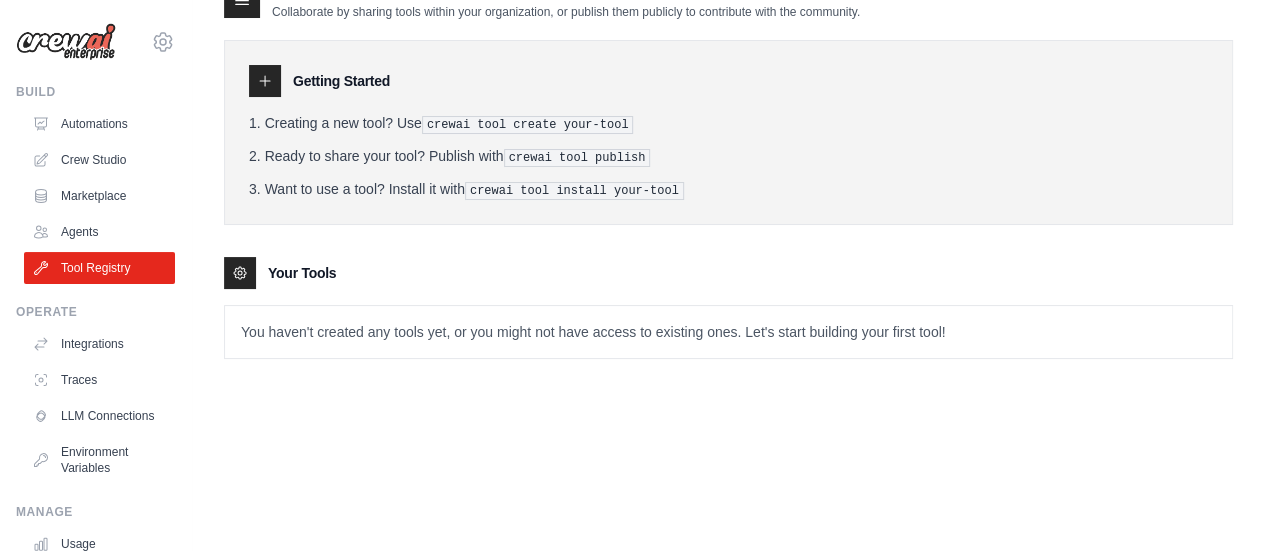 scroll, scrollTop: 0, scrollLeft: 0, axis: both 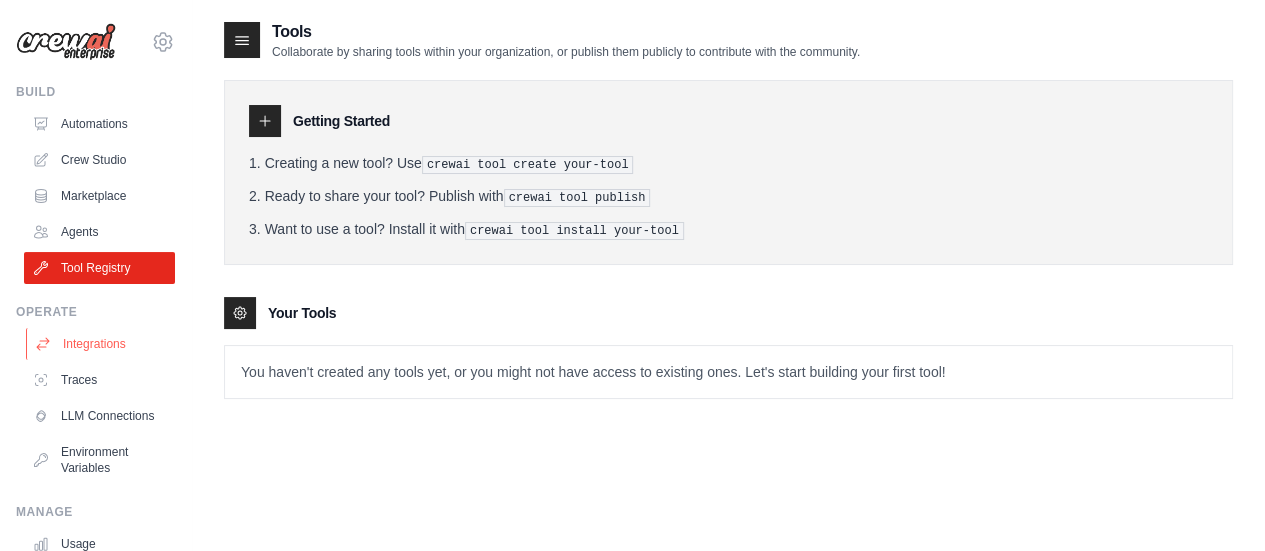 click on "Integrations" at bounding box center (101, 344) 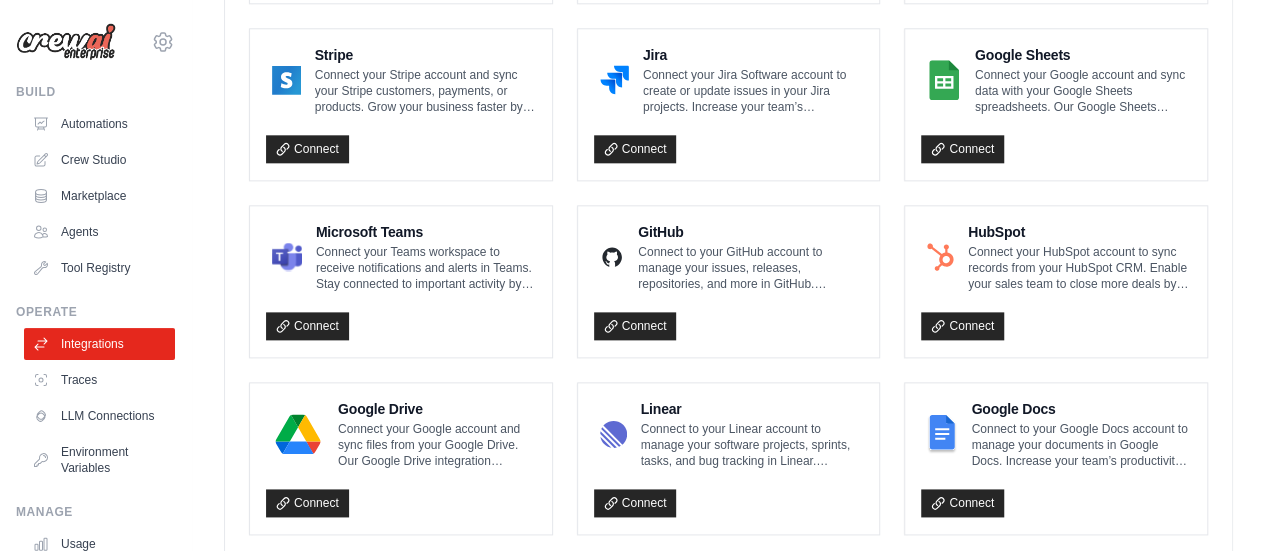 scroll, scrollTop: 1321, scrollLeft: 0, axis: vertical 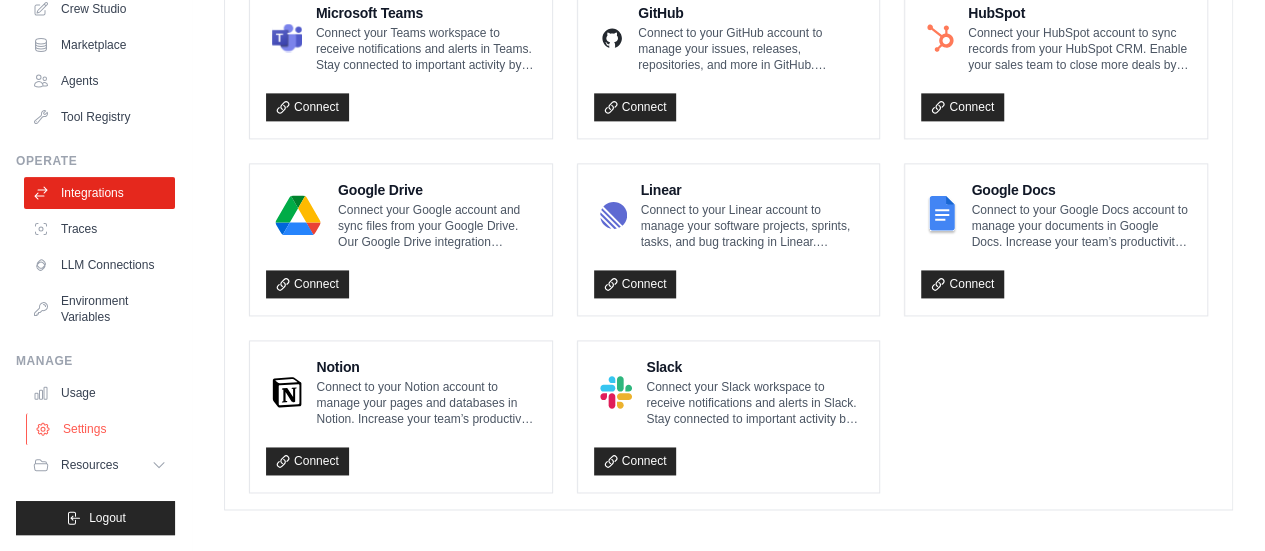 click on "Settings" at bounding box center (101, 429) 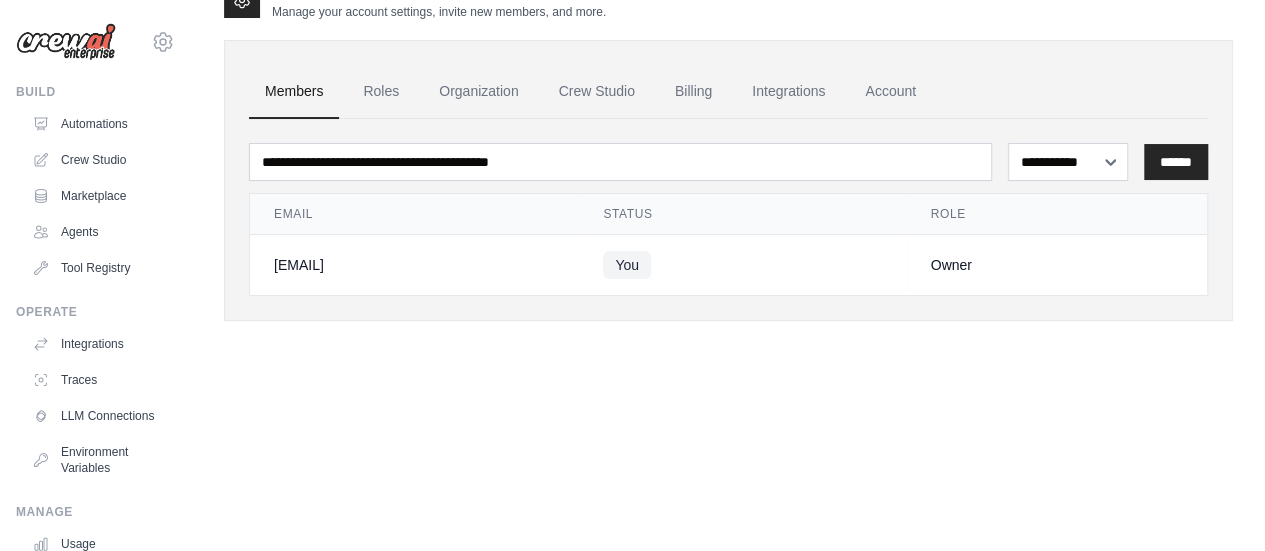 scroll, scrollTop: 0, scrollLeft: 0, axis: both 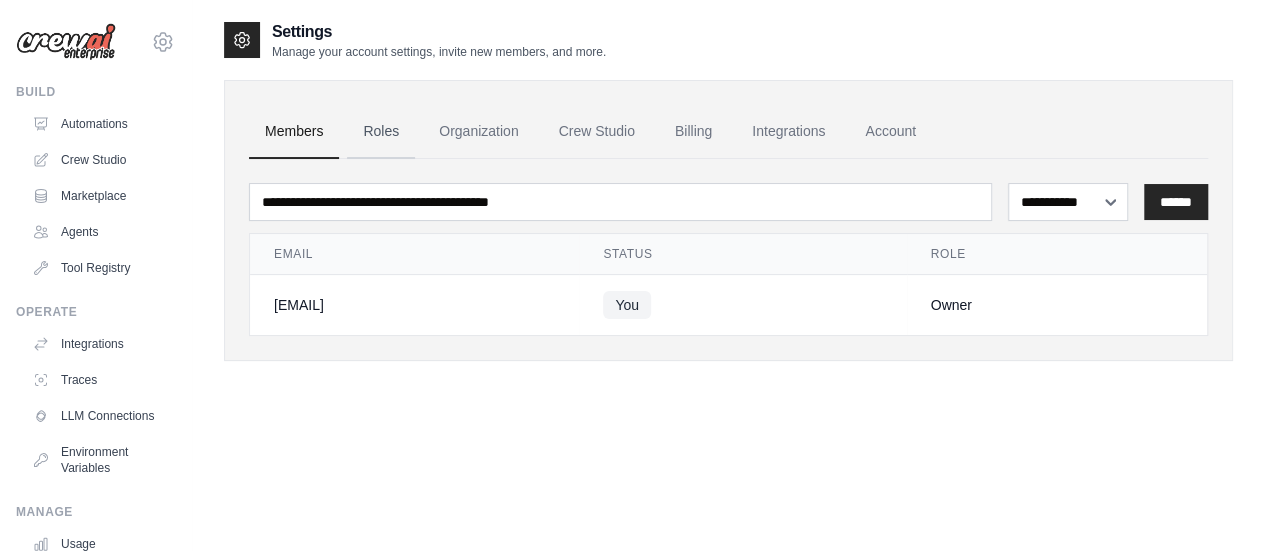 click on "Roles" at bounding box center [381, 132] 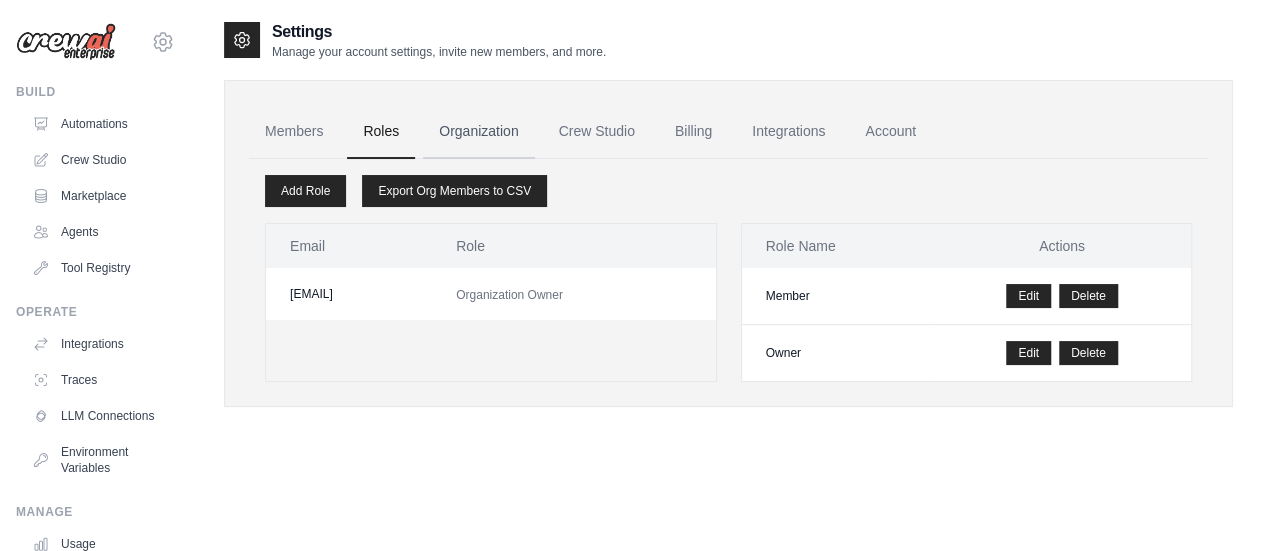click on "Organization" at bounding box center (478, 132) 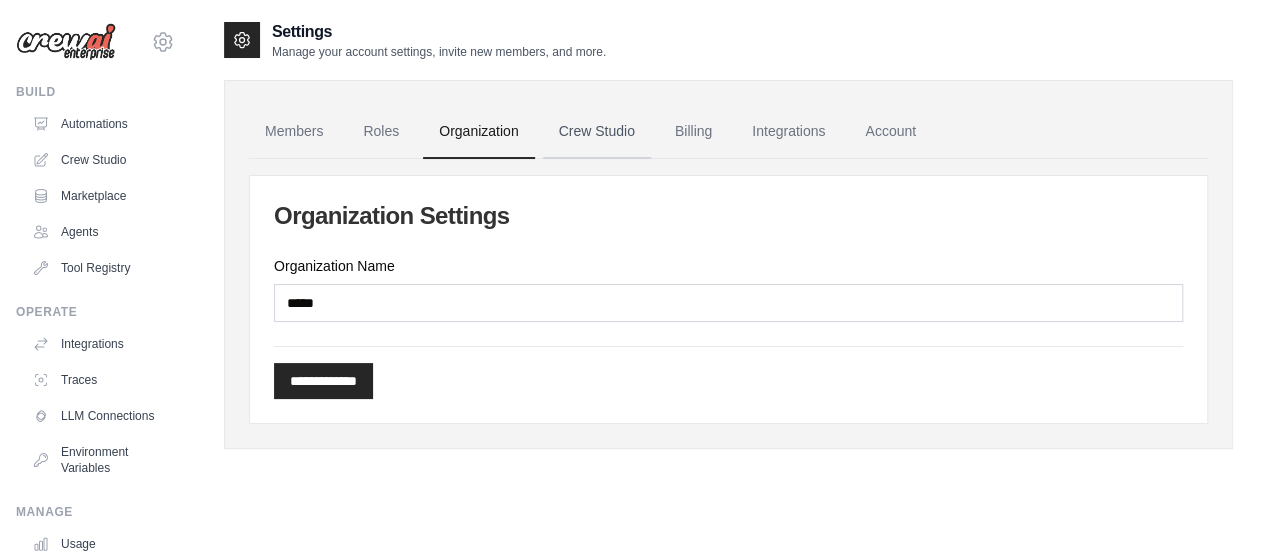 click on "Crew Studio" at bounding box center [597, 132] 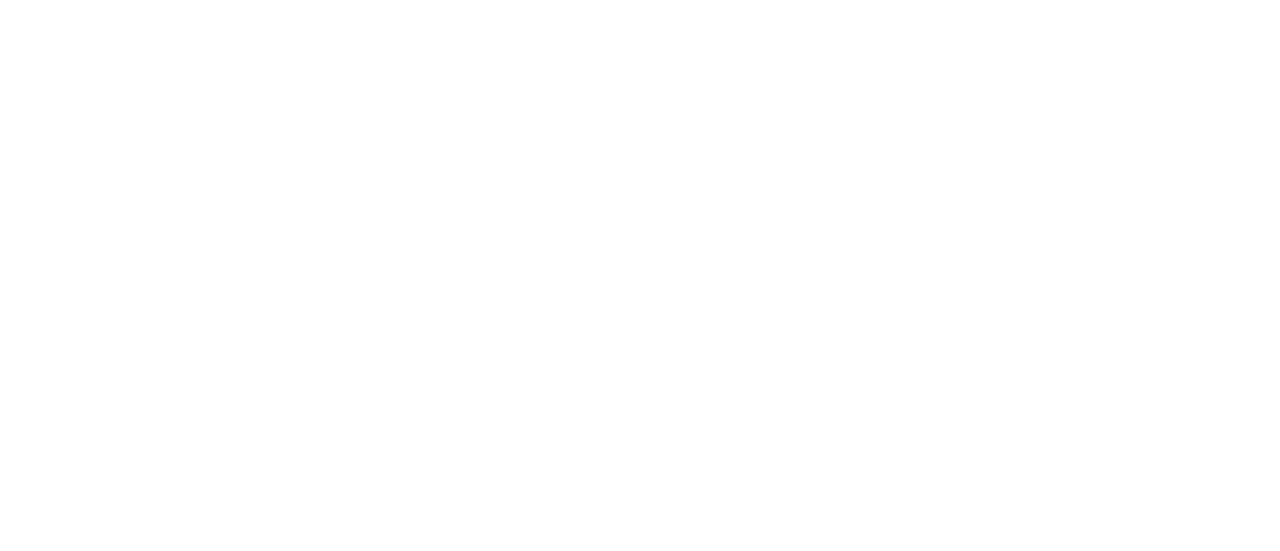scroll, scrollTop: 0, scrollLeft: 0, axis: both 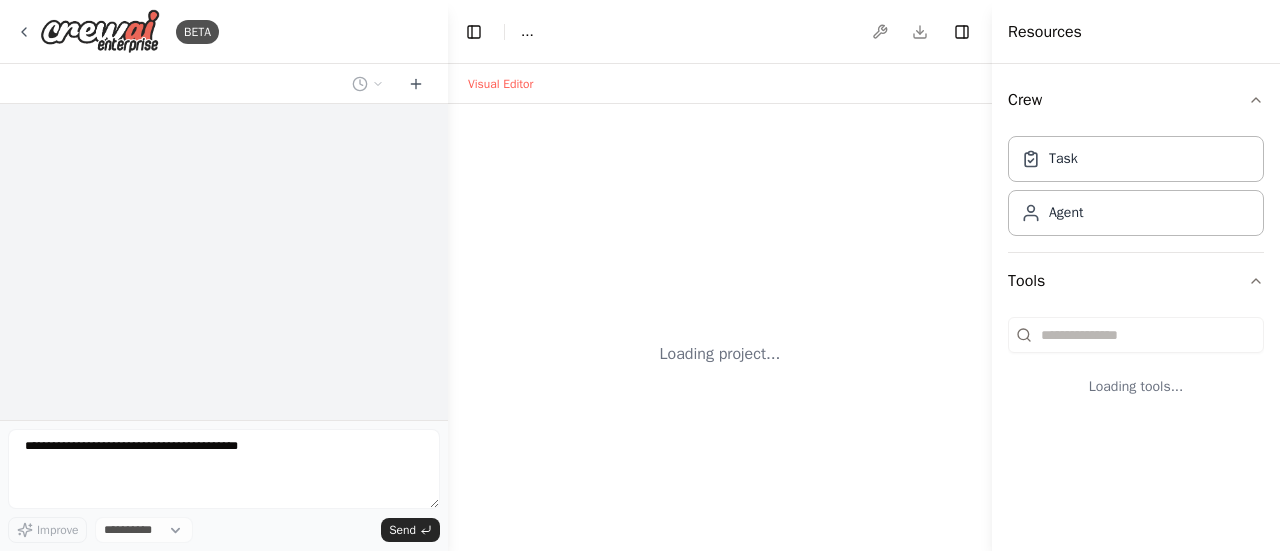 select on "****" 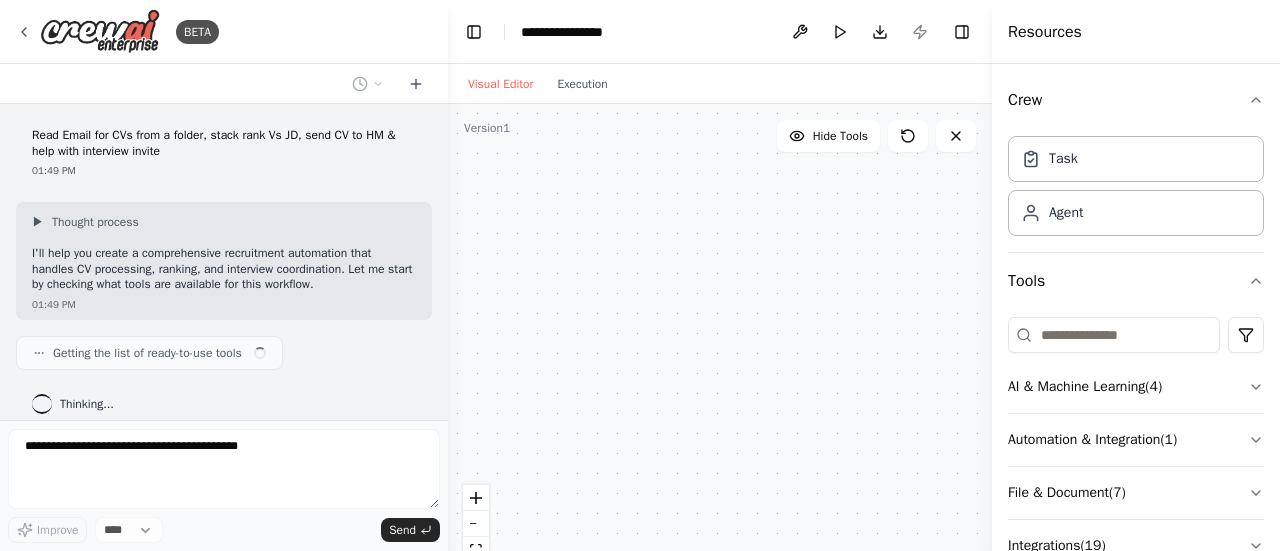scroll, scrollTop: 16, scrollLeft: 0, axis: vertical 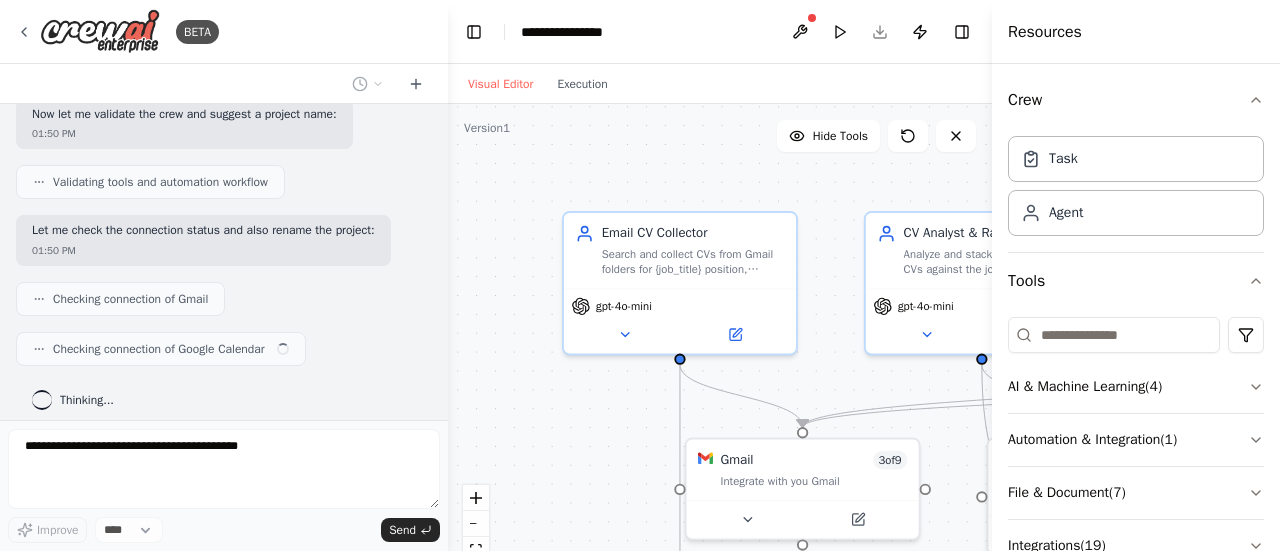 click on "Checking connection of Google Calendar" at bounding box center [159, 349] 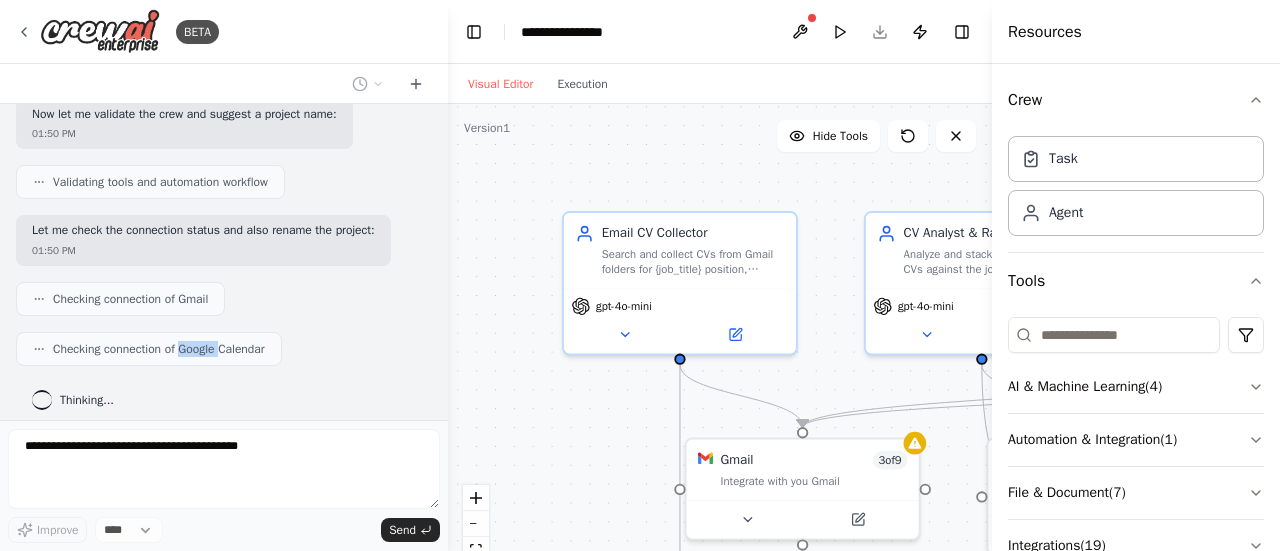 scroll, scrollTop: 1480, scrollLeft: 0, axis: vertical 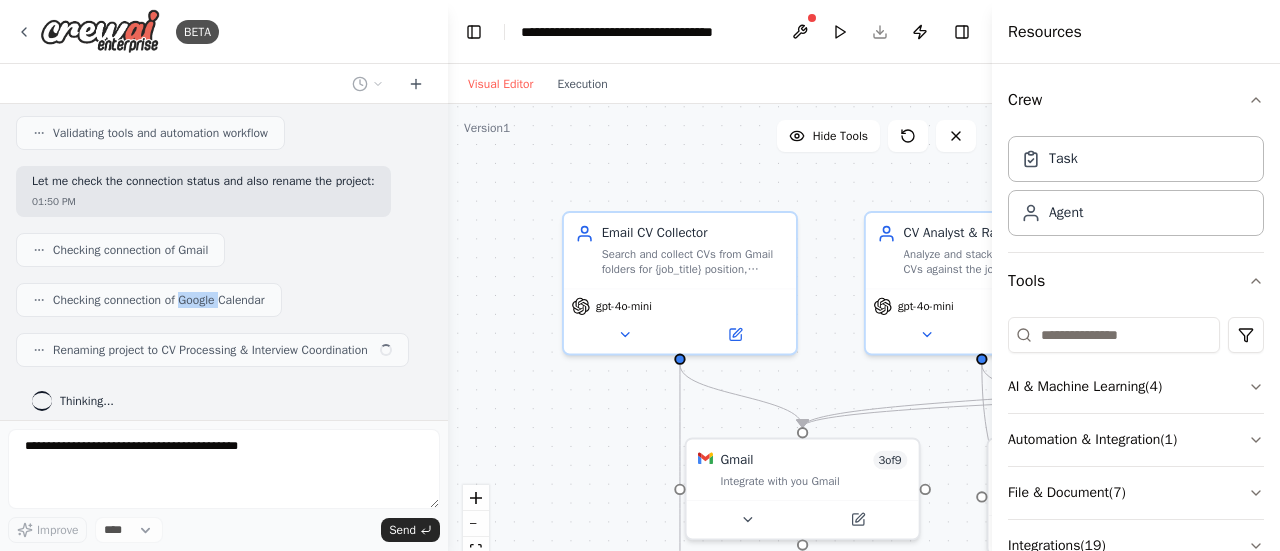 click on "Read Email for CVs from a folder, stack rank Vs JD, send CV to HM & help with interview invite 01:49 PM ▶ Thought process I'll help you create a comprehensive recruitment automation that handles CV processing, ranking, and interview coordination. Let me start by checking what tools are available for this workflow. 01:49 PM Getting the list of ready-to-use tools Let me check for email and document processing tools: 01:49 PM Searching tool Gmail email Searching tool PDF document file Searching tool directory folder Searching tool FileReadTool Now let me check for calendar/scheduling tools for interview coordination: 01:49 PM Searching tool calendar schedule meeting Perfect! Now I'll create a comprehensive recruitment automation. Let me check the current crew first: 01:49 PM Getting the state of the automation Great! I'll create a complete recruitment automation workflow. Let me start by creating the agents: 01:49 PM Creating CV Analyst & Ranker agent with the following tools: Search a PDF's content 01:50 PM" at bounding box center (224, 262) 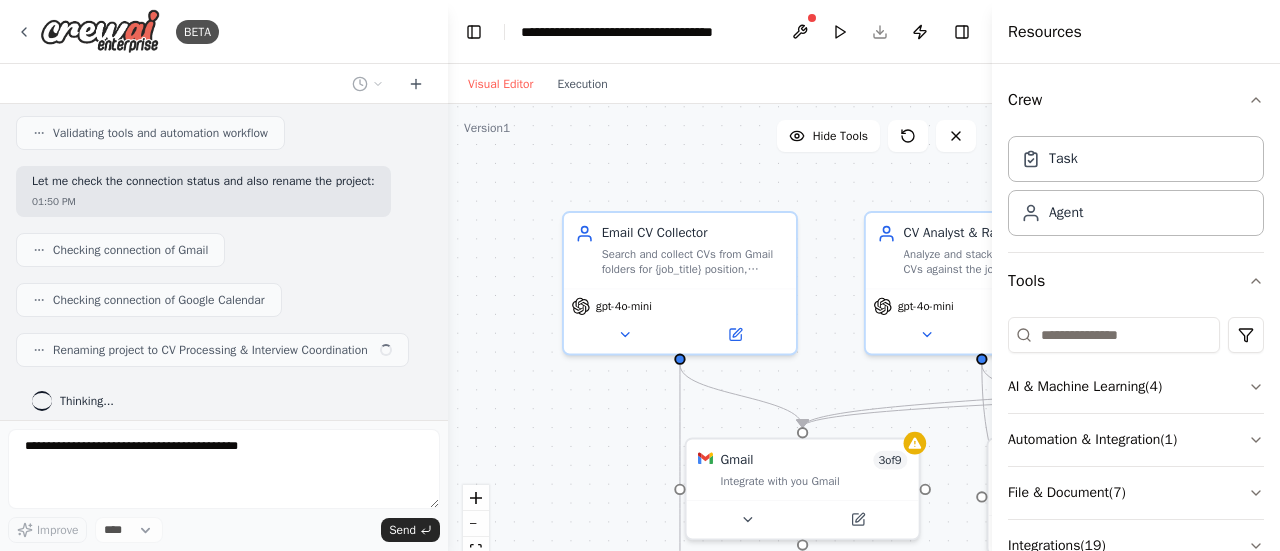 click on "Renaming project to CV Processing & Interview Coordination" at bounding box center (210, 350) 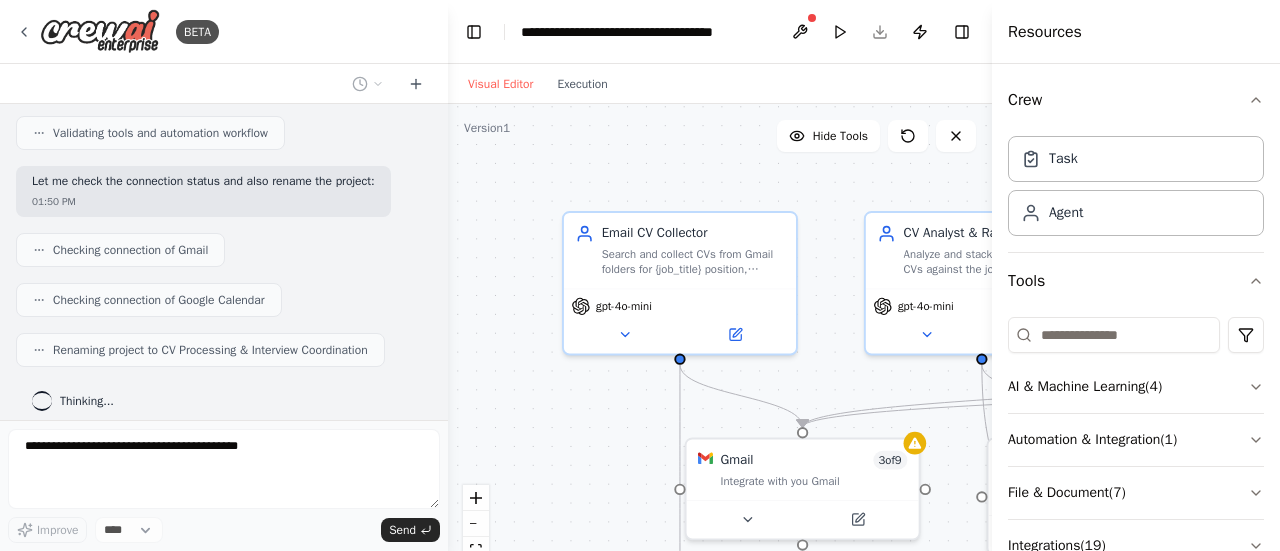 click on "Renaming project to CV Processing & Interview Coordination" at bounding box center [210, 350] 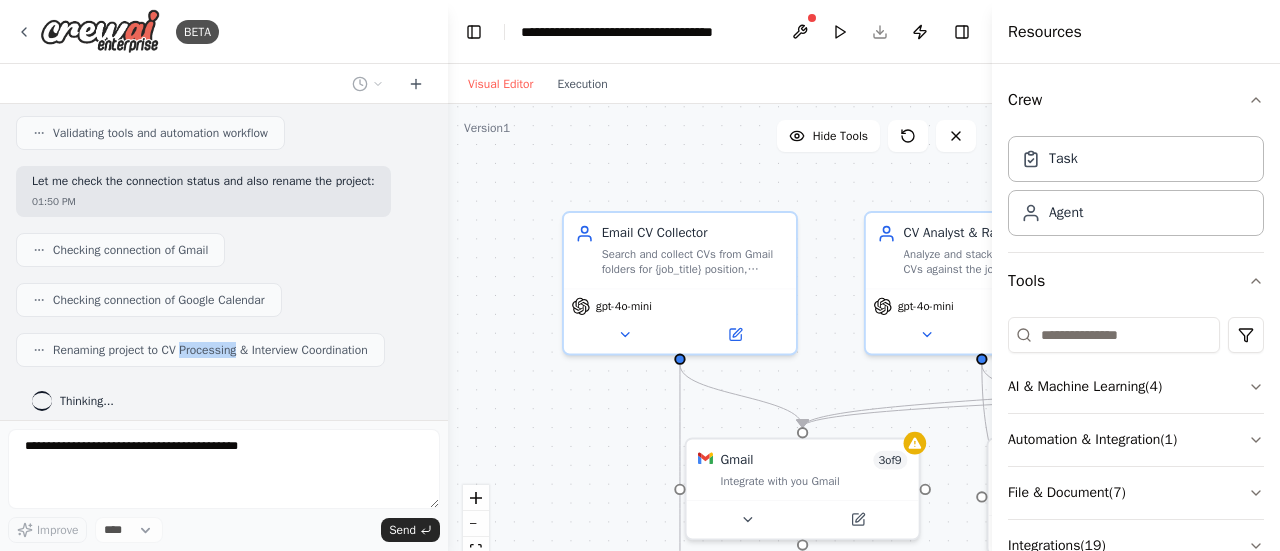 click on "Renaming project to CV Processing & Interview Coordination" at bounding box center (210, 350) 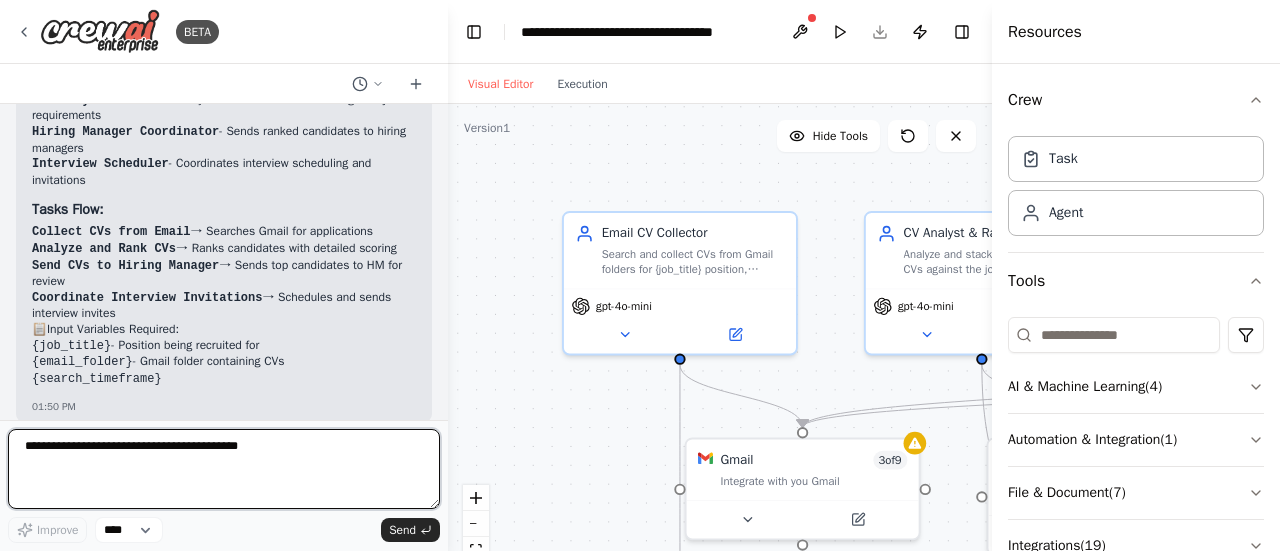 click on "Read Email for CVs from a folder, stack rank Vs JD, send CV to HM & help with interview invite 01:49 PM ▶ Thought process I'll help you create a comprehensive recruitment automation that handles CV processing, ranking, and interview coordination. Let me start by checking what tools are available for this workflow. 01:49 PM Getting the list of ready-to-use tools Let me check for email and document processing tools: 01:49 PM Searching tool Gmail email Searching tool PDF document file Searching tool directory folder Searching tool FileReadTool Now let me check for calendar/scheduling tools for interview coordination: 01:49 PM Searching tool calendar schedule meeting Perfect! Now I'll create a comprehensive recruitment automation. Let me check the current crew first: 01:49 PM Getting the state of the automation Great! I'll create a complete recruitment automation workflow. Let me start by creating the agents: 01:49 PM Creating CV Analyst & Ranker agent with the following tools: Search a PDF's content 01:50 PM" at bounding box center (224, 262) 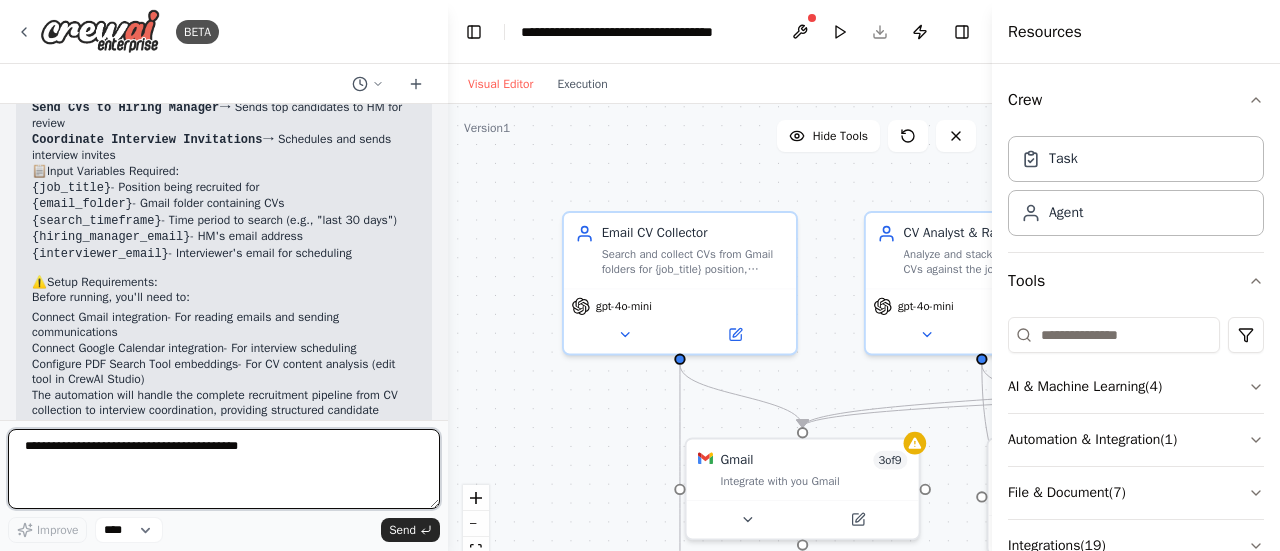 scroll, scrollTop: 2110, scrollLeft: 0, axis: vertical 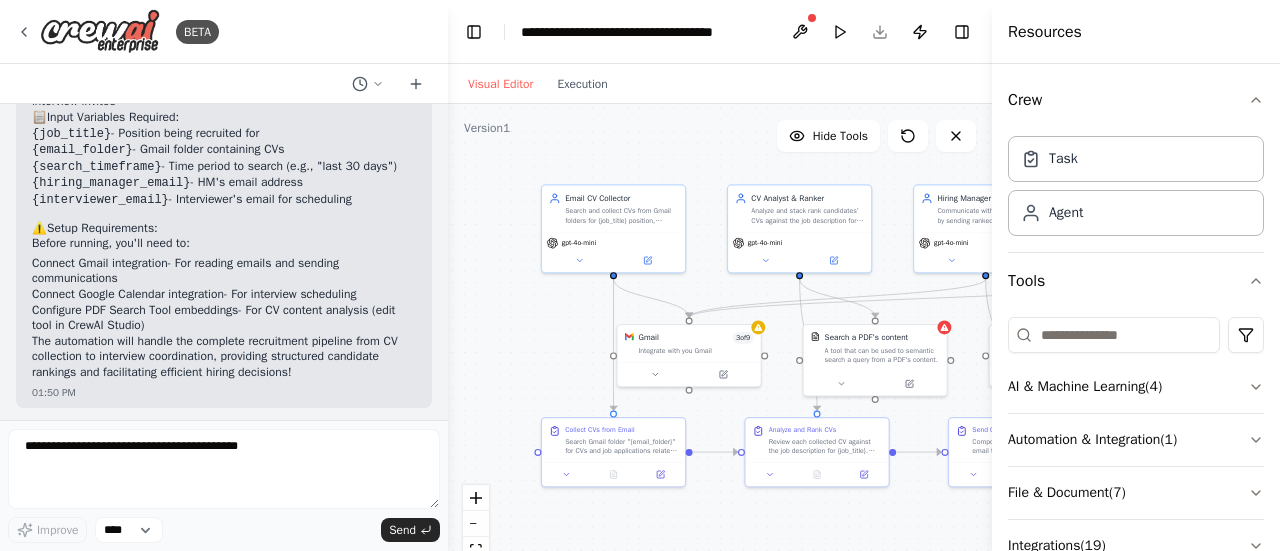 drag, startPoint x: 642, startPoint y: 389, endPoint x: 518, endPoint y: 360, distance: 127.345985 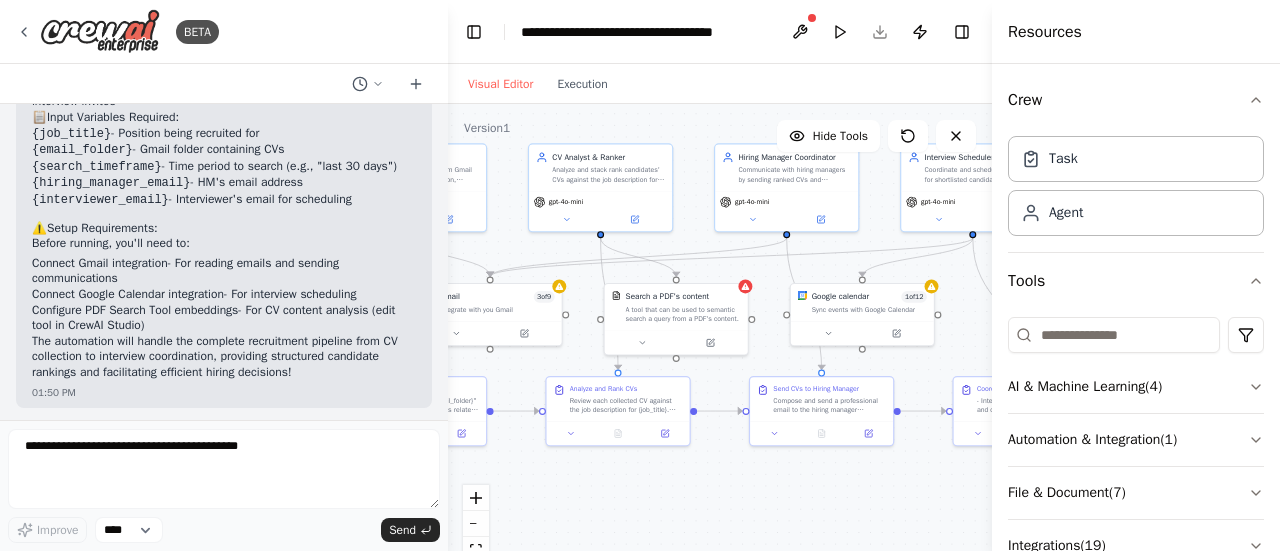 drag, startPoint x: 548, startPoint y: 363, endPoint x: 349, endPoint y: 321, distance: 203.38388 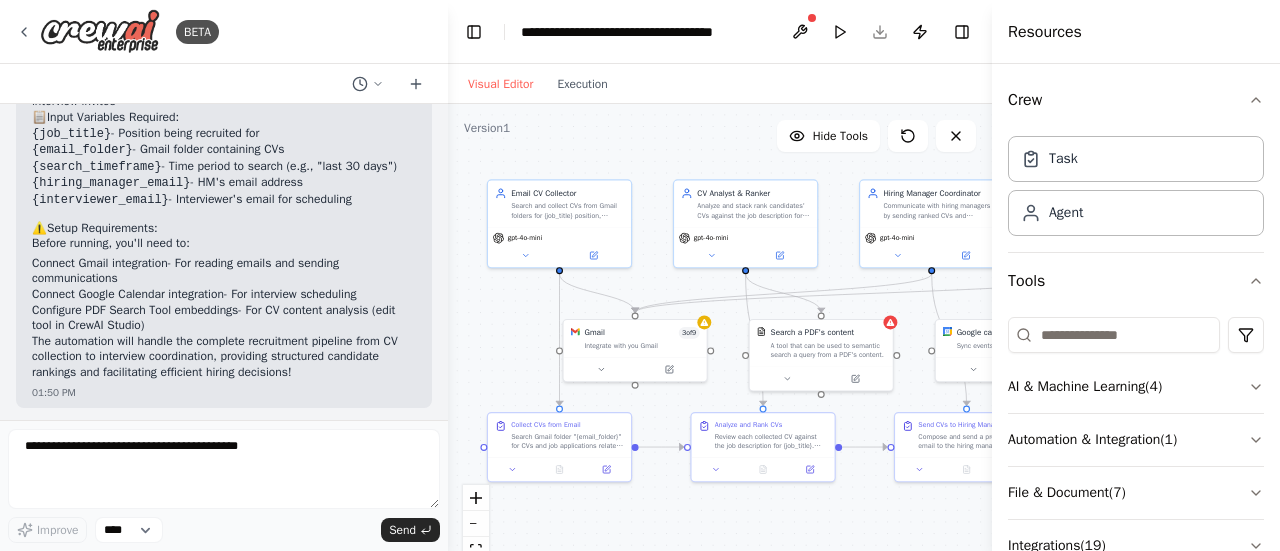 drag, startPoint x: 825, startPoint y: 475, endPoint x: 970, endPoint y: 512, distance: 149.64626 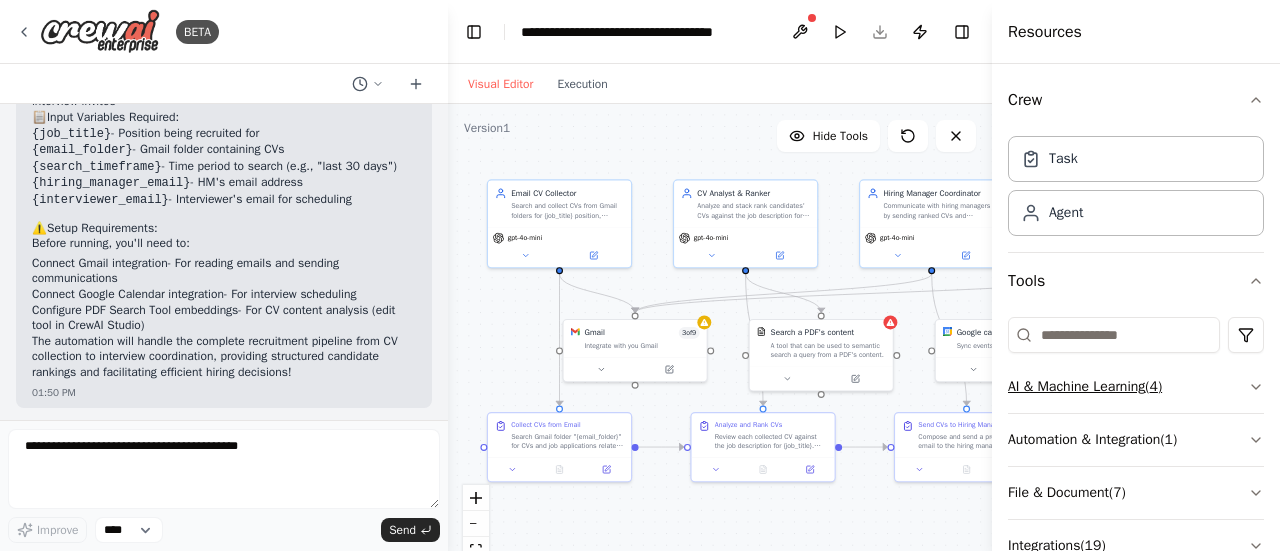 click 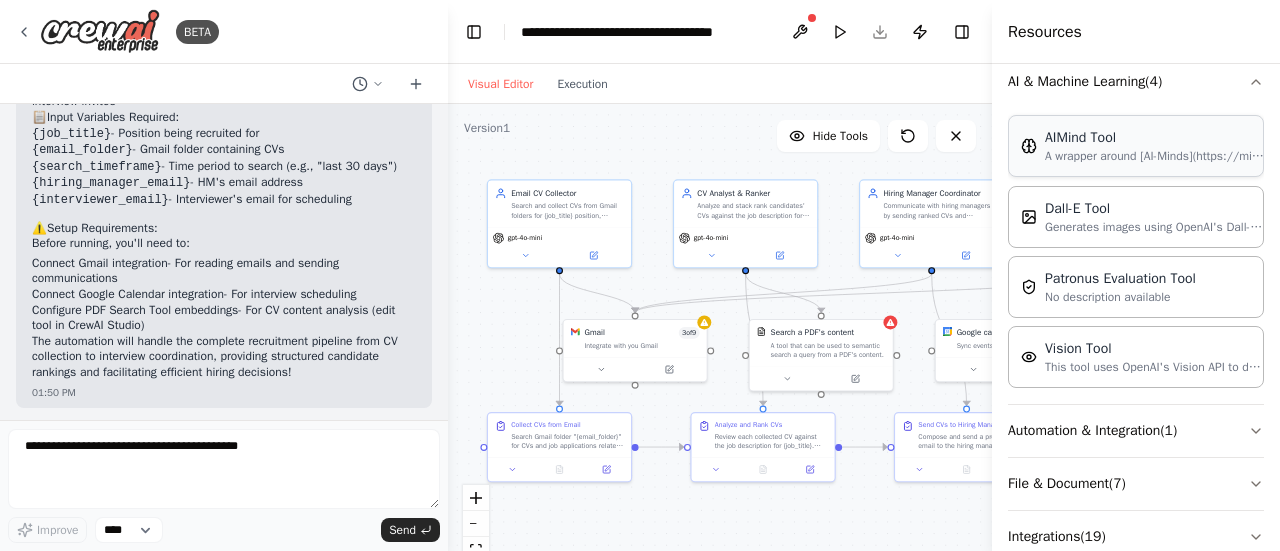 scroll, scrollTop: 311, scrollLeft: 0, axis: vertical 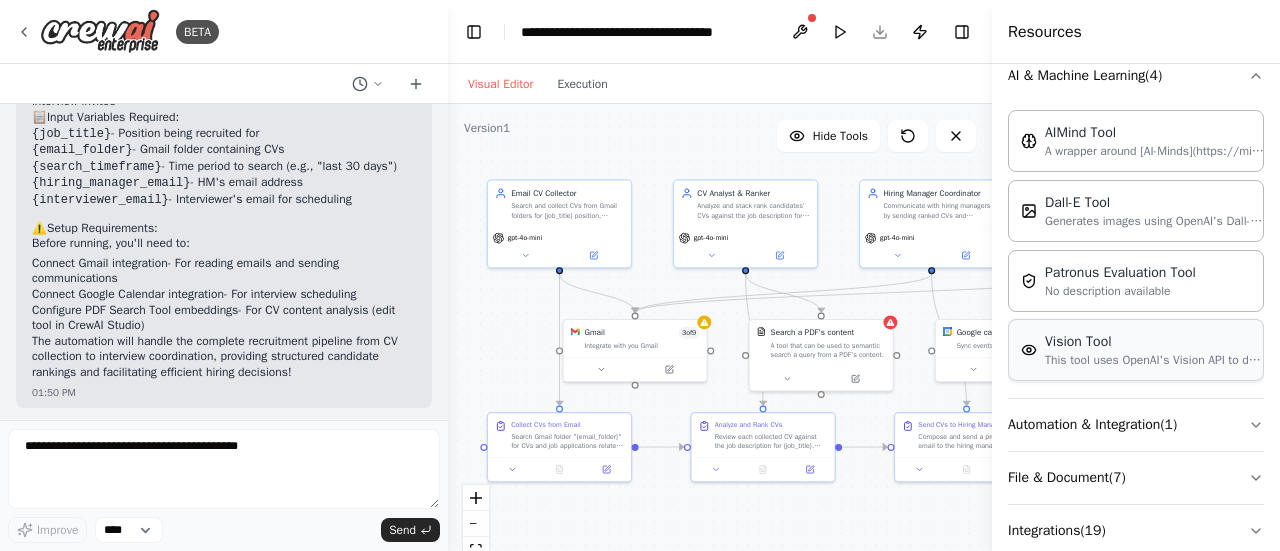 click on "This tool uses OpenAI's Vision API to describe the contents of an image." at bounding box center (1155, 360) 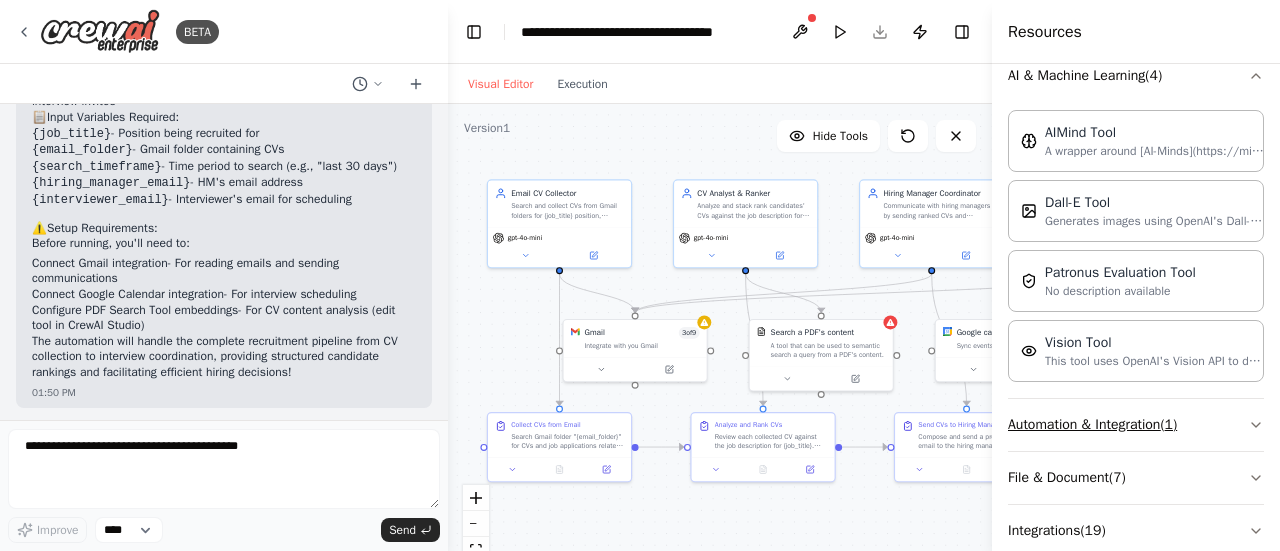click on "Automation & Integration  ( 1 )" at bounding box center (1136, 425) 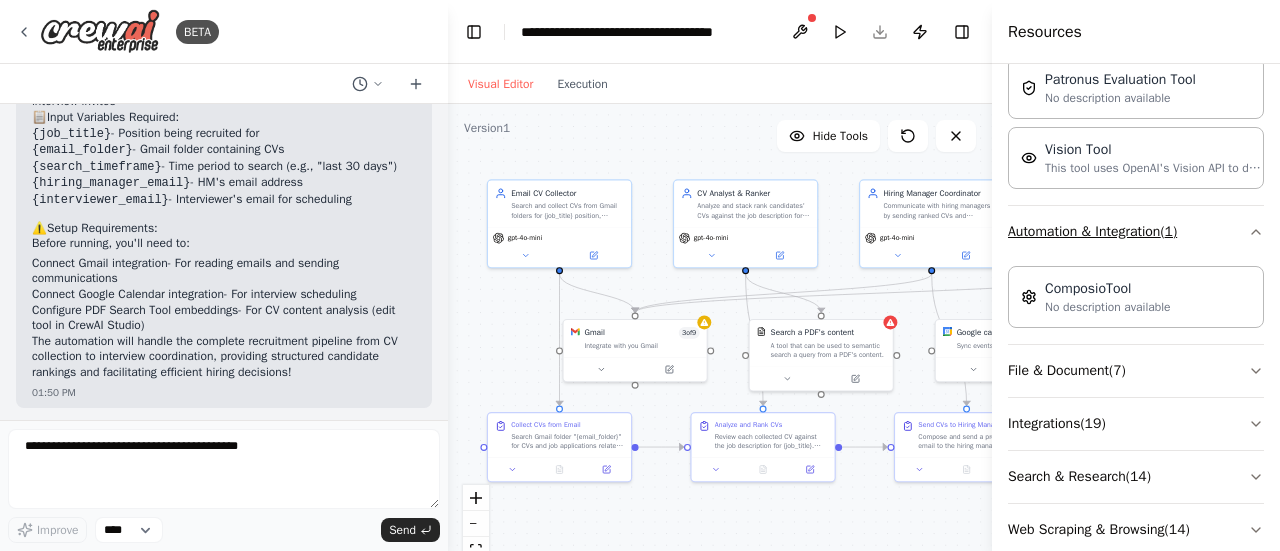 scroll, scrollTop: 521, scrollLeft: 0, axis: vertical 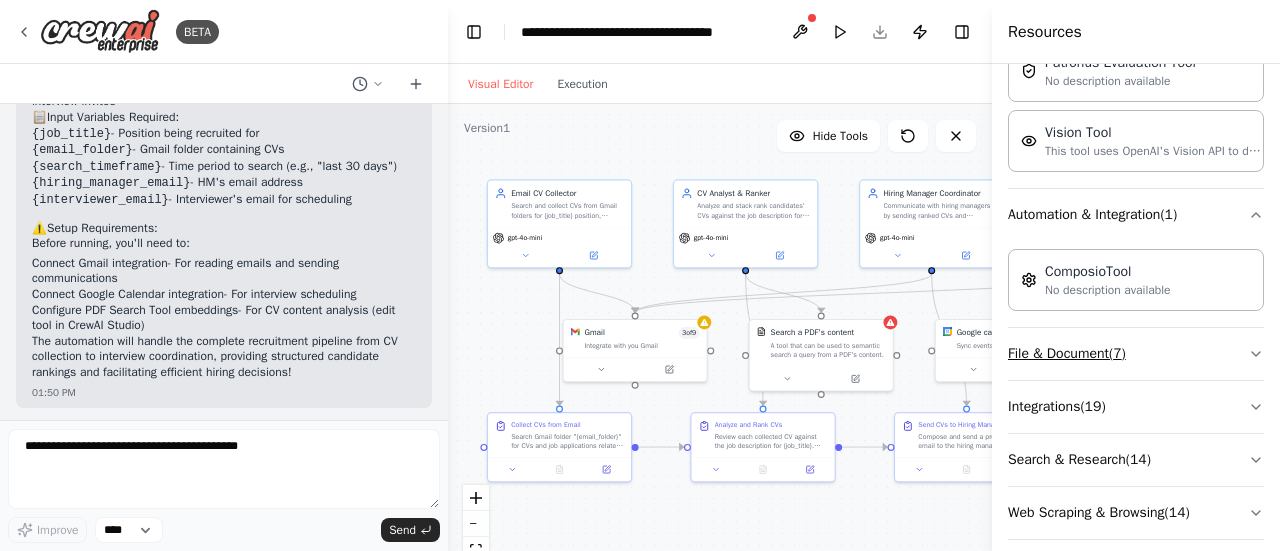 click on "File & Document  ( 7 )" at bounding box center (1136, 354) 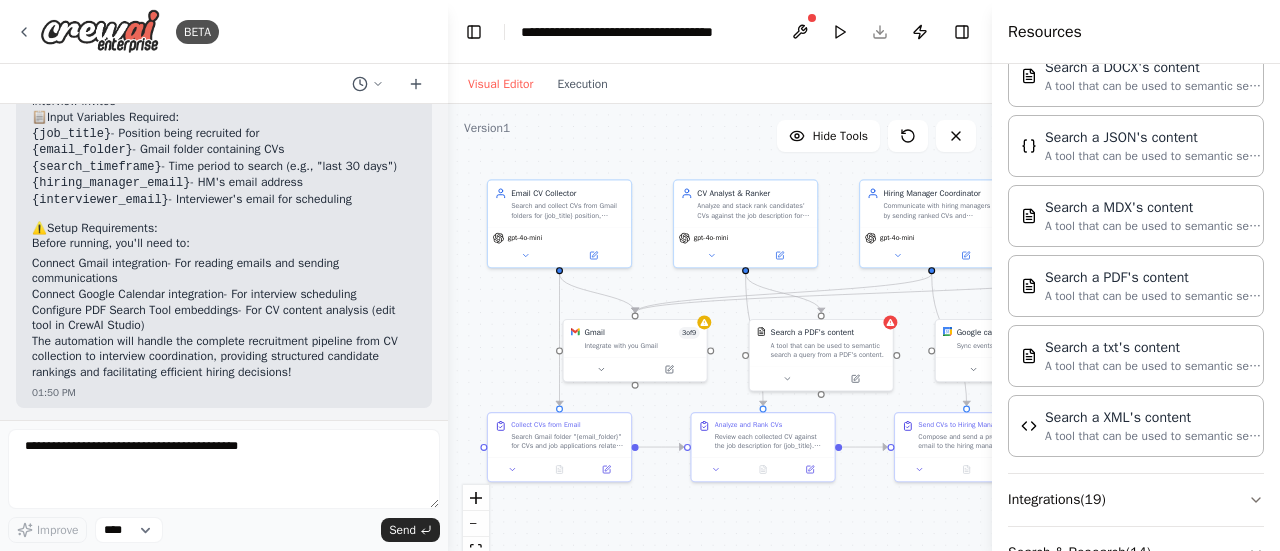 scroll, scrollTop: 1036, scrollLeft: 0, axis: vertical 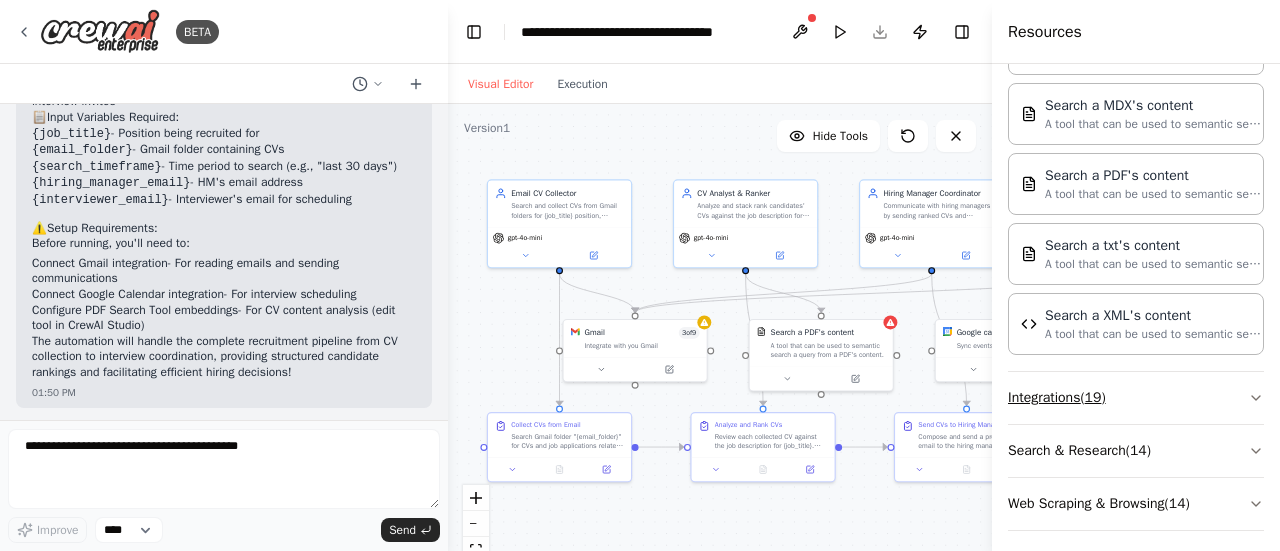 click on "Integrations  ( 19 )" at bounding box center (1136, 398) 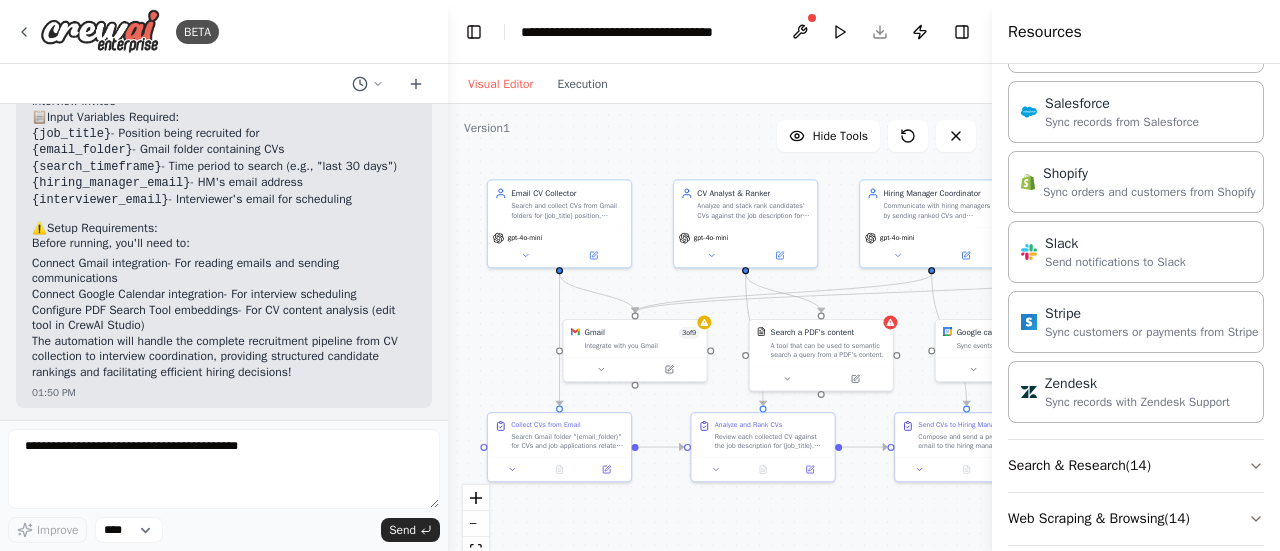 scroll, scrollTop: 2369, scrollLeft: 0, axis: vertical 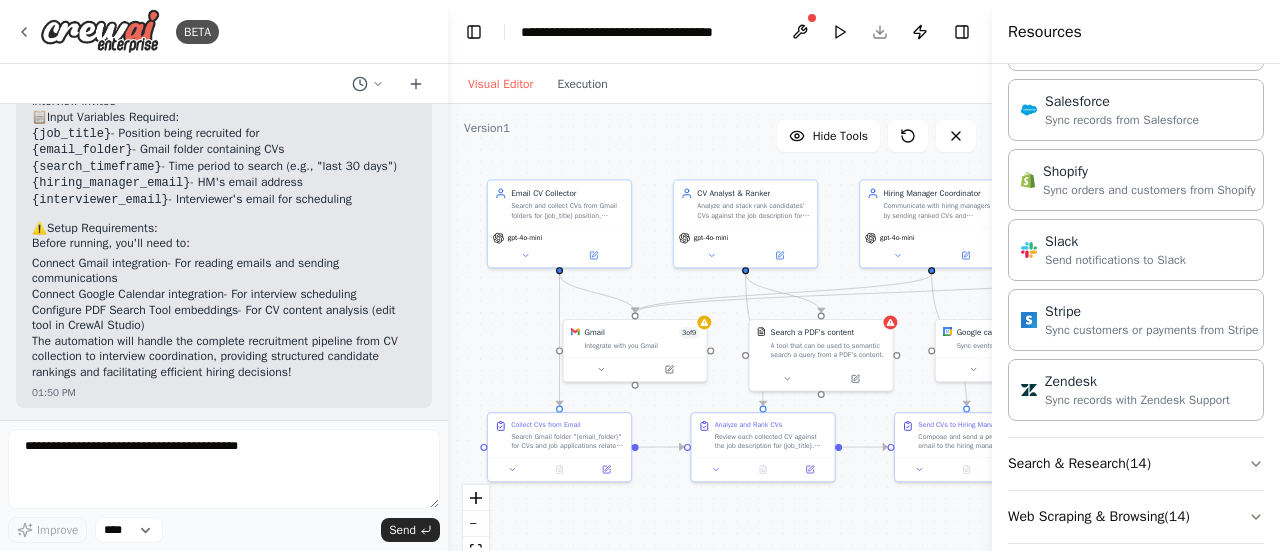 click on "Search & Research  ( 14 )" at bounding box center [1136, 464] 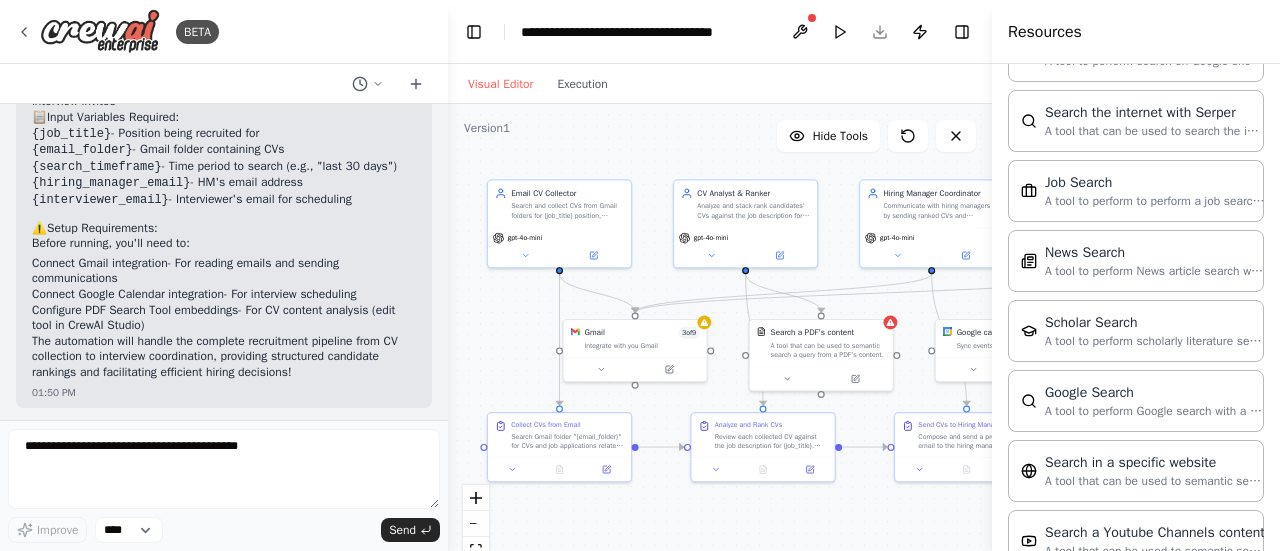 scroll, scrollTop: 3376, scrollLeft: 0, axis: vertical 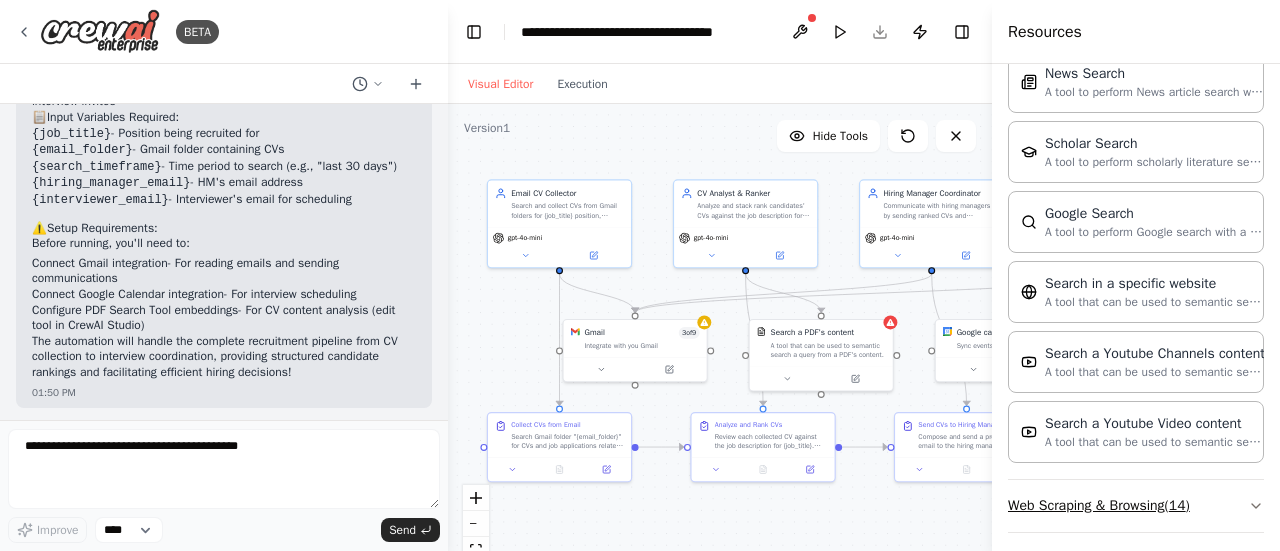 click on "Web Scraping & Browsing  ( 14 )" at bounding box center (1136, 506) 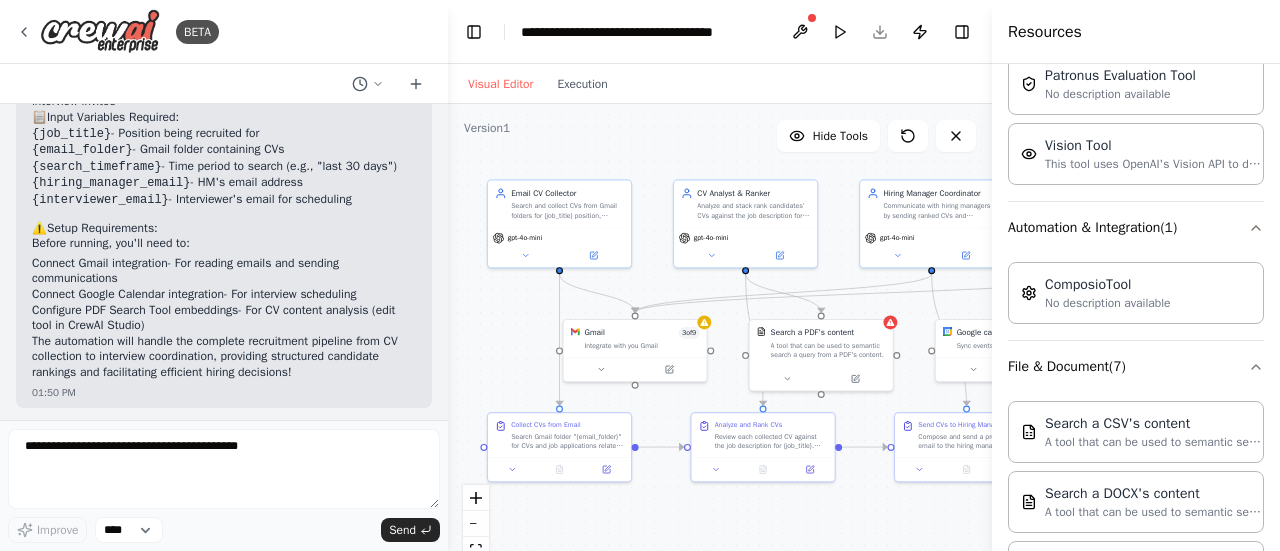 scroll, scrollTop: 0, scrollLeft: 0, axis: both 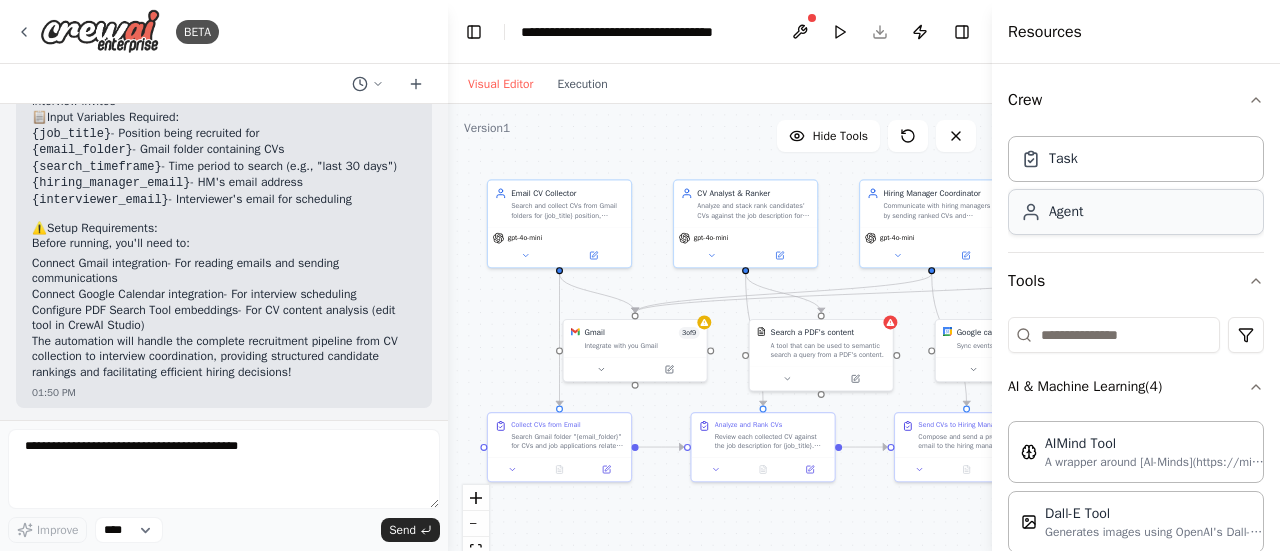 click on "Agent" at bounding box center [1136, 212] 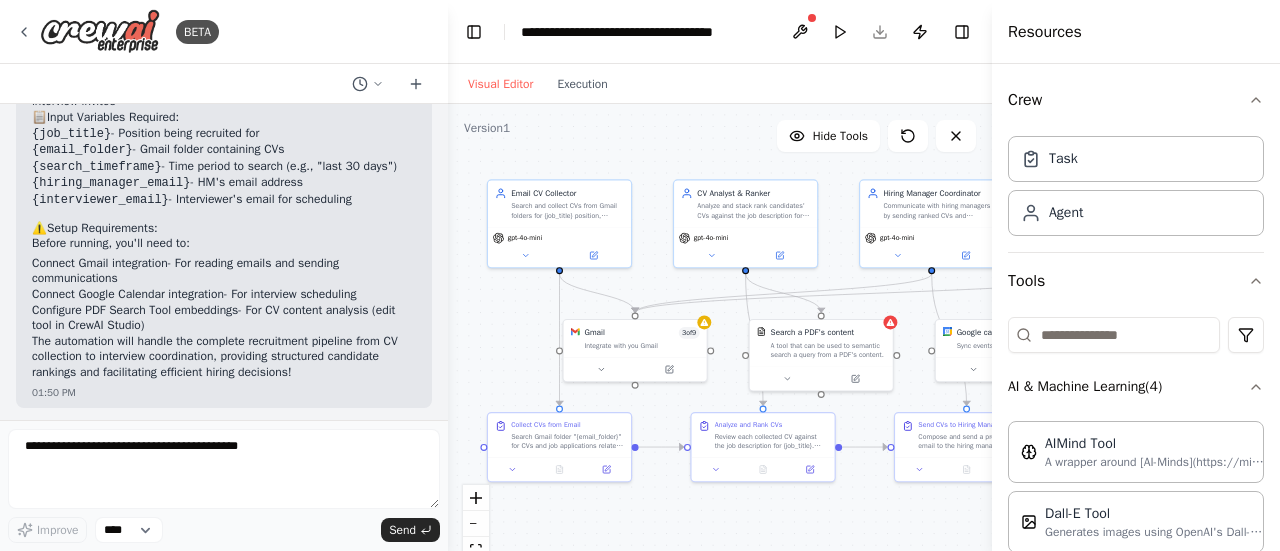 click on "Task Agent" at bounding box center (1136, 182) 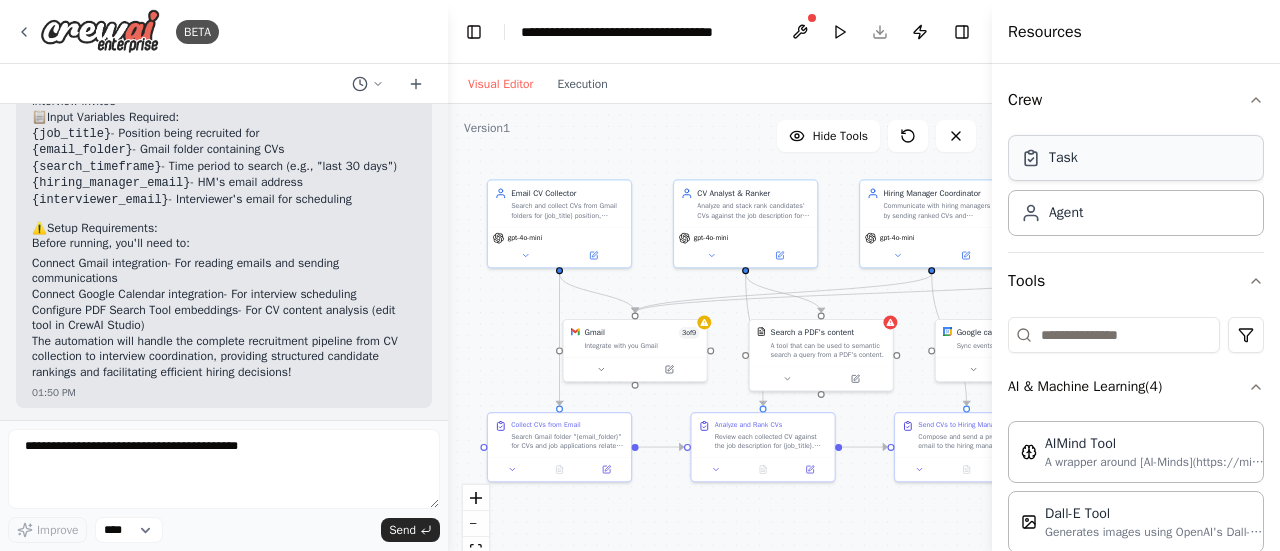 click on "Task" at bounding box center (1136, 158) 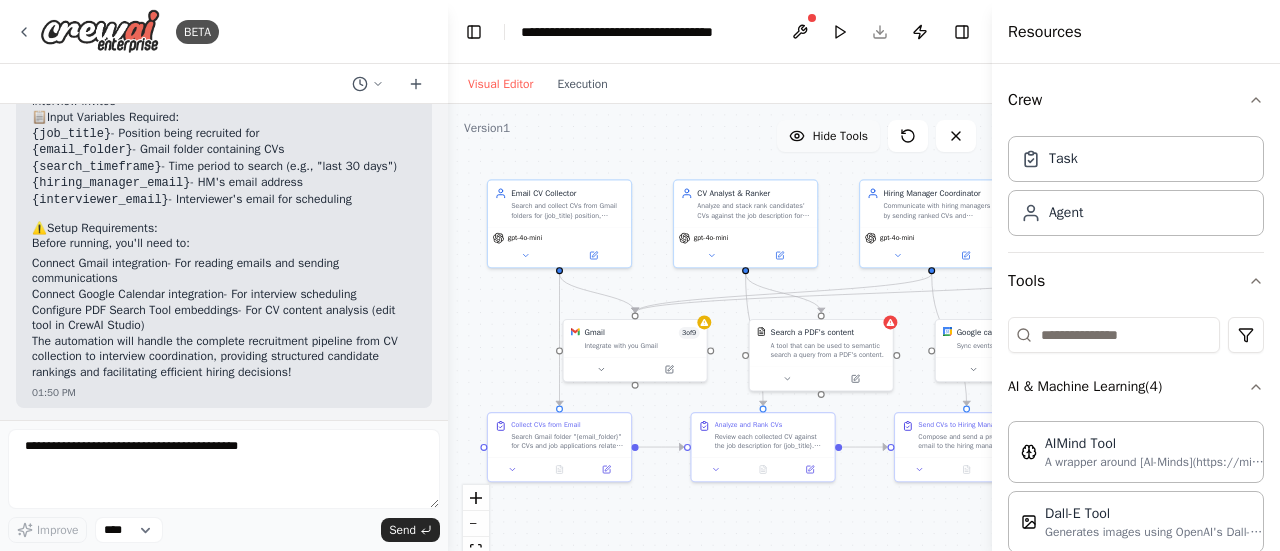 click on "Hide Tools" at bounding box center (828, 136) 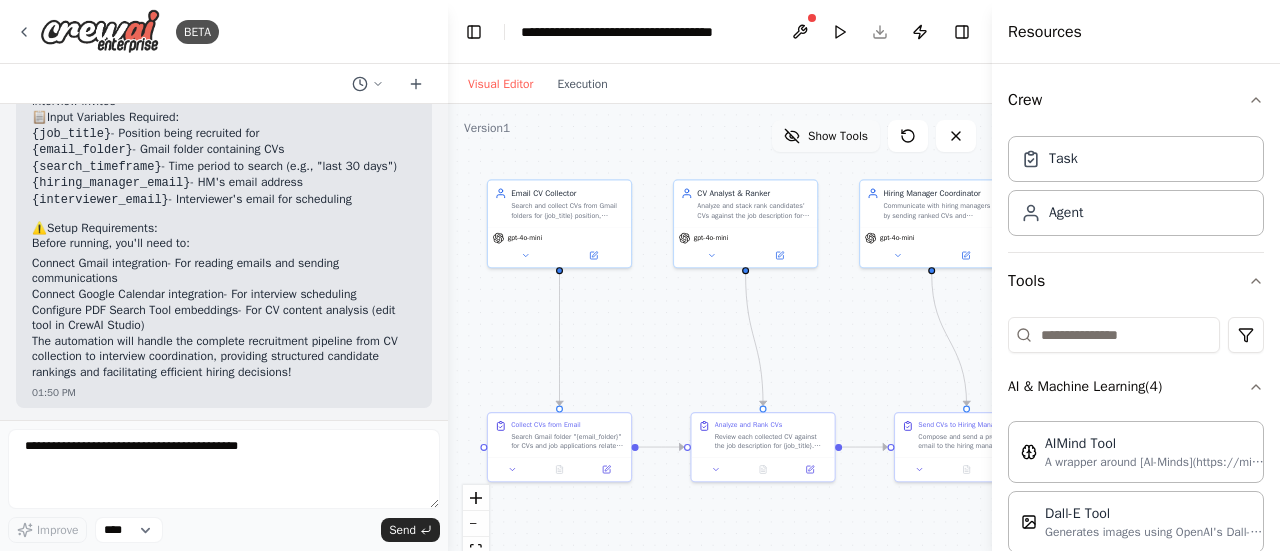 click on "Show Tools" at bounding box center [826, 136] 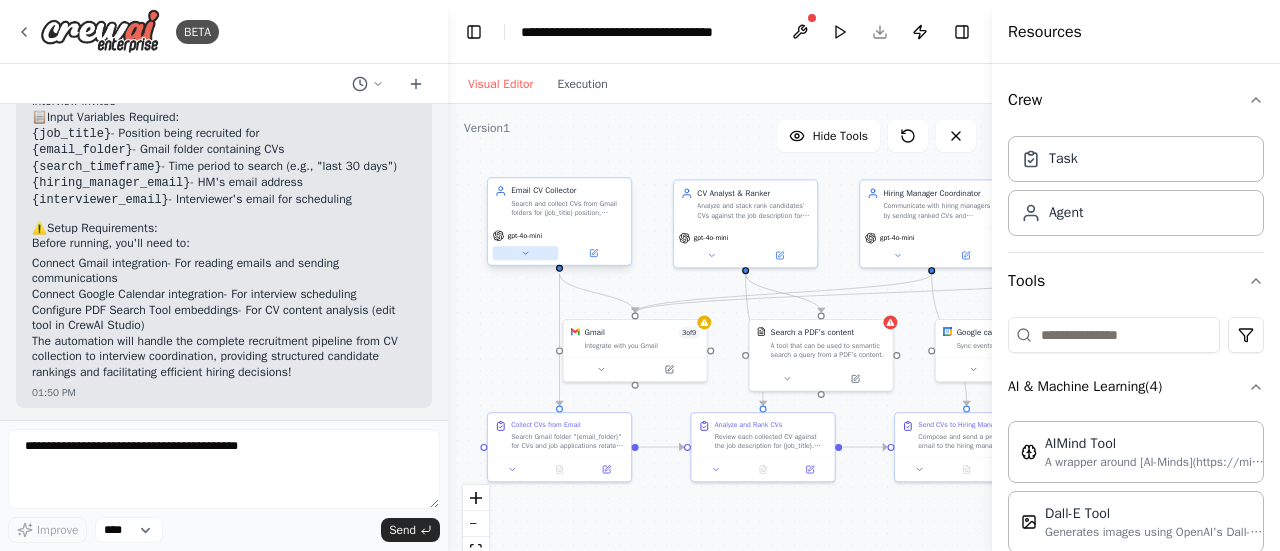 click 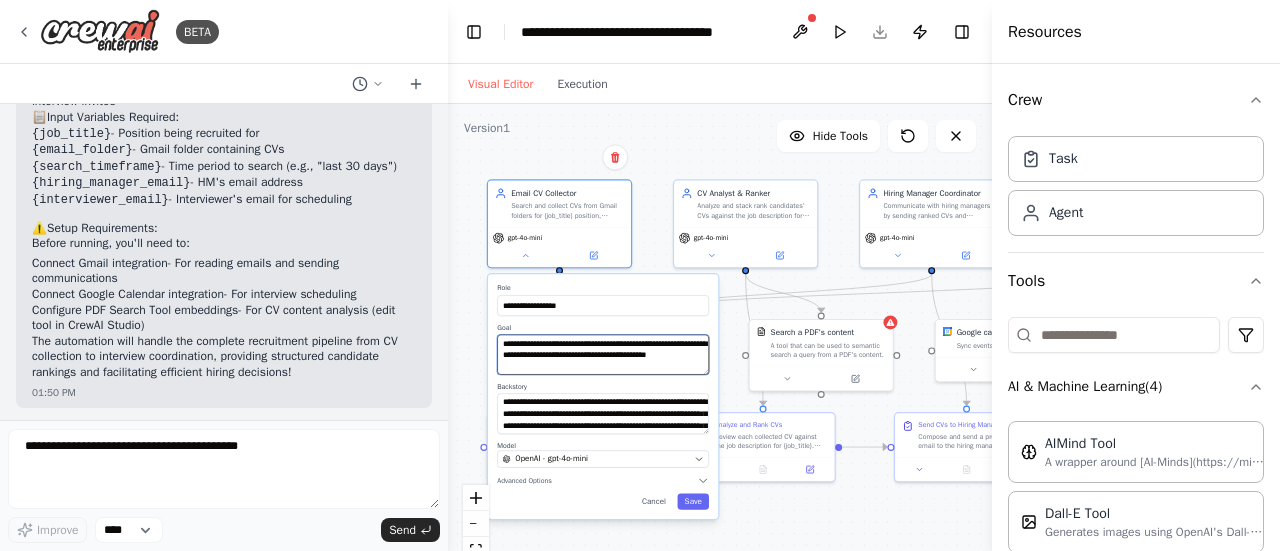 click on "**********" at bounding box center (603, 355) 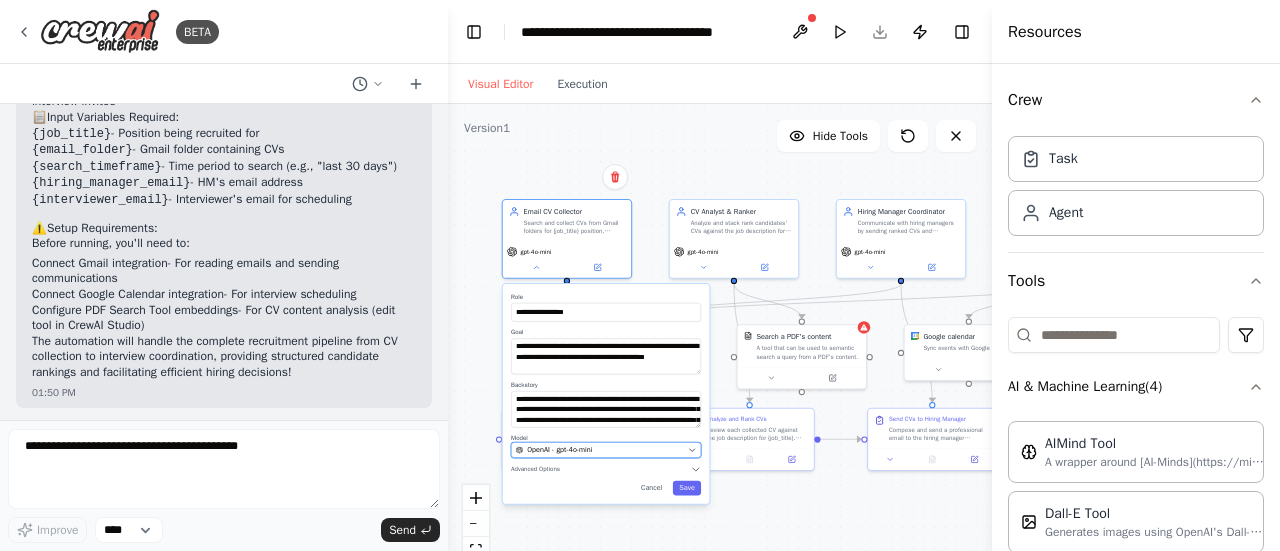 click on "OpenAI - gpt-4o-mini" at bounding box center (606, 450) 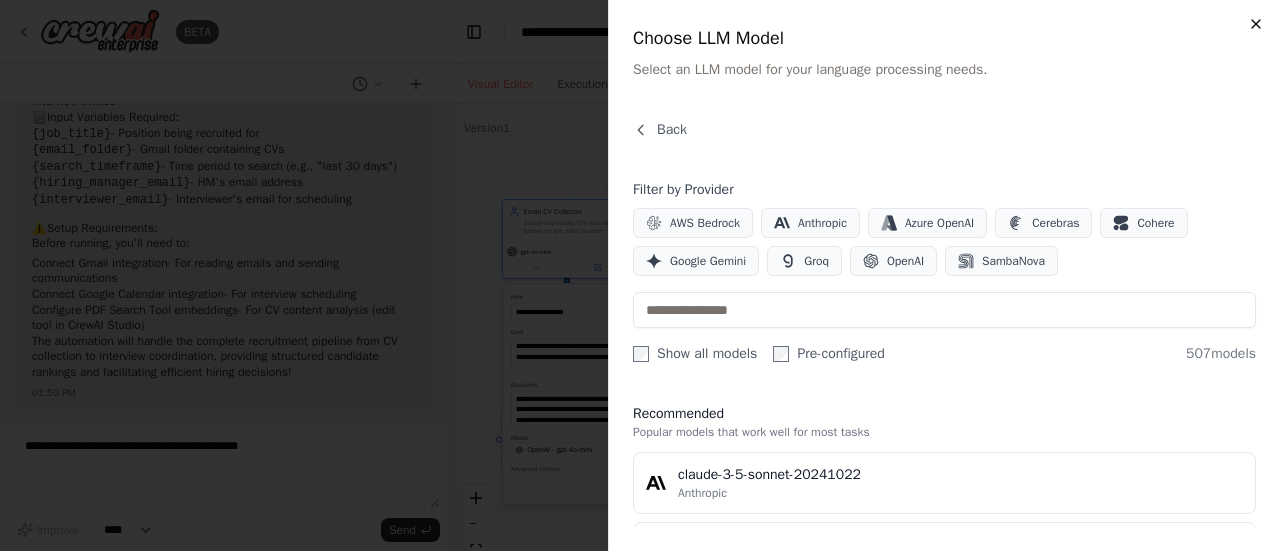 click 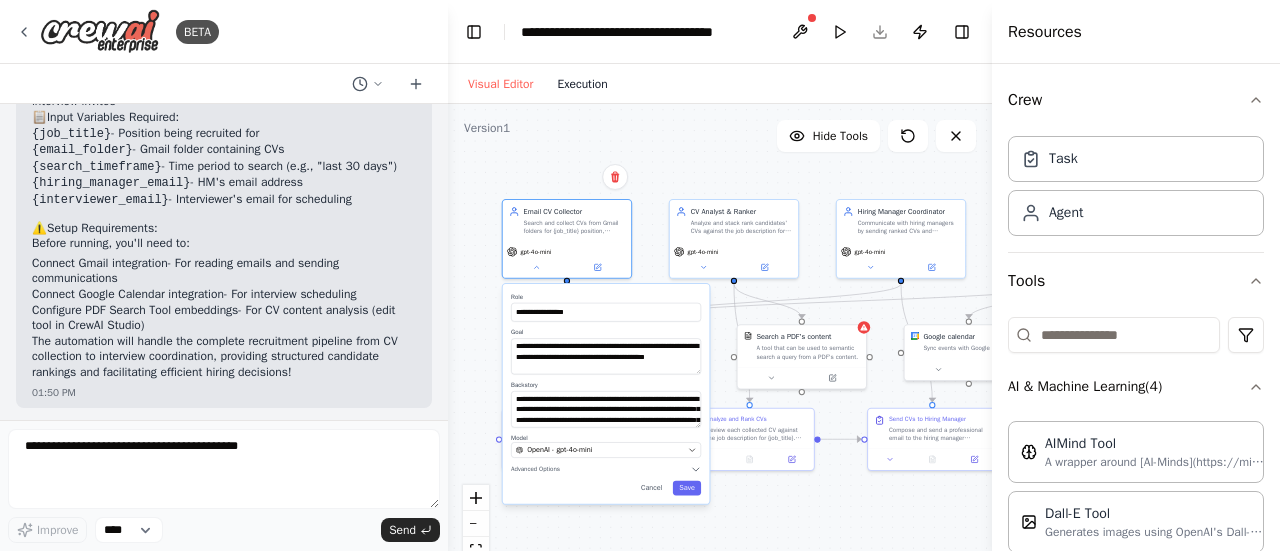 click on "Execution" at bounding box center [582, 84] 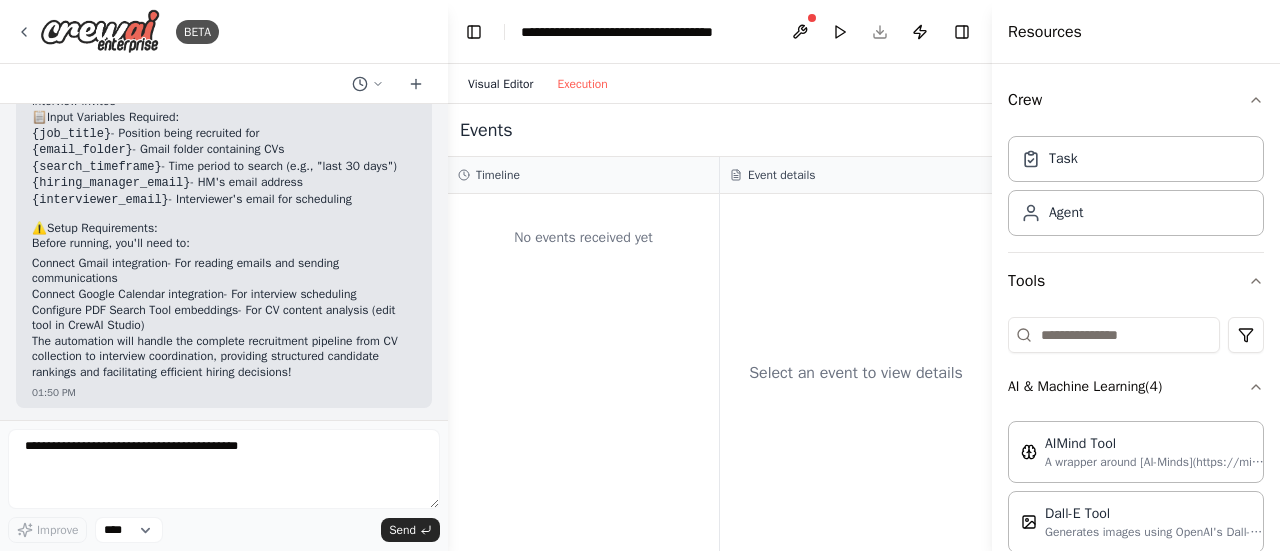 click on "Visual Editor" at bounding box center [500, 84] 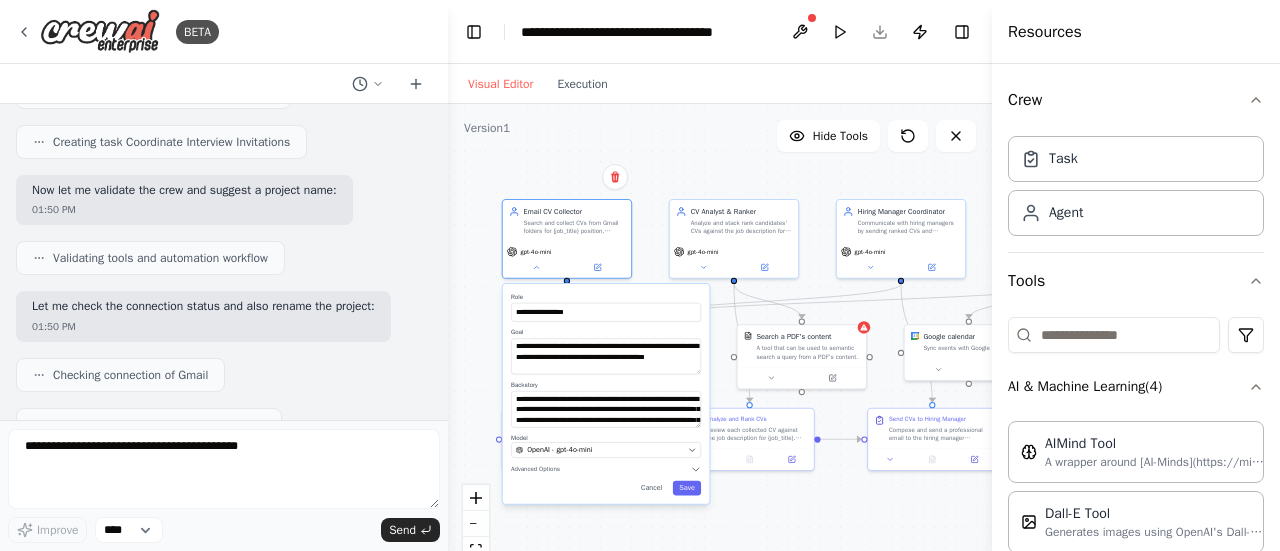 scroll, scrollTop: 2110, scrollLeft: 0, axis: vertical 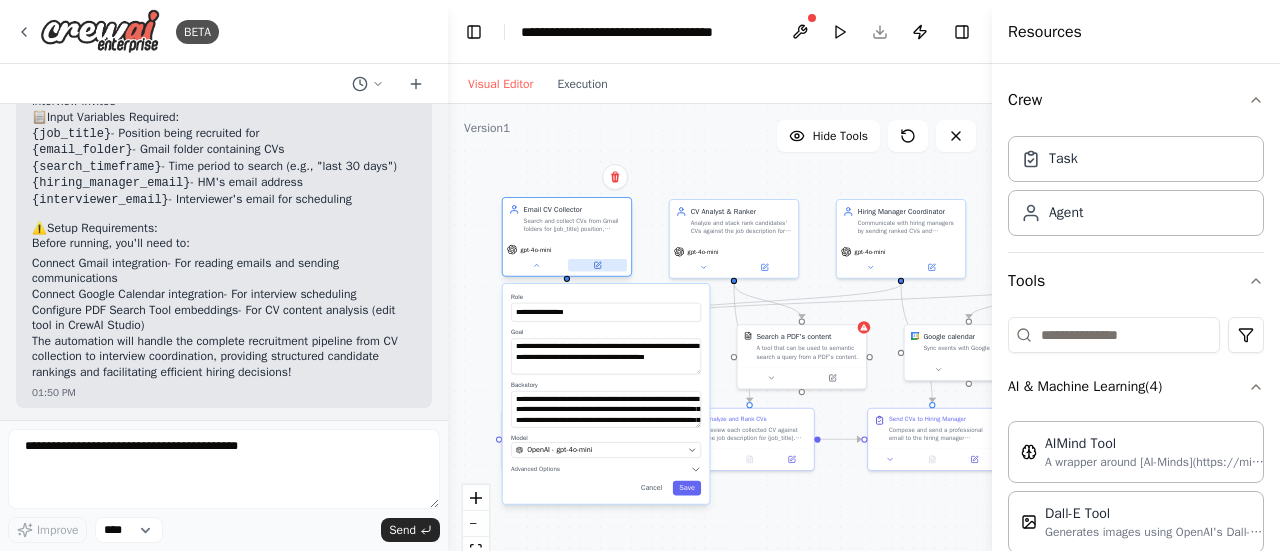 click 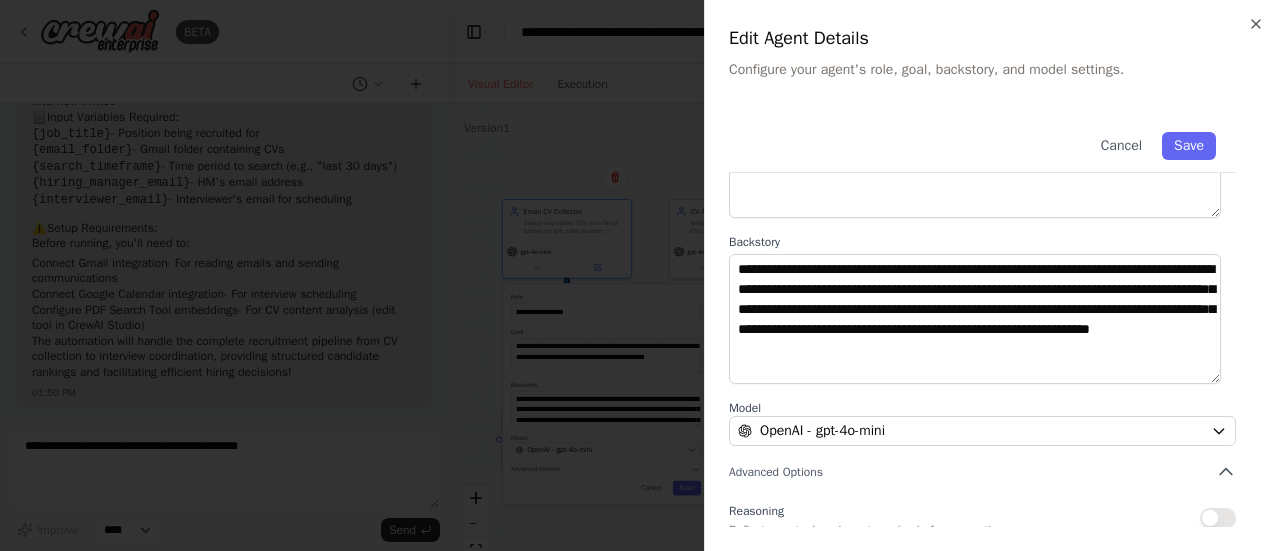 scroll, scrollTop: 352, scrollLeft: 0, axis: vertical 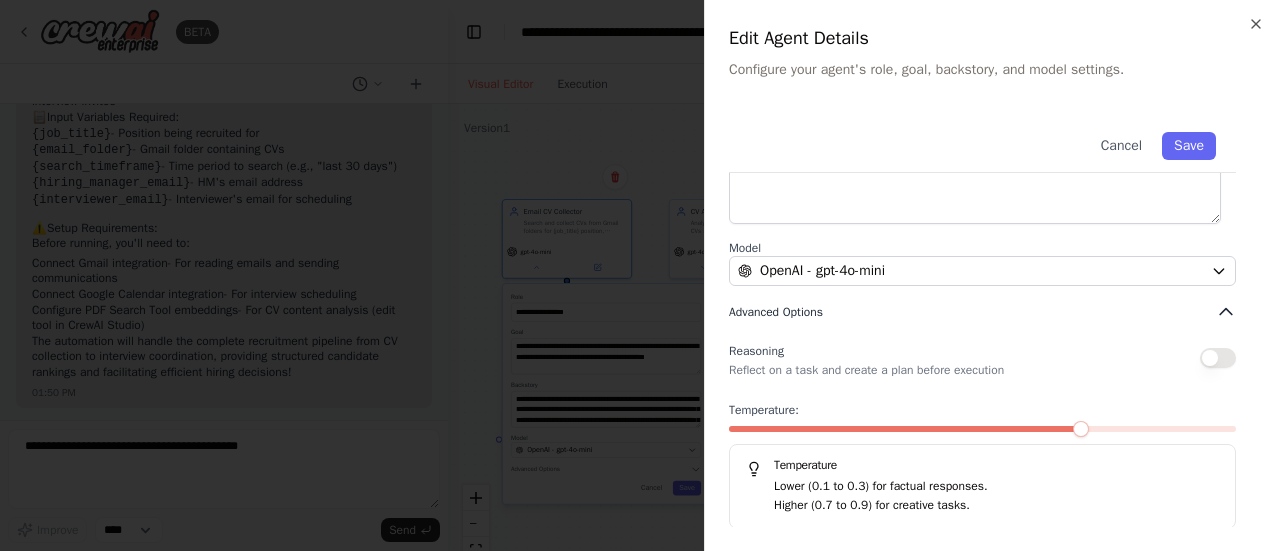 click 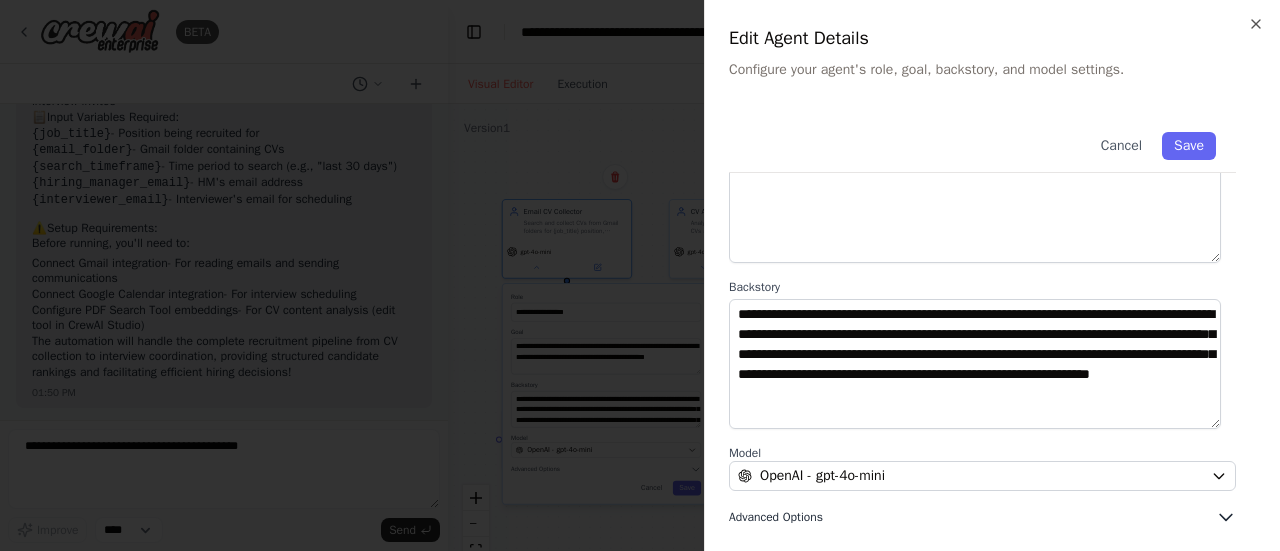 scroll, scrollTop: 145, scrollLeft: 0, axis: vertical 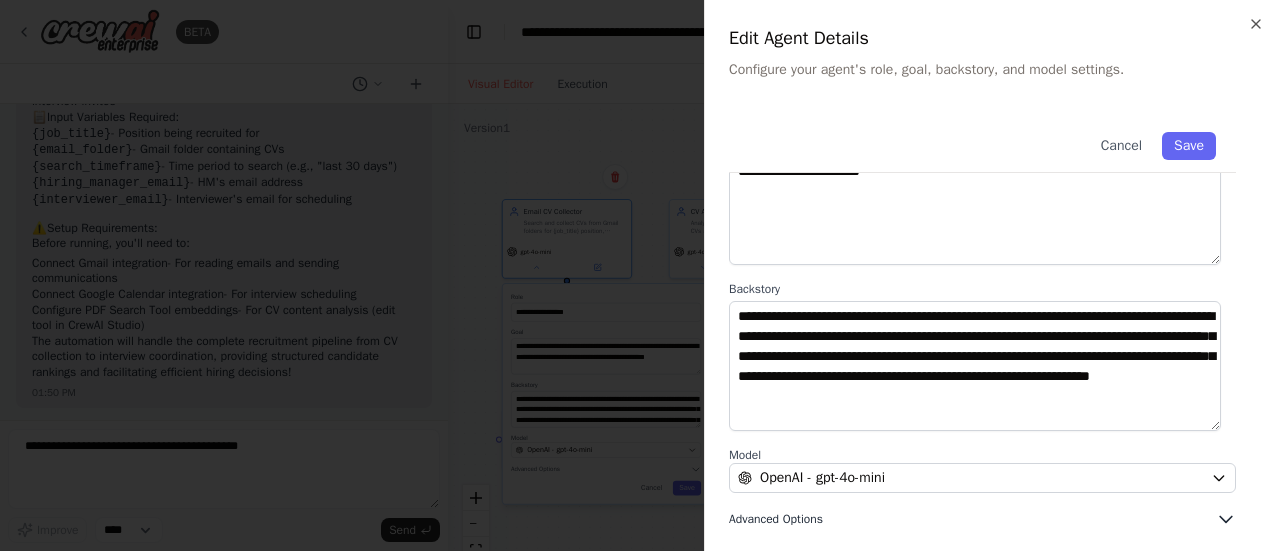click 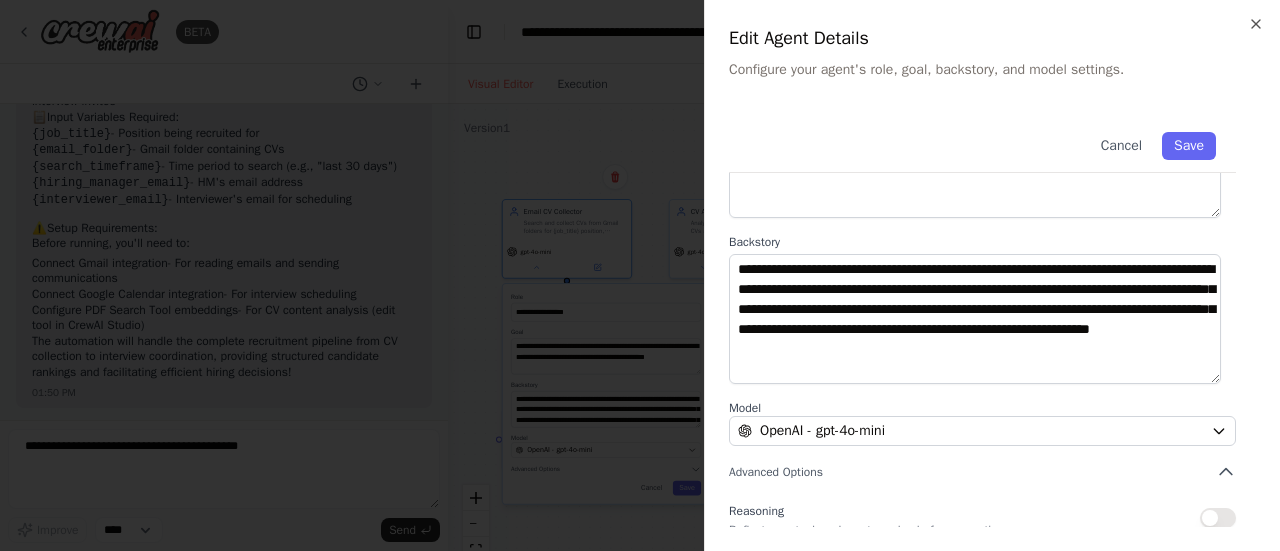 scroll, scrollTop: 0, scrollLeft: 0, axis: both 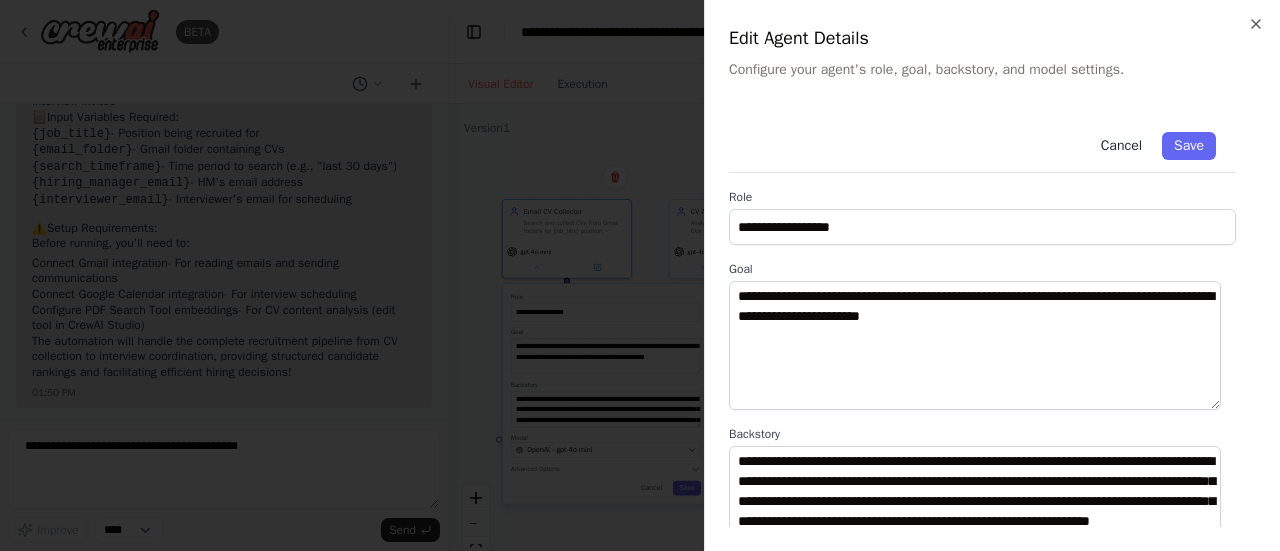 click on "Cancel" at bounding box center [1121, 146] 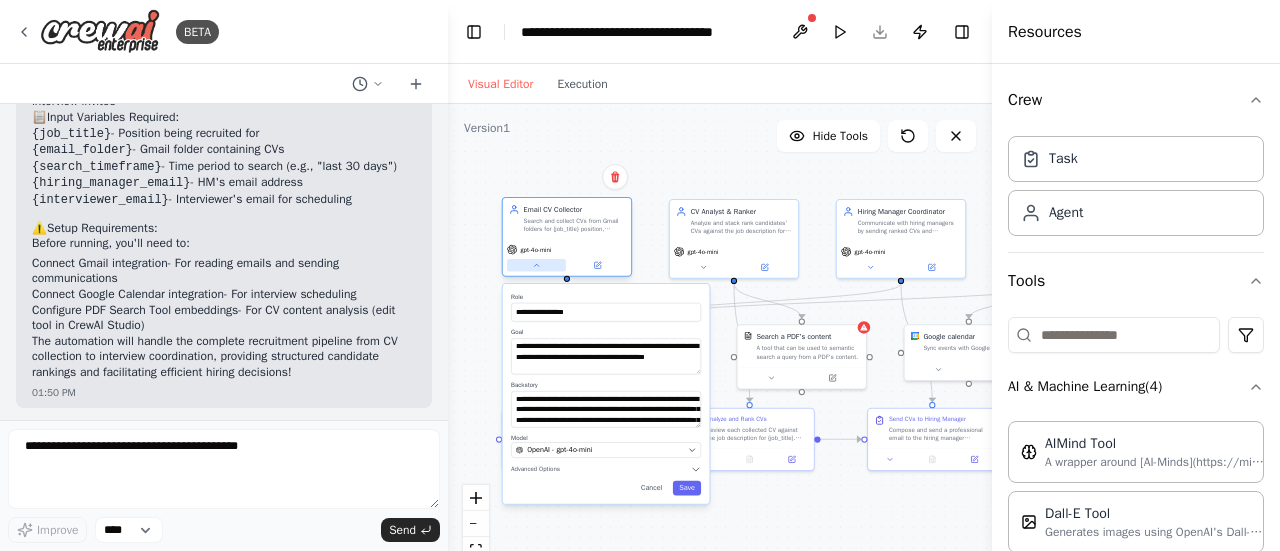 click 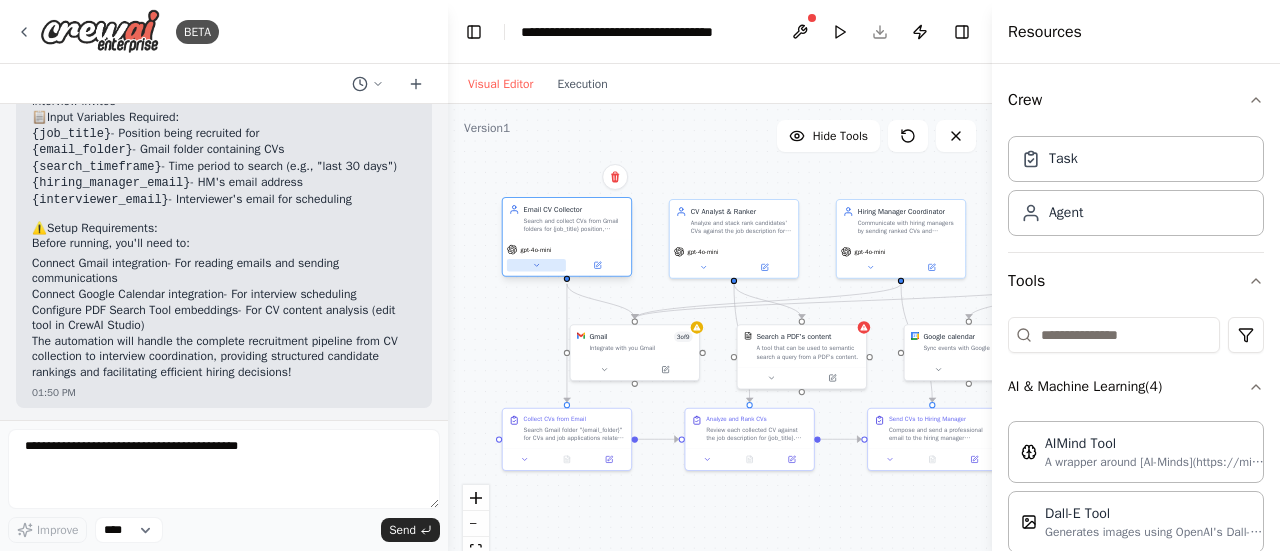 click 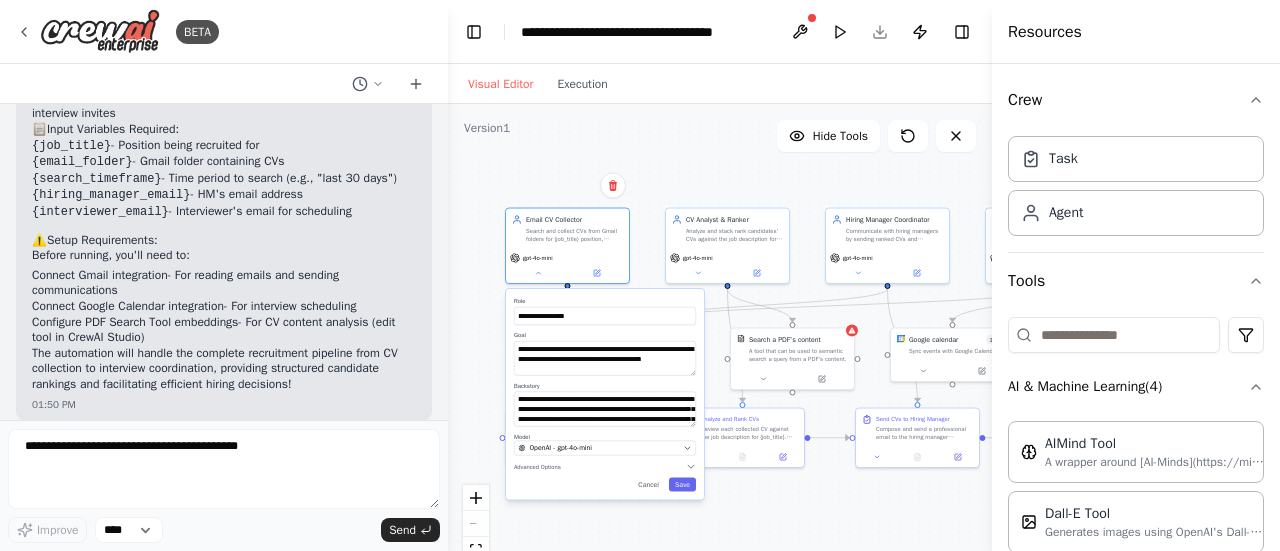 scroll, scrollTop: 2078, scrollLeft: 0, axis: vertical 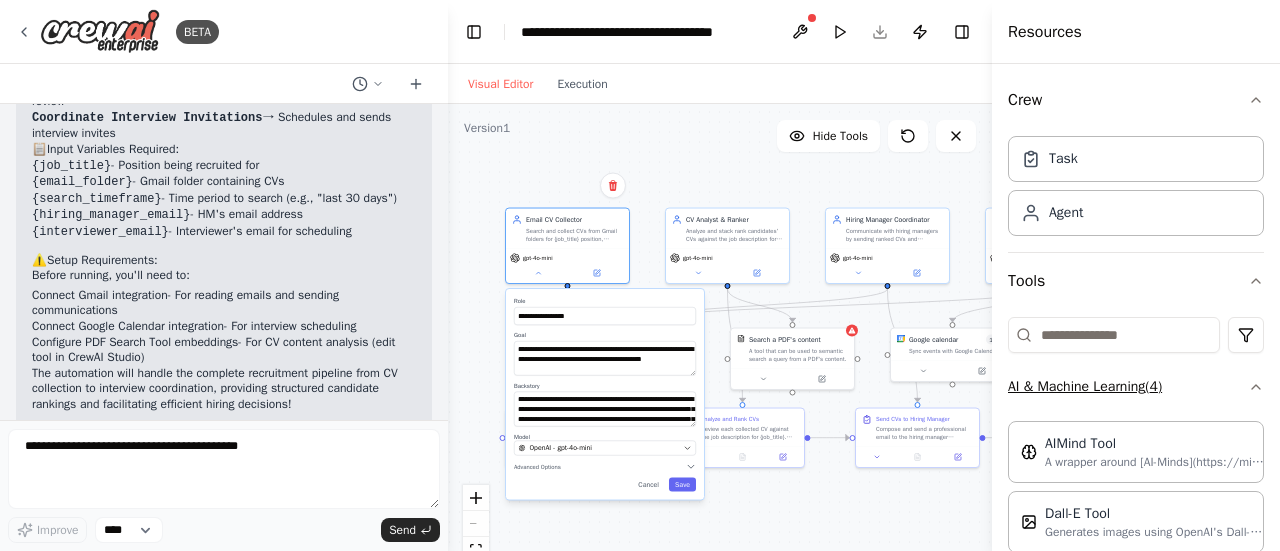 click 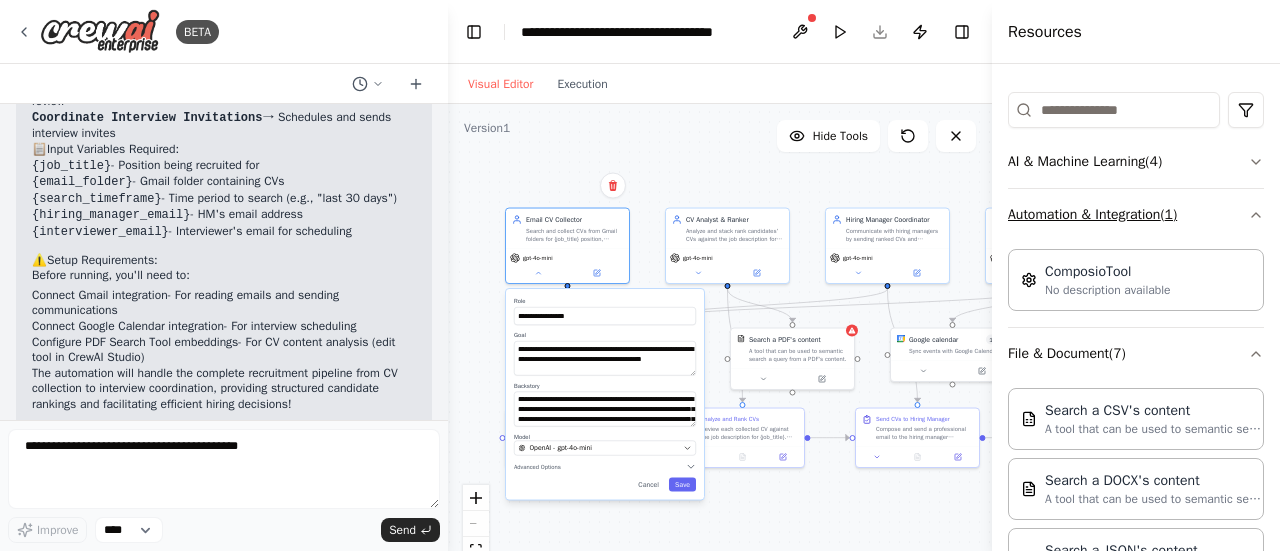 scroll, scrollTop: 226, scrollLeft: 0, axis: vertical 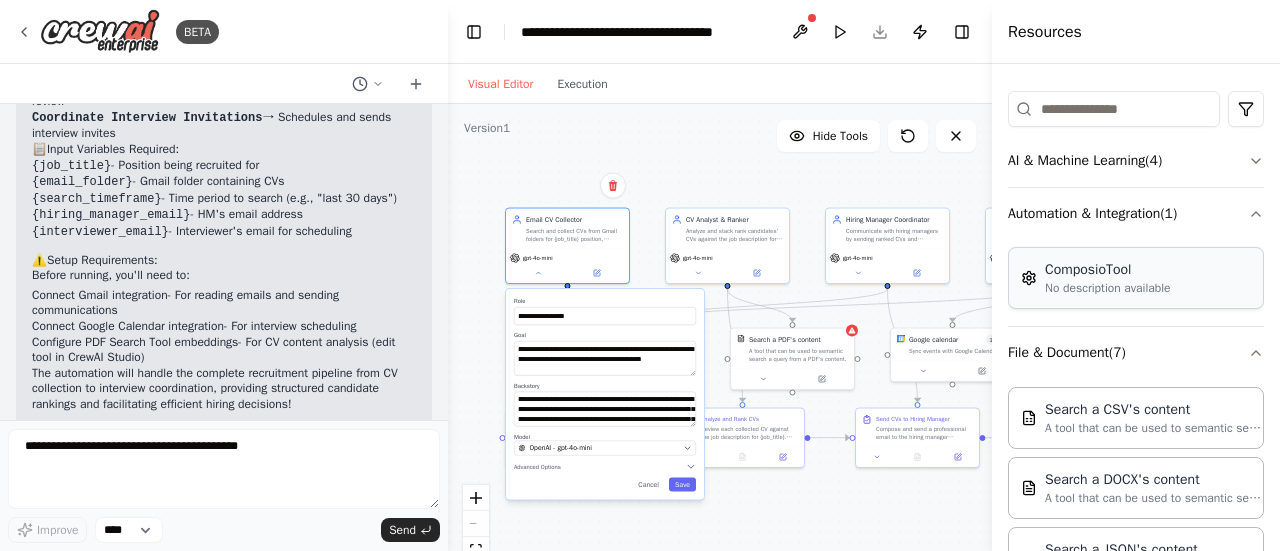click on "No description available" at bounding box center [1108, 288] 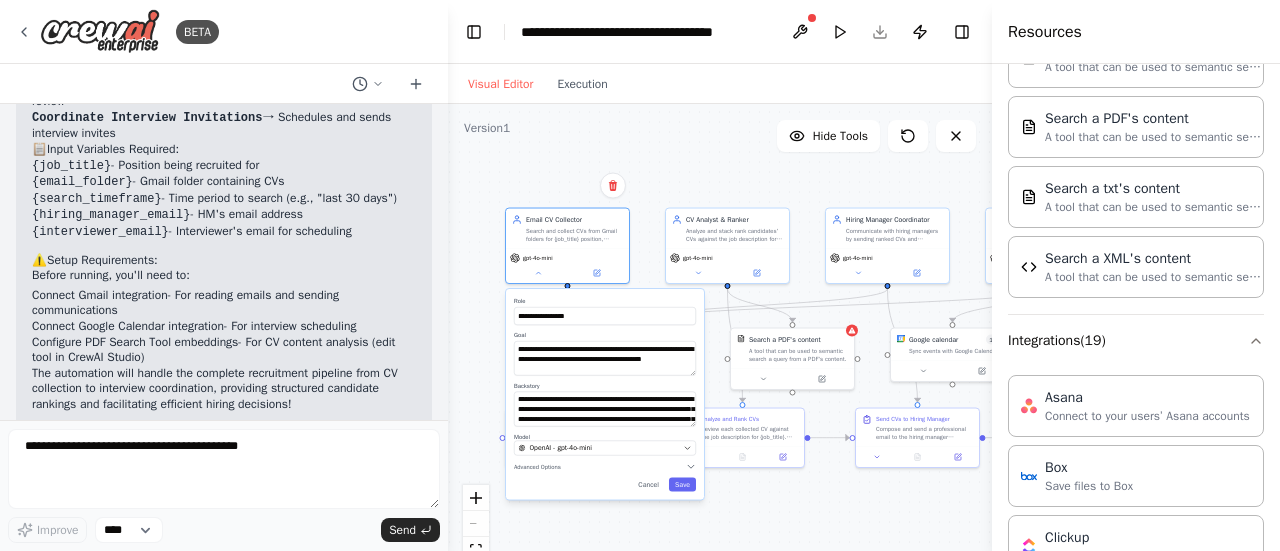 scroll, scrollTop: 801, scrollLeft: 0, axis: vertical 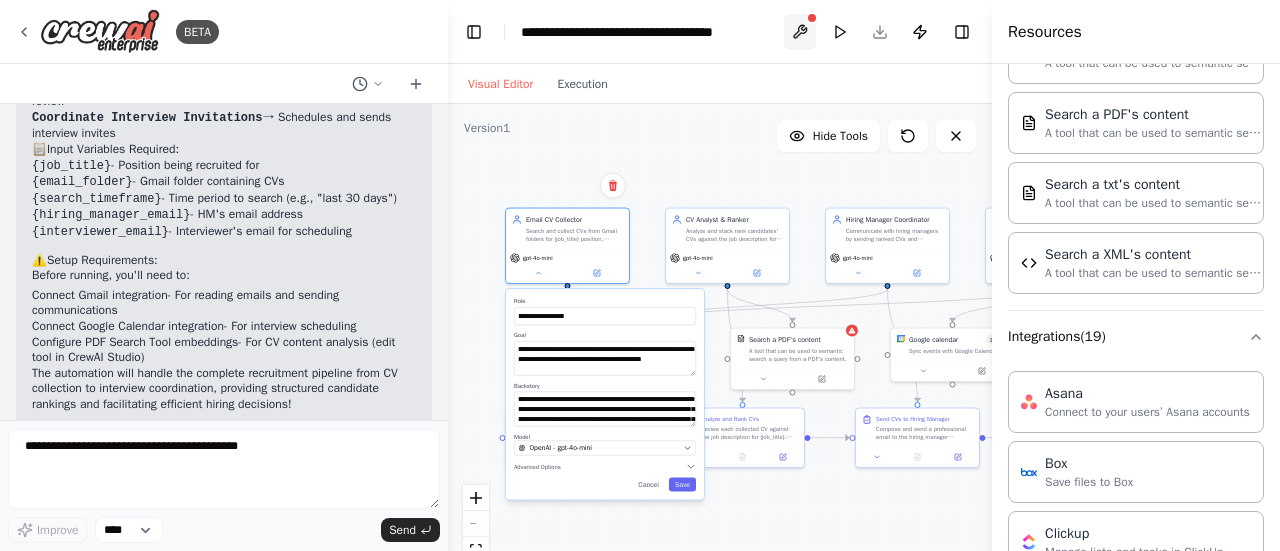 click at bounding box center (800, 32) 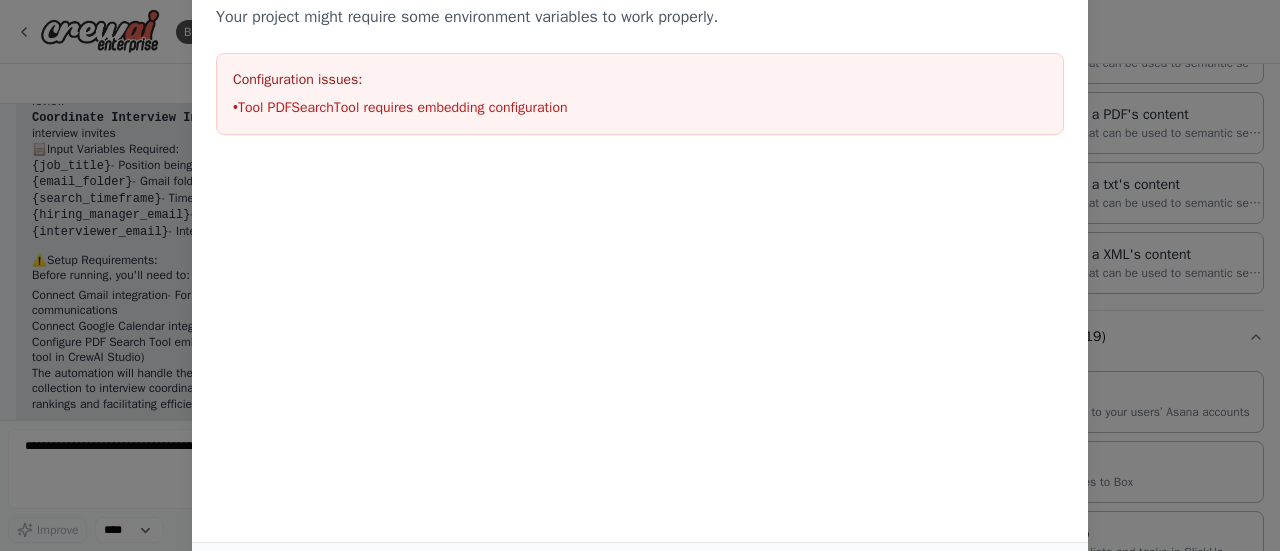 click on "Environment configuration Your project might require some environment variables to work properly. Configuration issues: •  Tool PDFSearchTool requires embedding configuration Cancel Save" at bounding box center (640, 275) 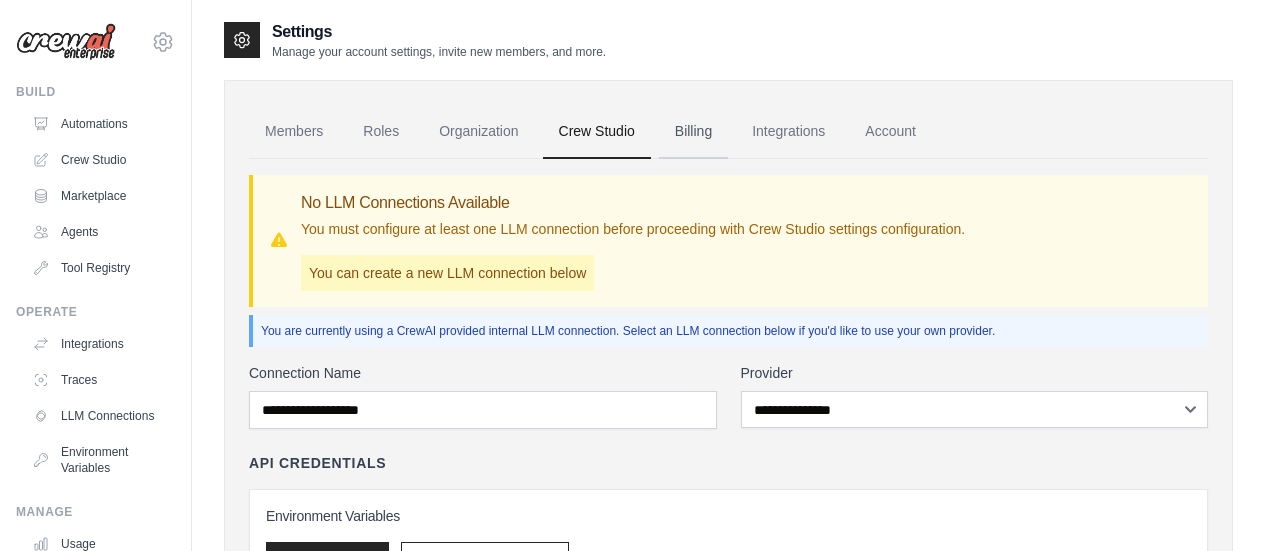 scroll, scrollTop: 0, scrollLeft: 0, axis: both 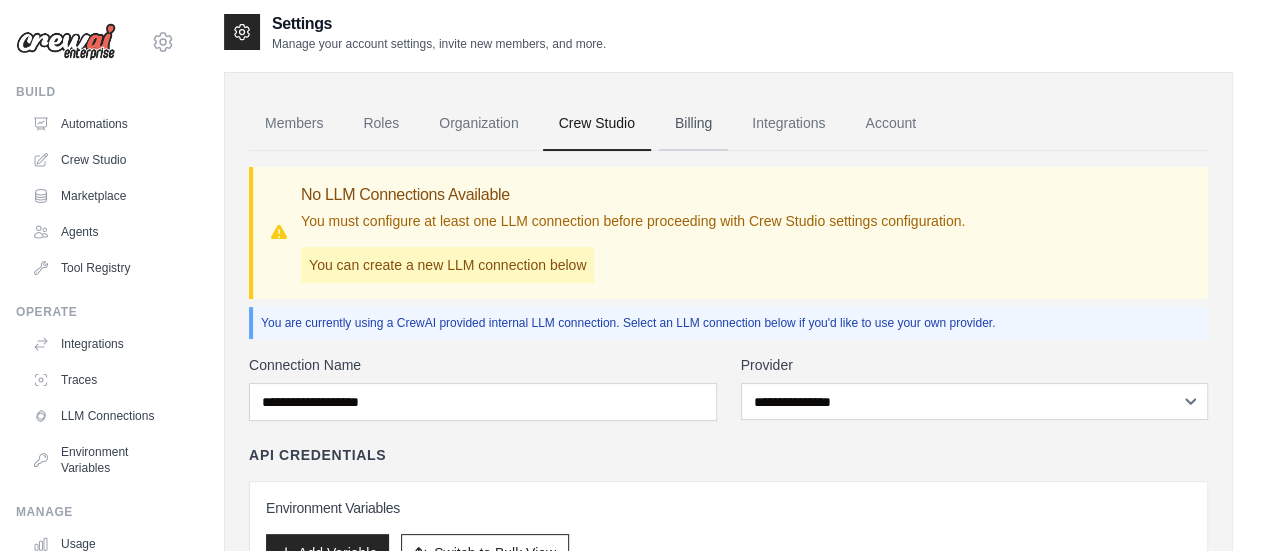 click on "Billing" at bounding box center (693, 124) 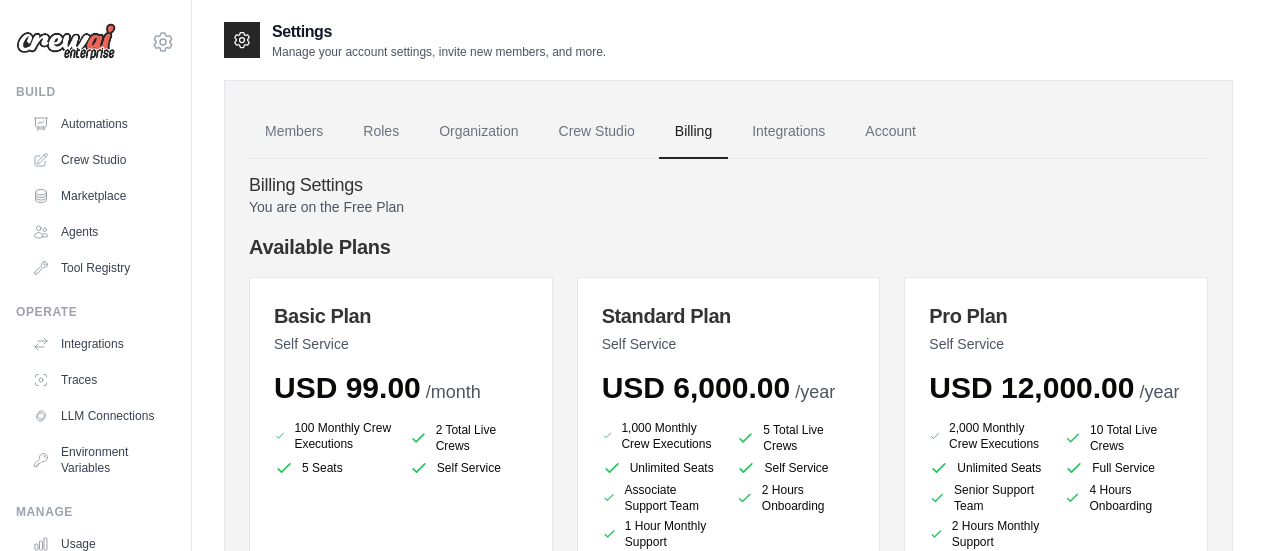 scroll, scrollTop: 0, scrollLeft: 0, axis: both 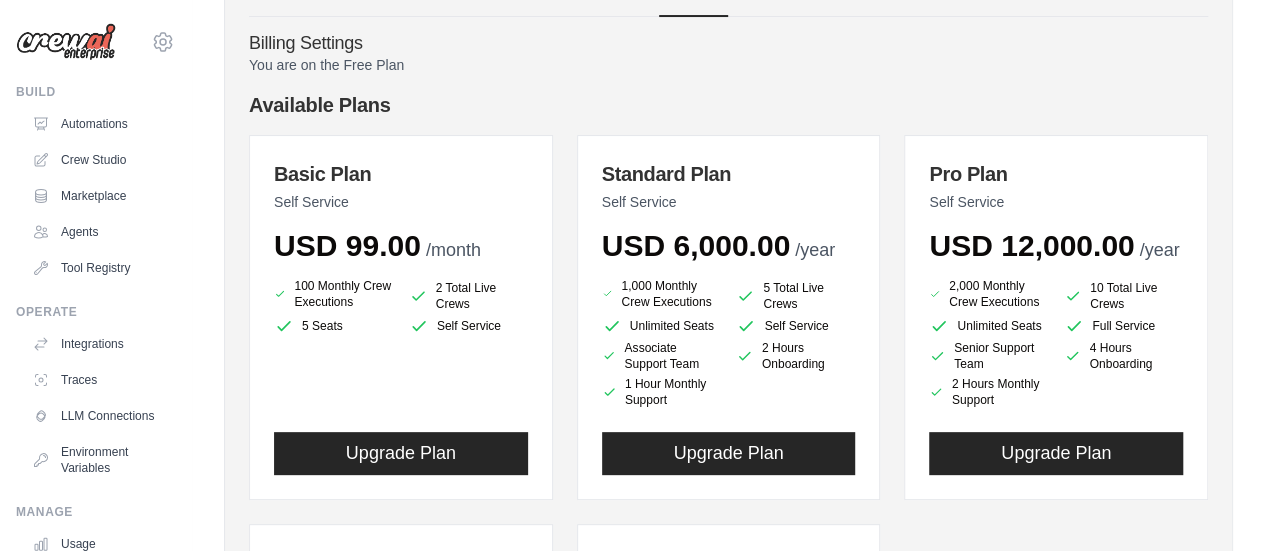 click 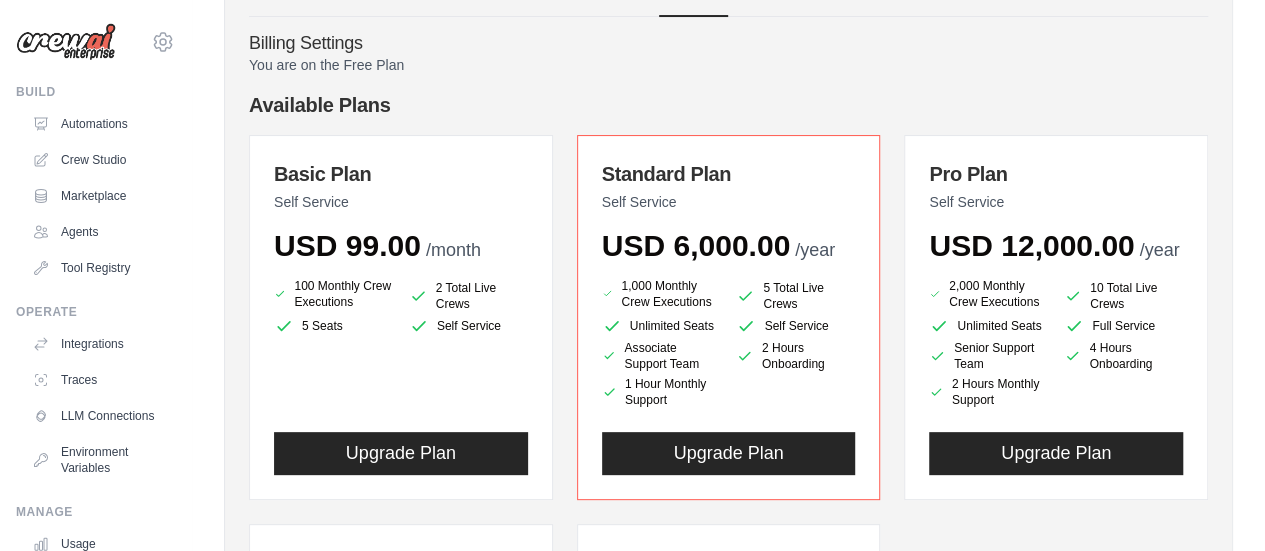 drag, startPoint x: 0, startPoint y: 0, endPoint x: 612, endPoint y: 331, distance: 695.77655 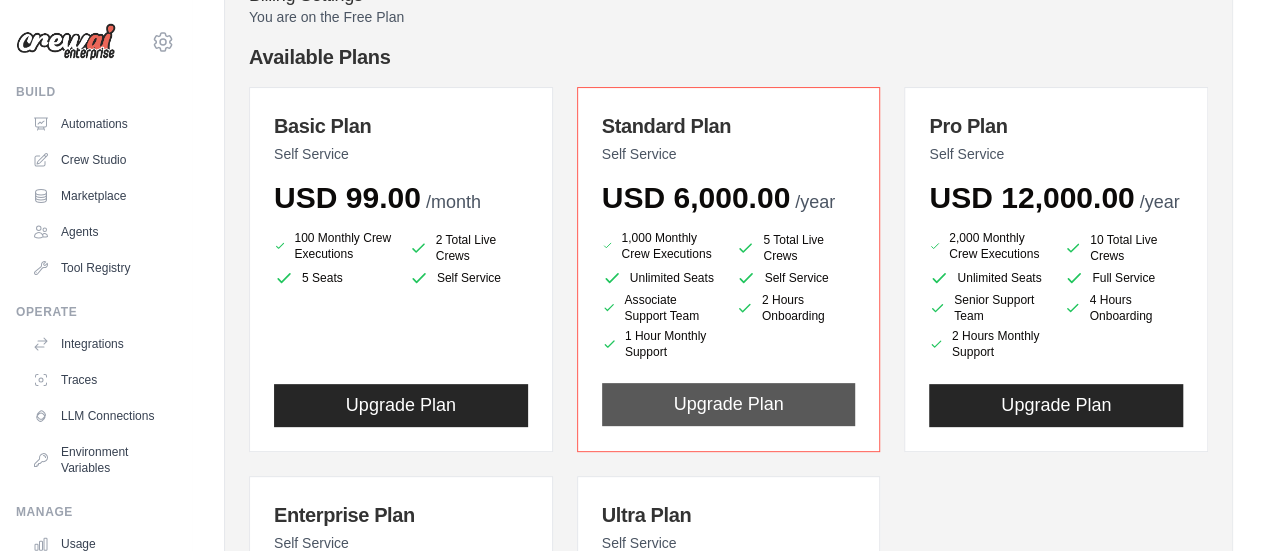 click on "1,000 Monthly Crew Executions
5 Total Live Crews
Unlimited Seats
Self Service
Associate Support Team
2 Hours Onboarding" at bounding box center [729, 294] 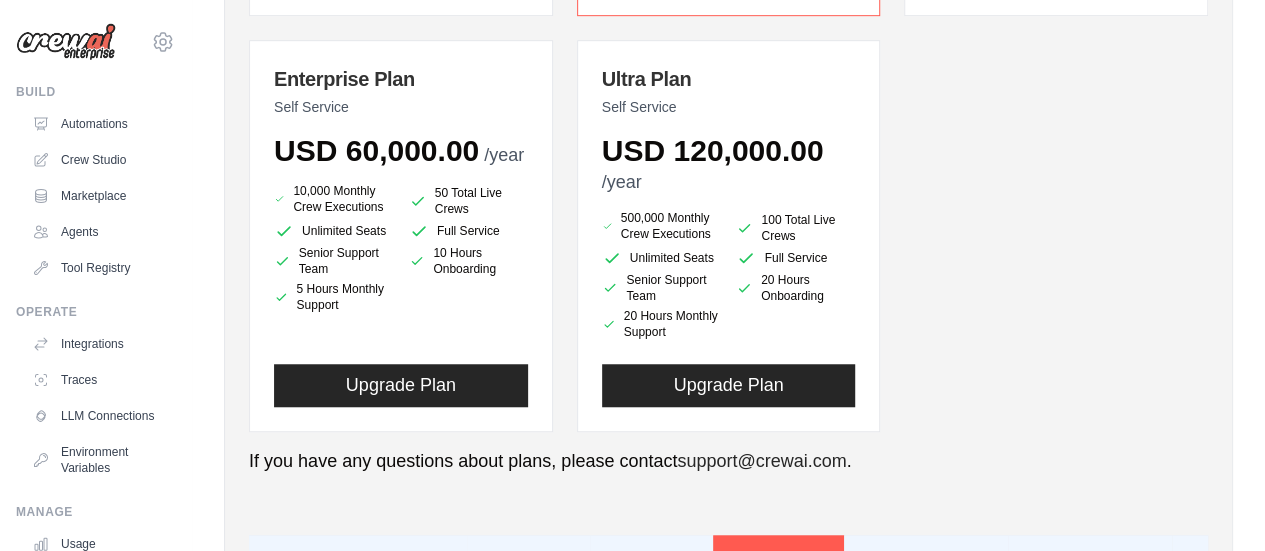 click on "Basic Plan
Self Service
USD 99.00
/month
100 Monthly Crew Executions
2 Total Live Crews
5 Seats
Self Service" at bounding box center [728, 41] 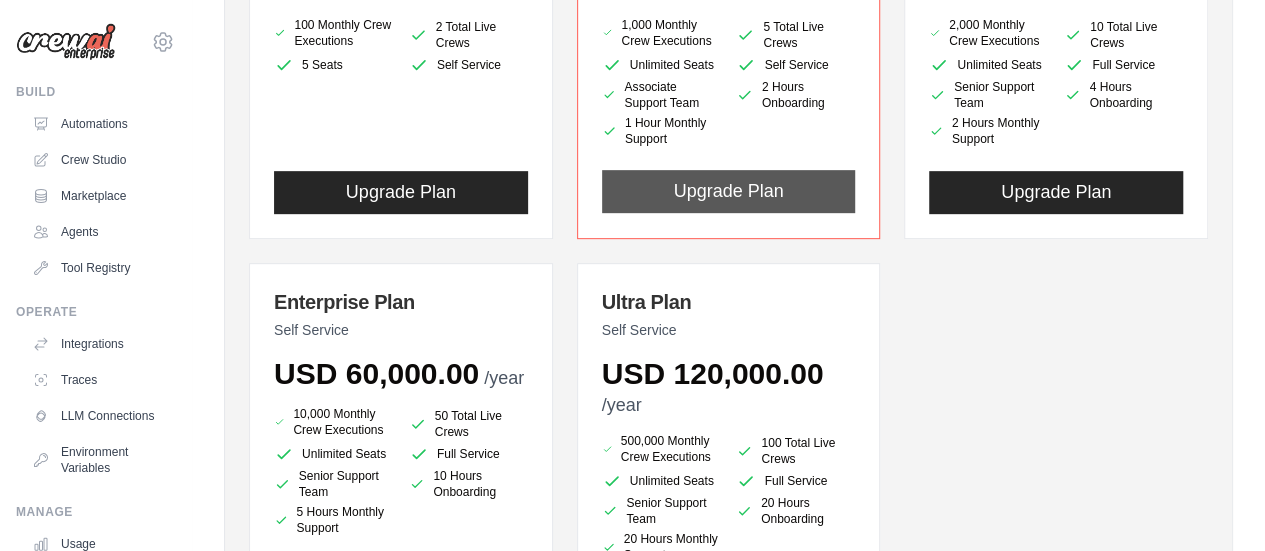 scroll, scrollTop: 396, scrollLeft: 0, axis: vertical 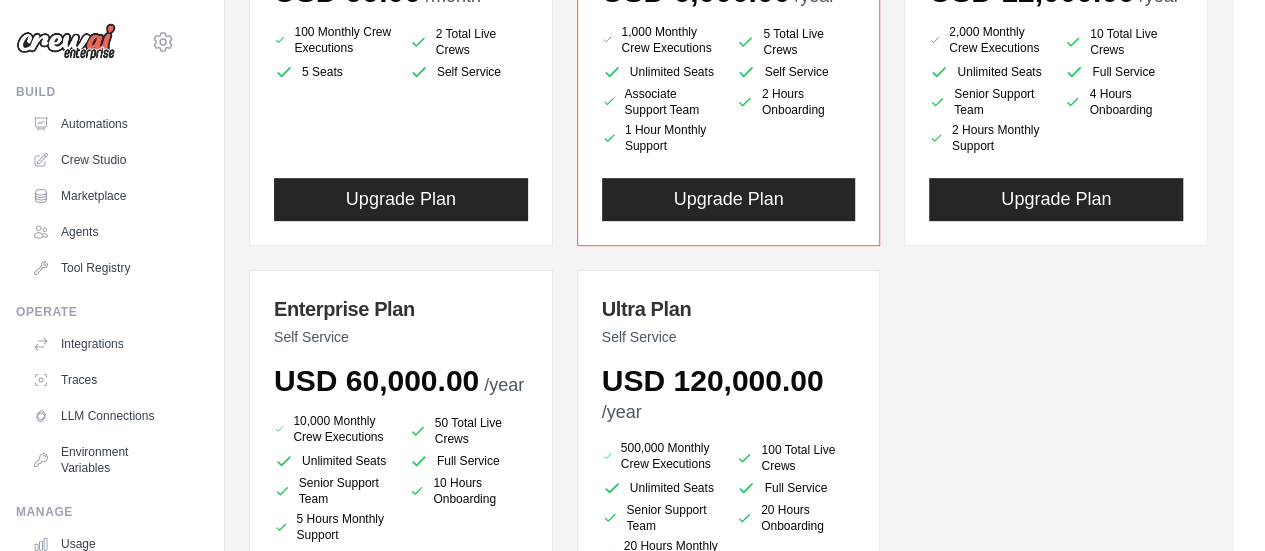 click on "Basic Plan
Self Service
USD 99.00
/month
100 Monthly Crew Executions
2 Total Live Crews
5 Seats
Self Service" at bounding box center (728, 271) 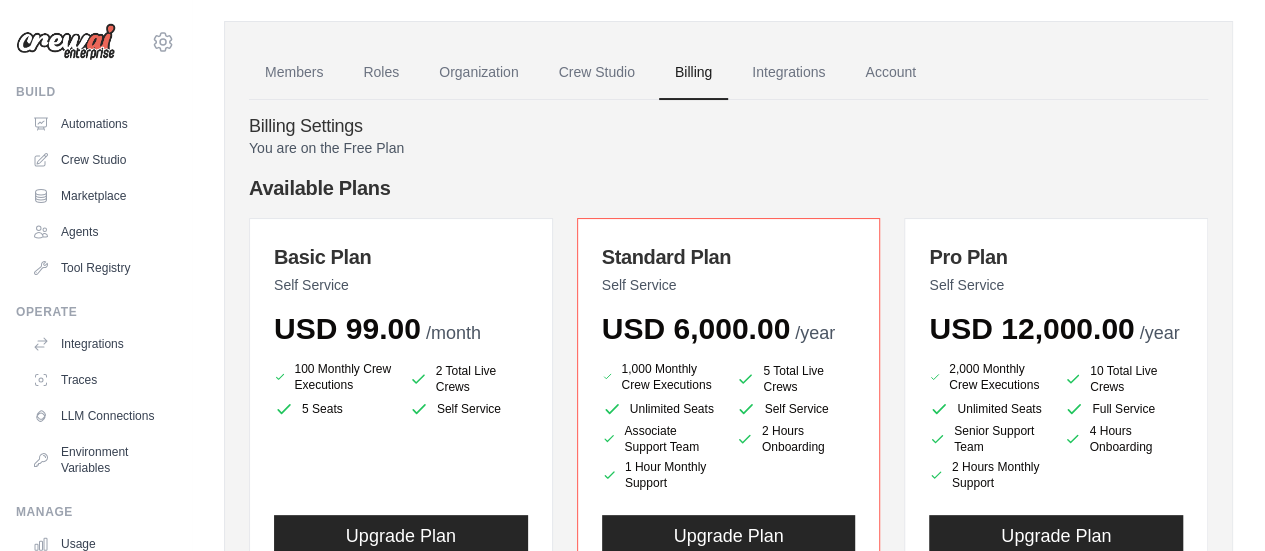 scroll, scrollTop: 0, scrollLeft: 0, axis: both 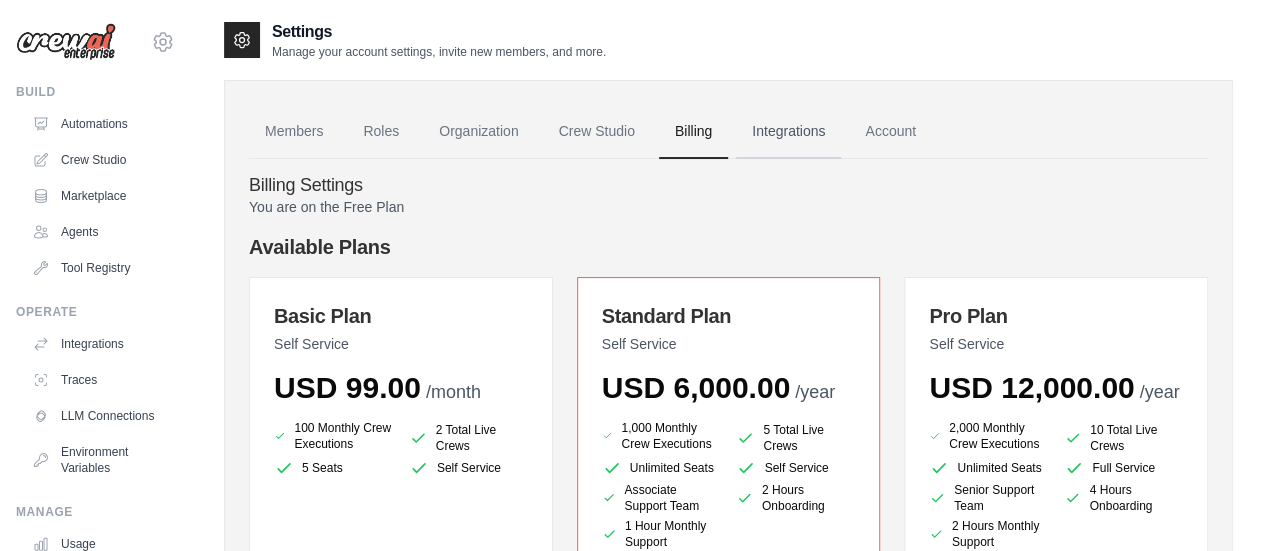 click on "Integrations" at bounding box center (788, 132) 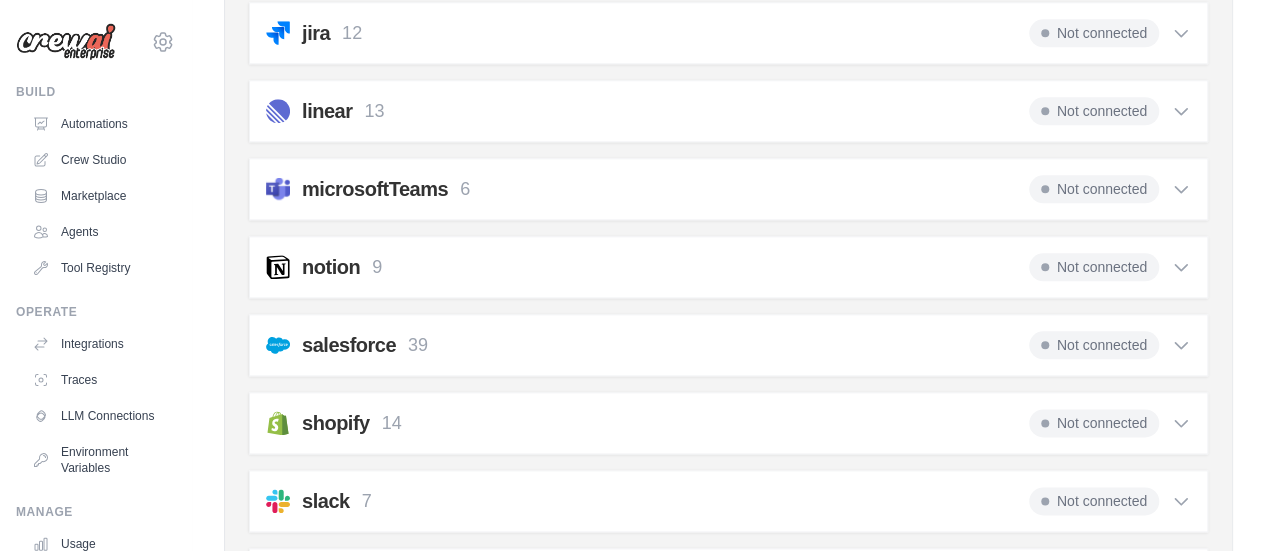 scroll, scrollTop: 1046, scrollLeft: 0, axis: vertical 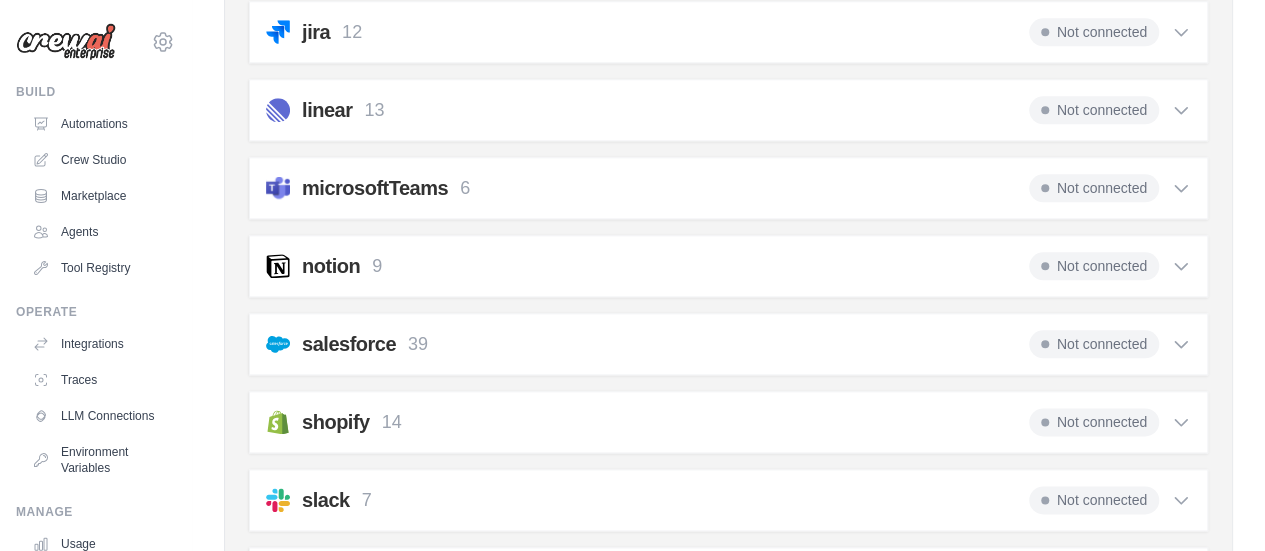 click 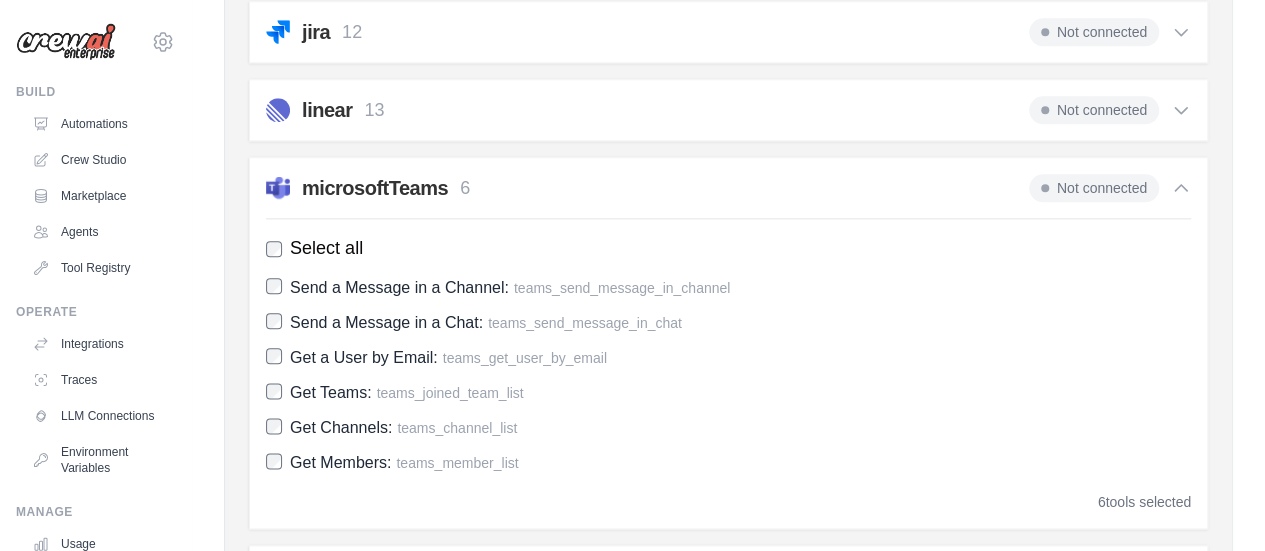 click on "Not connected" at bounding box center [1094, 188] 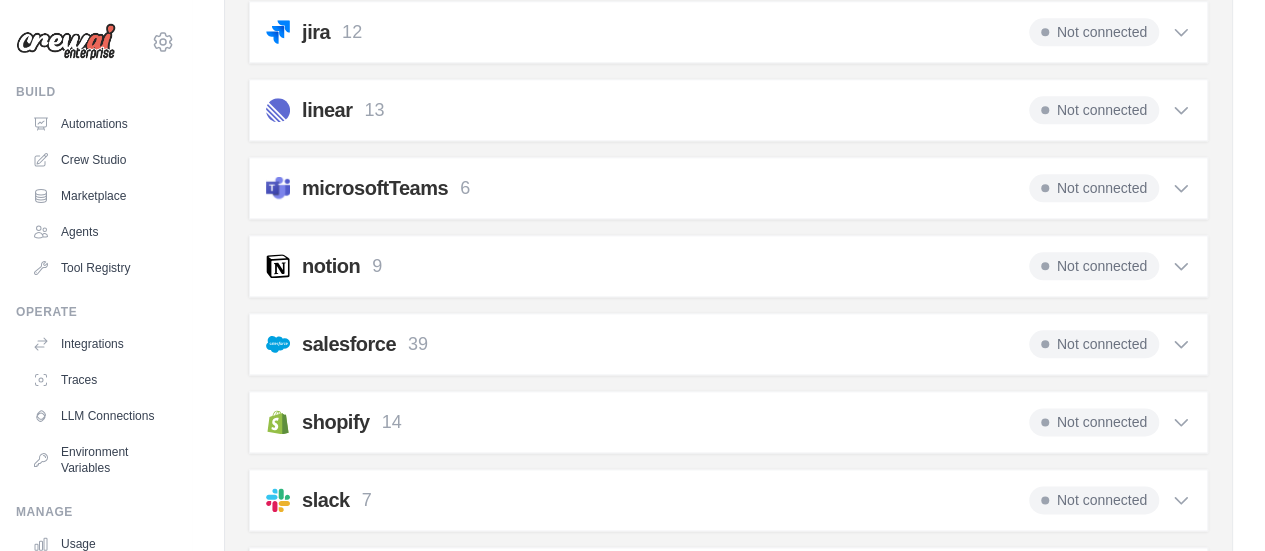 click on "Not connected" at bounding box center (1094, 188) 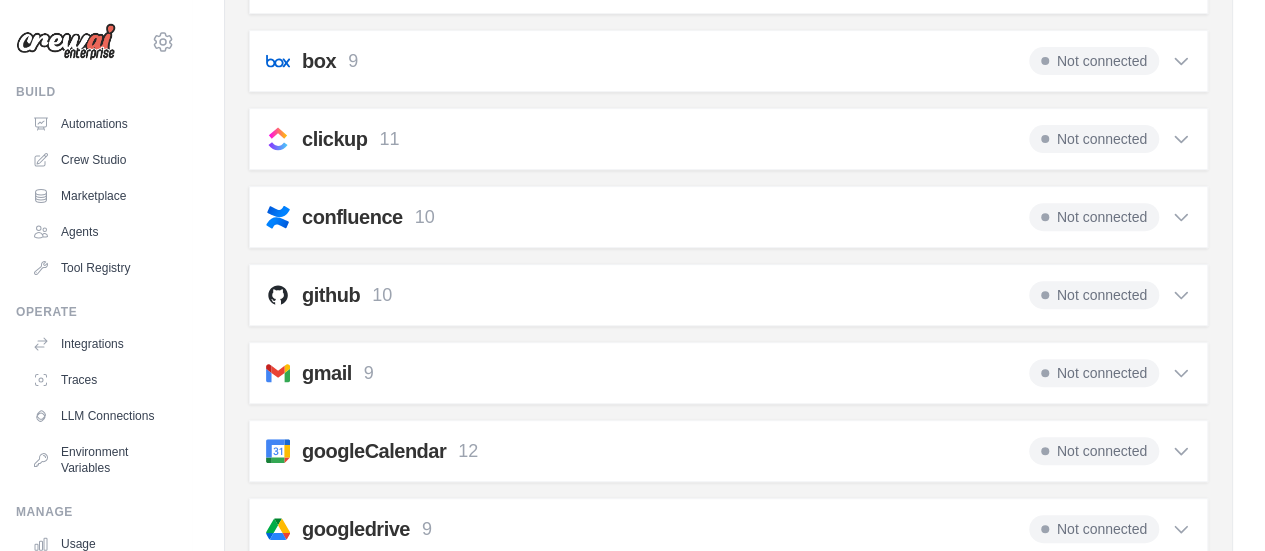scroll, scrollTop: 0, scrollLeft: 0, axis: both 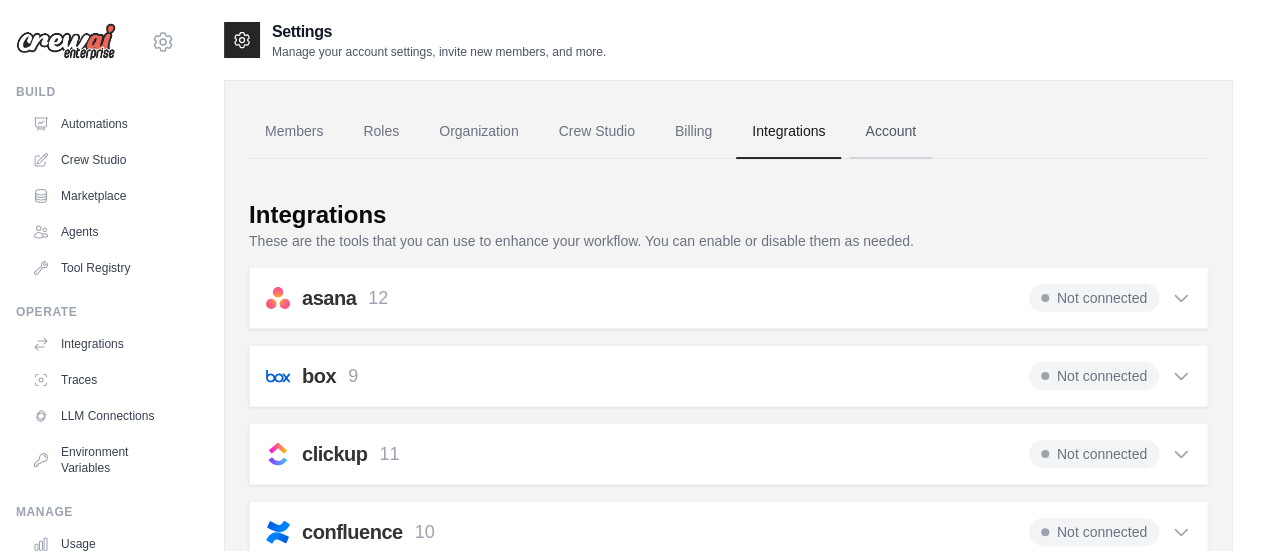 click on "Account" at bounding box center [890, 132] 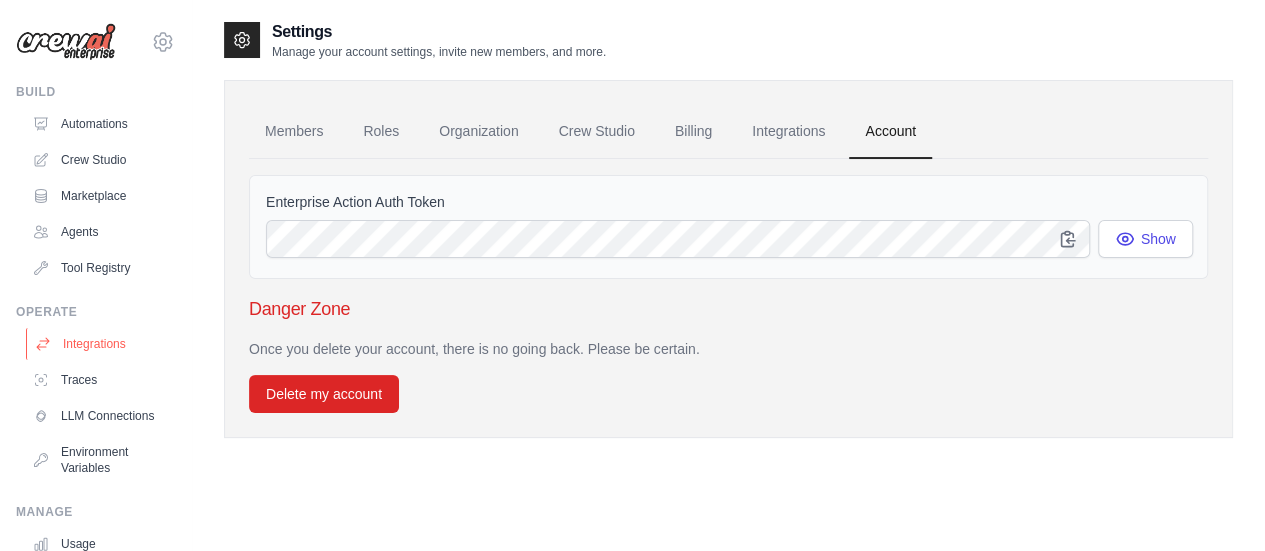 click on "Integrations" at bounding box center [101, 344] 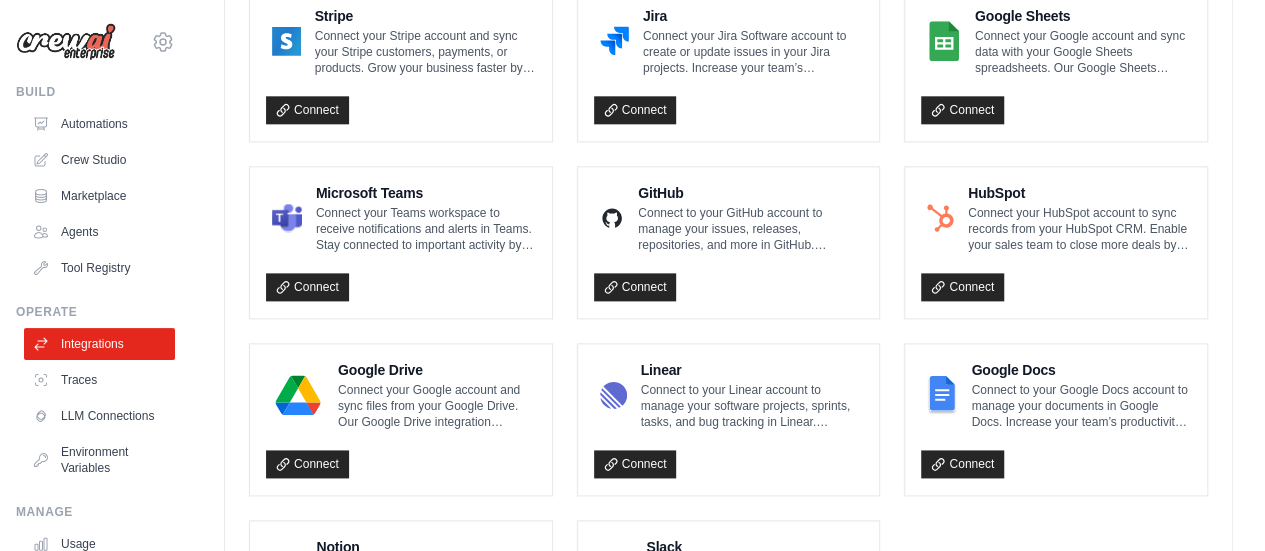 scroll, scrollTop: 1321, scrollLeft: 0, axis: vertical 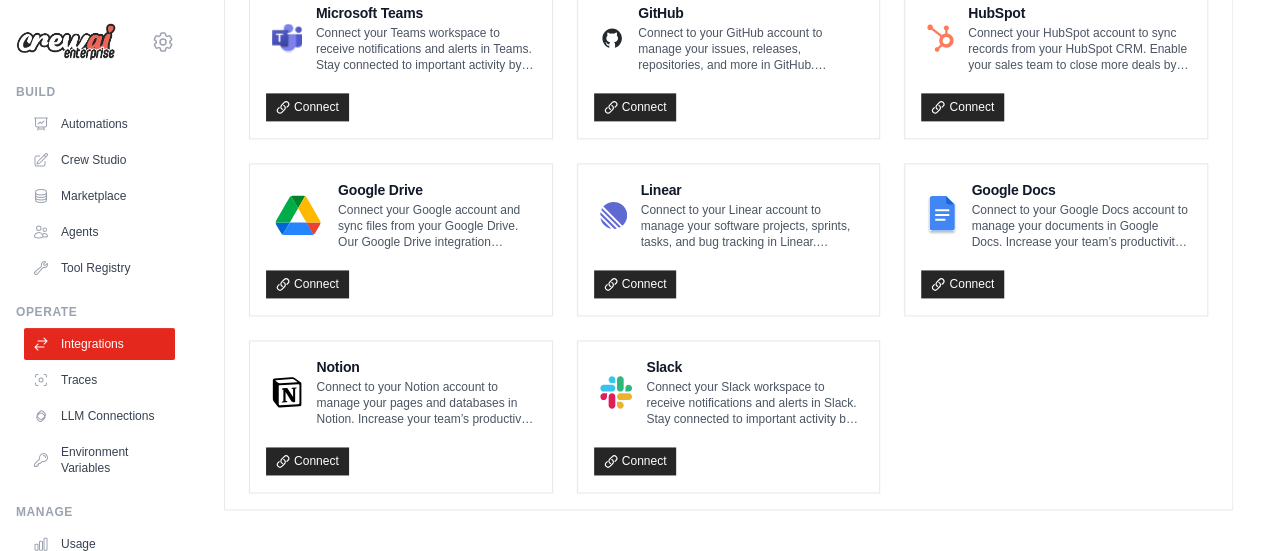 click on "Gmail
Connect to your Gmail account to manage your emails and drafts in Gmail. Increase your team’s productivity by keeping your Gmail account up to date - without manual data entry.
Our Gmail integration enables you to:
• Send email and drafts from your Gmail account
• Read and extract data from incoming emails in your Gmail account inbox
• Receive notifications upon receiving mail in your Gmail account inbox
Connect
Google Calendar" at bounding box center (728, -115) 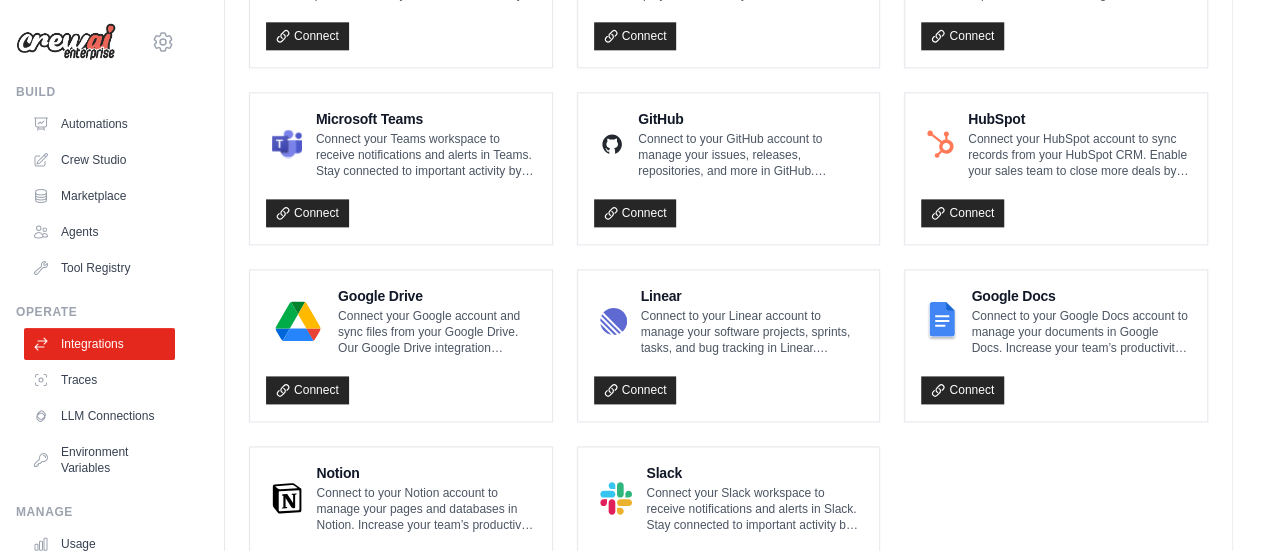 scroll, scrollTop: 1321, scrollLeft: 0, axis: vertical 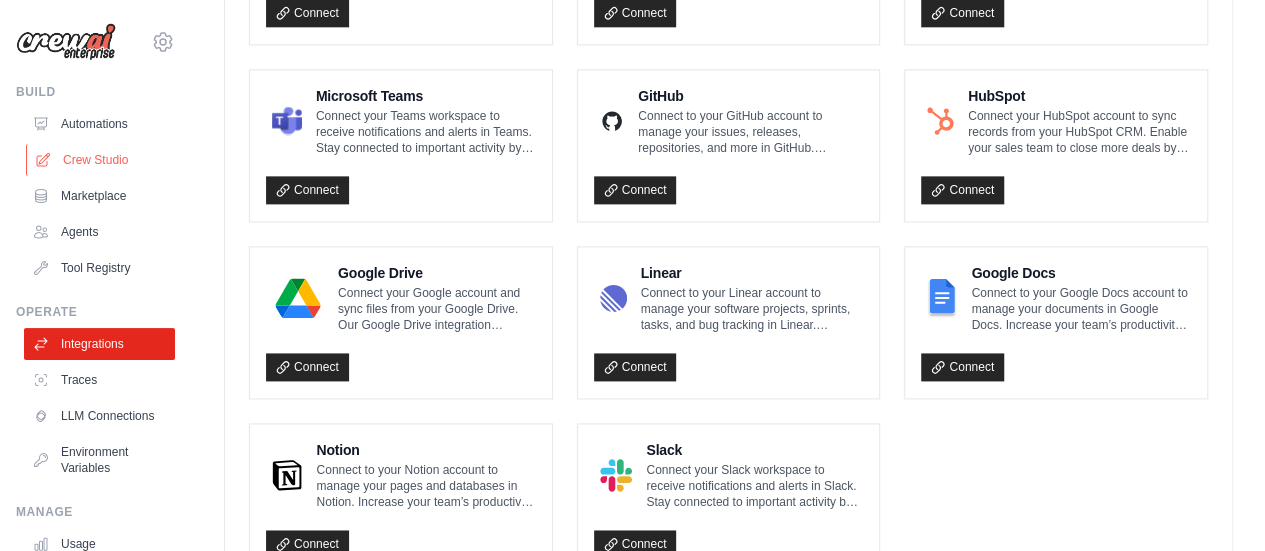 click on "Crew Studio" at bounding box center [101, 160] 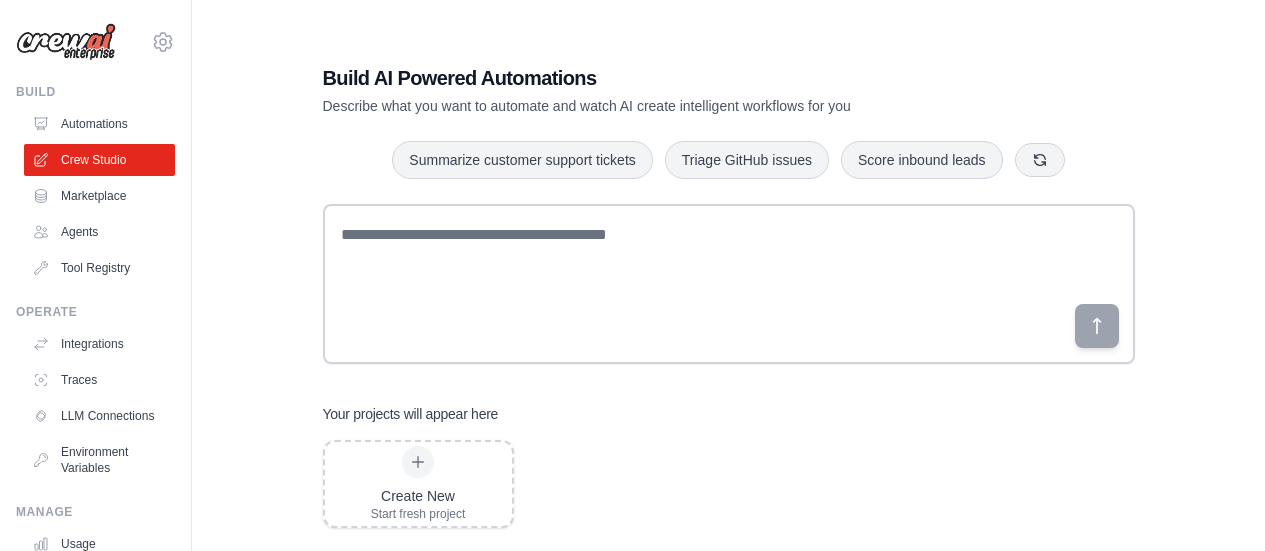 scroll, scrollTop: 0, scrollLeft: 0, axis: both 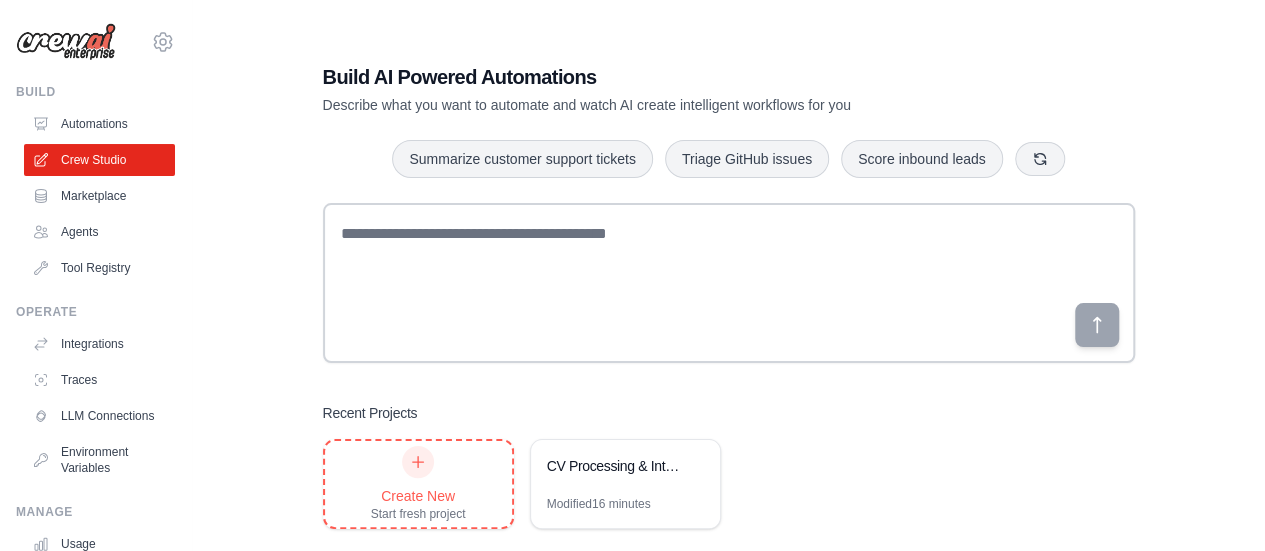 click at bounding box center (418, 462) 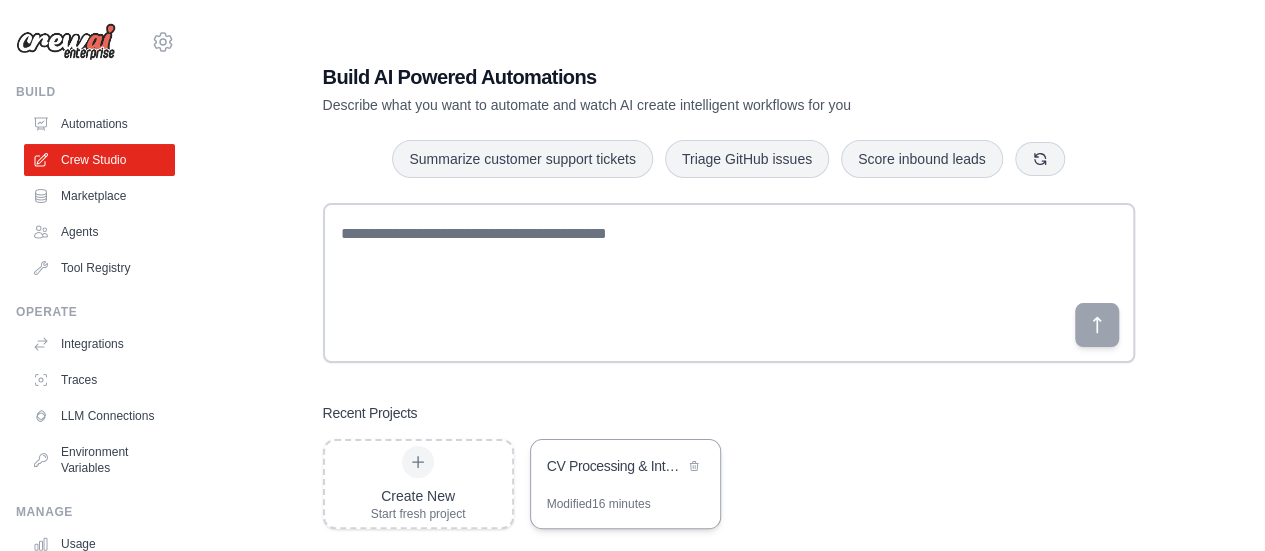 click on "CV Processing & Interview Coordination" at bounding box center [615, 466] 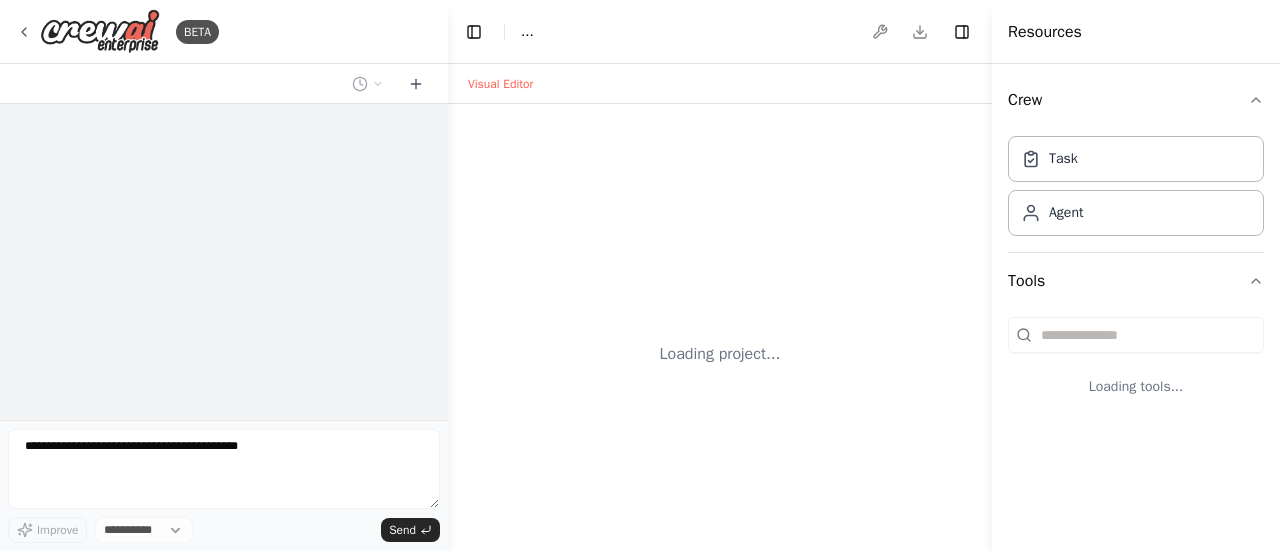 scroll, scrollTop: 0, scrollLeft: 0, axis: both 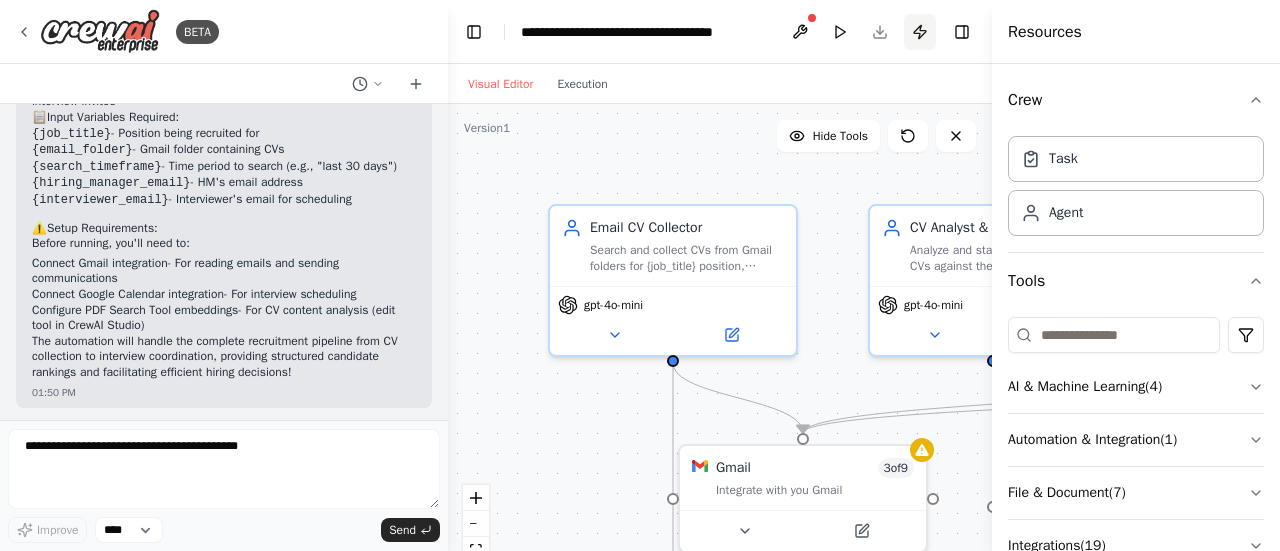 click on "Publish" at bounding box center (920, 32) 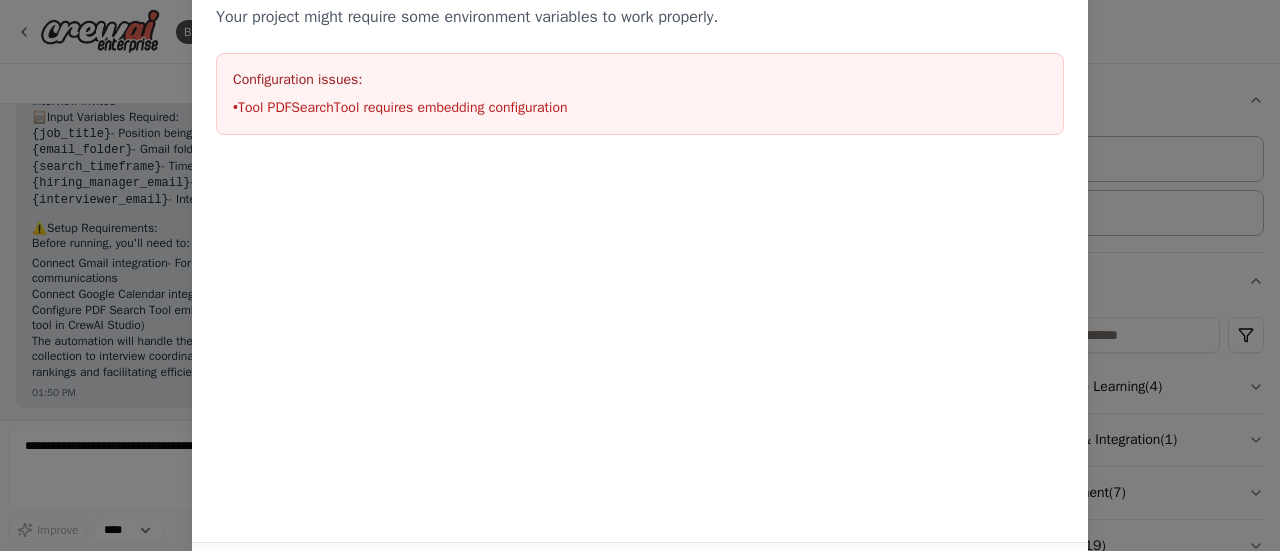 click on "Environment configuration Your project might require some environment variables to work properly. Configuration issues: •  Tool PDFSearchTool requires embedding configuration Cancel Continue" at bounding box center [640, 275] 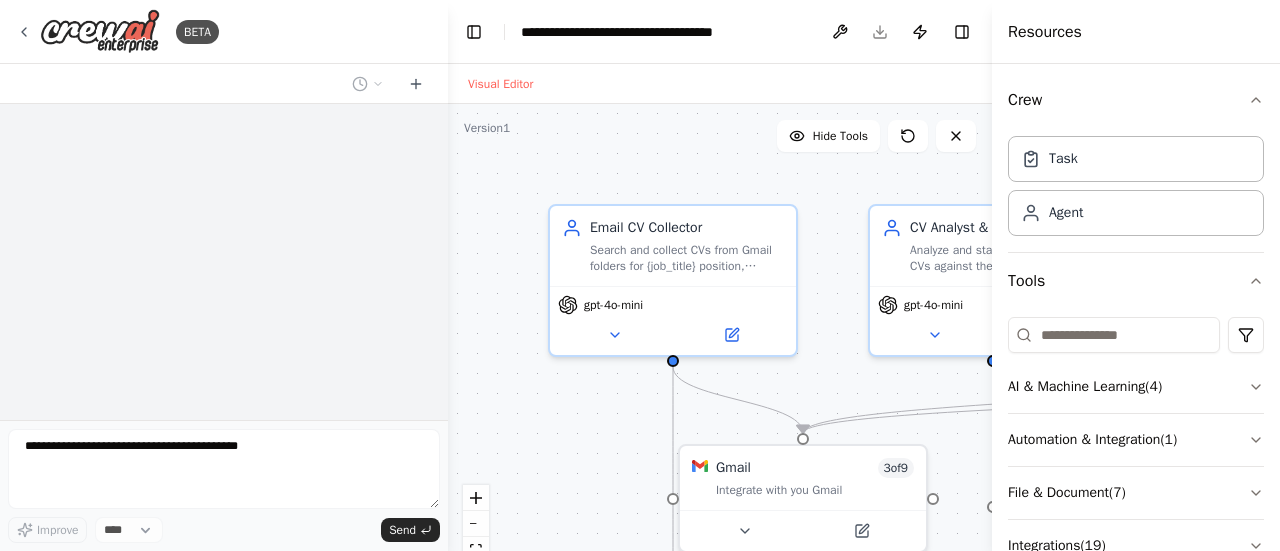 scroll, scrollTop: 0, scrollLeft: 0, axis: both 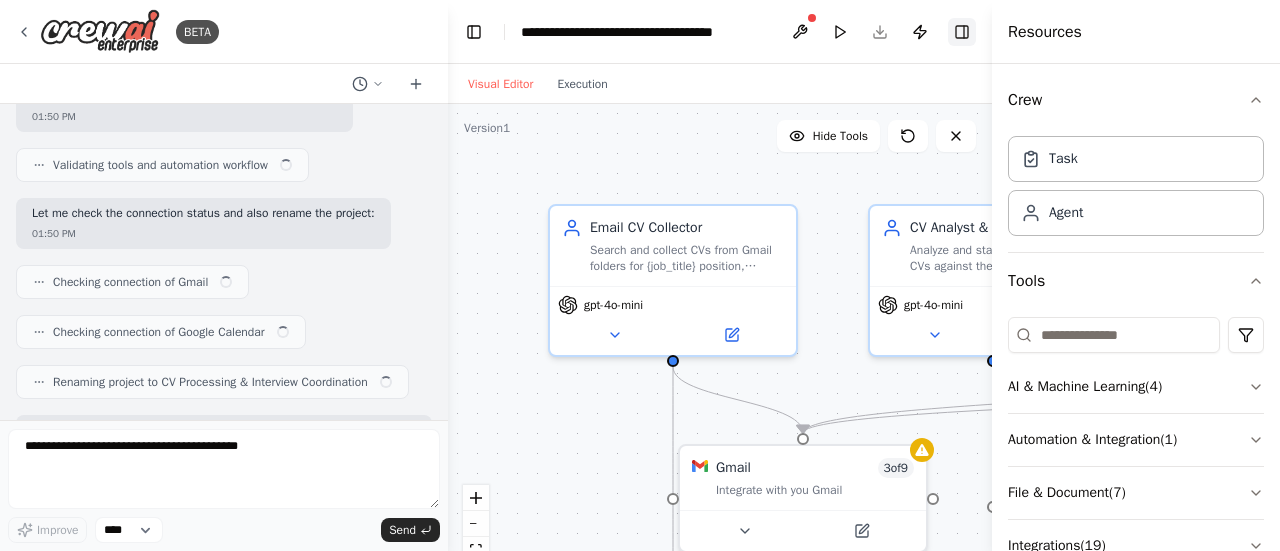 click on "Toggle Right Sidebar" at bounding box center (962, 32) 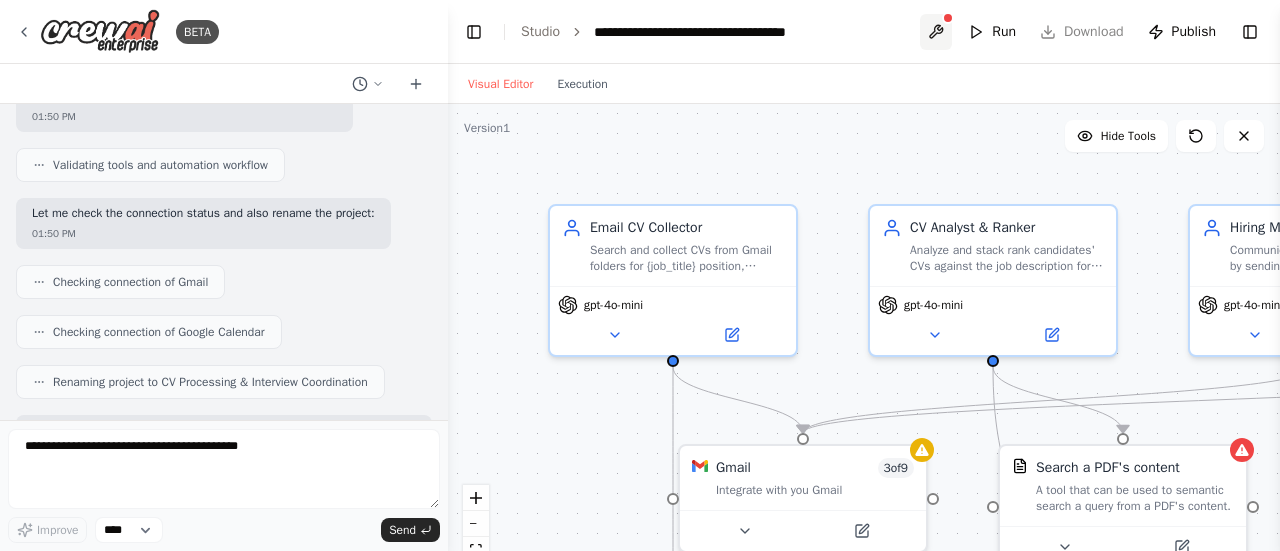 click at bounding box center (936, 32) 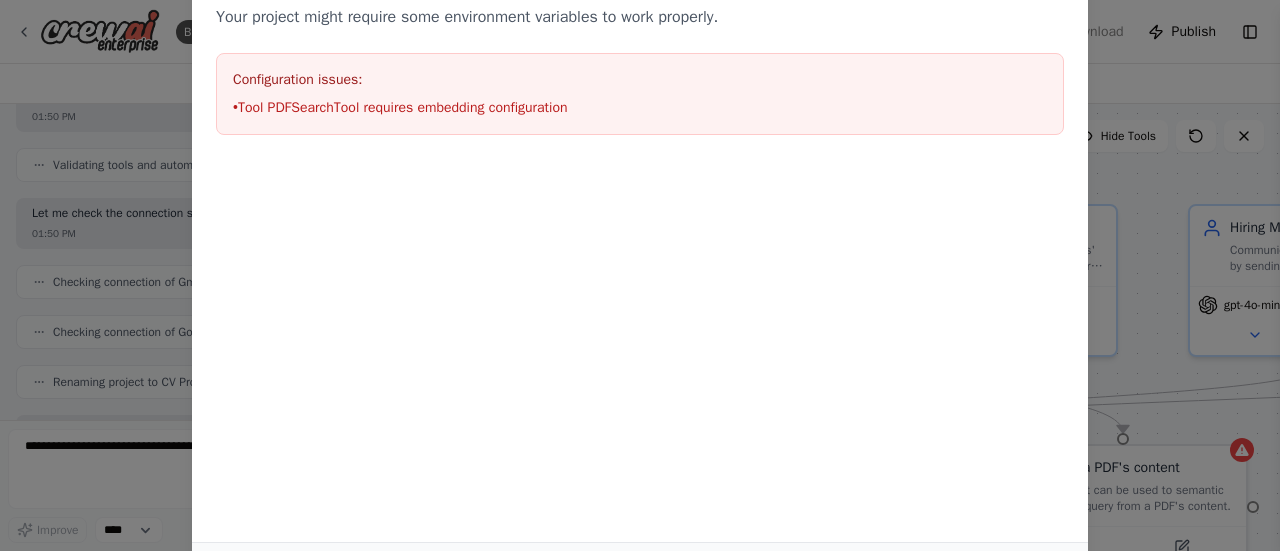 click on "Environment configuration Your project might require some environment variables to work properly. Configuration issues: •  Tool PDFSearchTool requires embedding configuration Cancel Save" at bounding box center (640, 275) 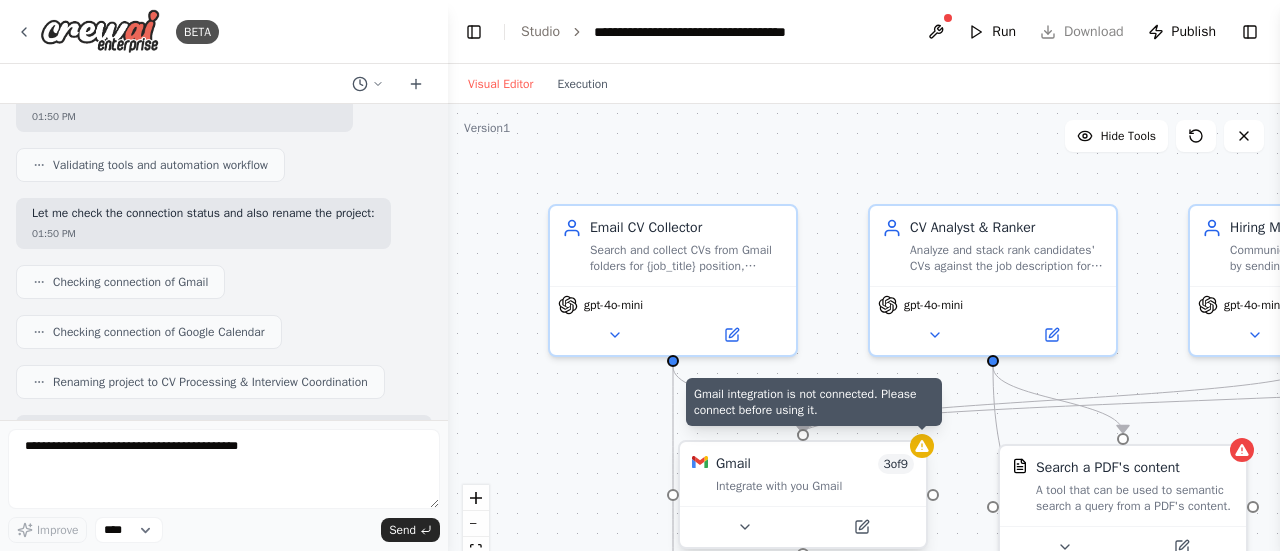 click at bounding box center (922, 446) 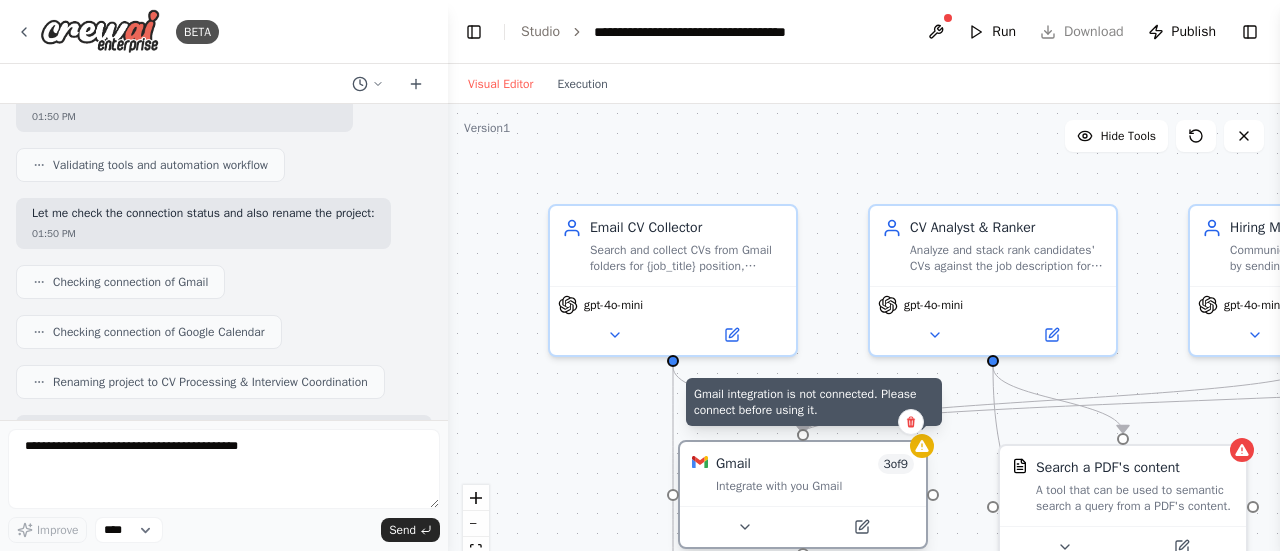 click at bounding box center [922, 446] 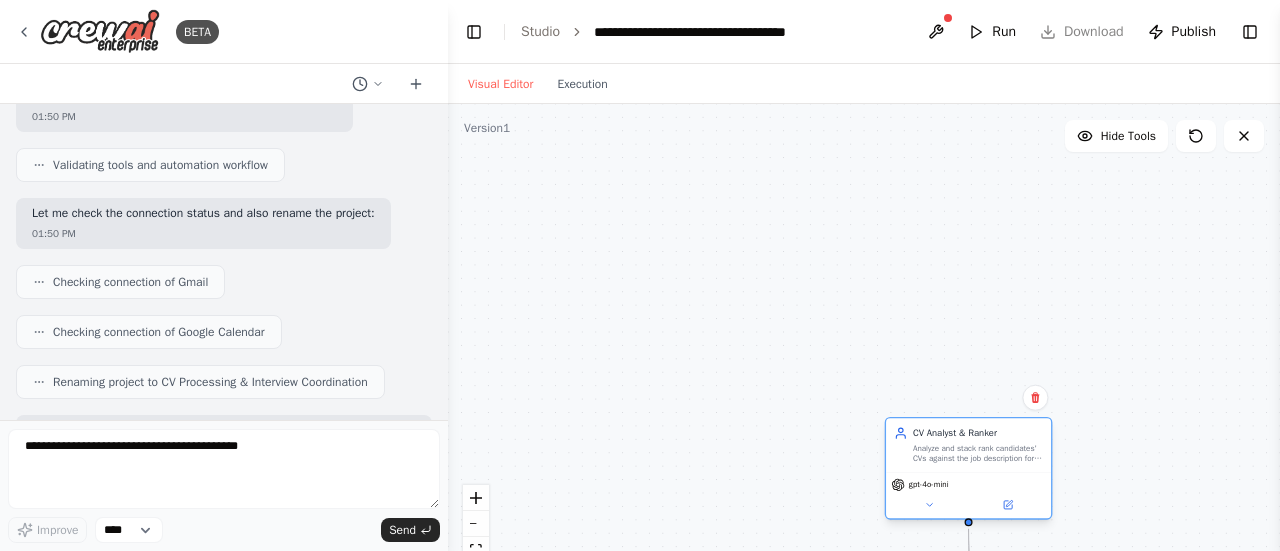 drag, startPoint x: 948, startPoint y: 325, endPoint x: 957, endPoint y: 425, distance: 100.40418 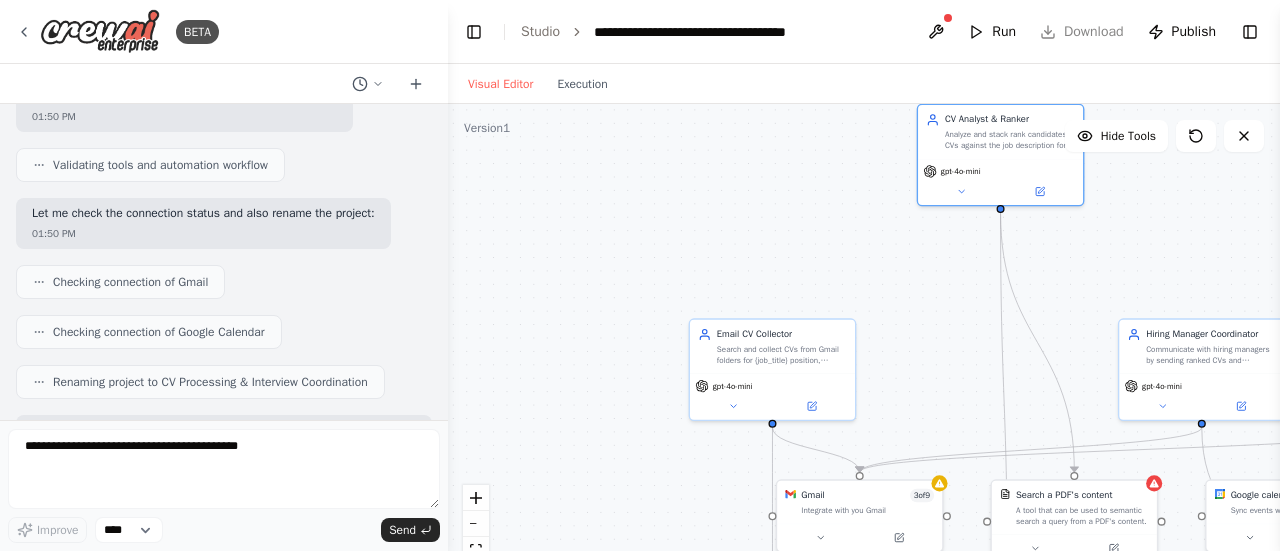 drag, startPoint x: 796, startPoint y: 359, endPoint x: 828, endPoint y: 43, distance: 317.61612 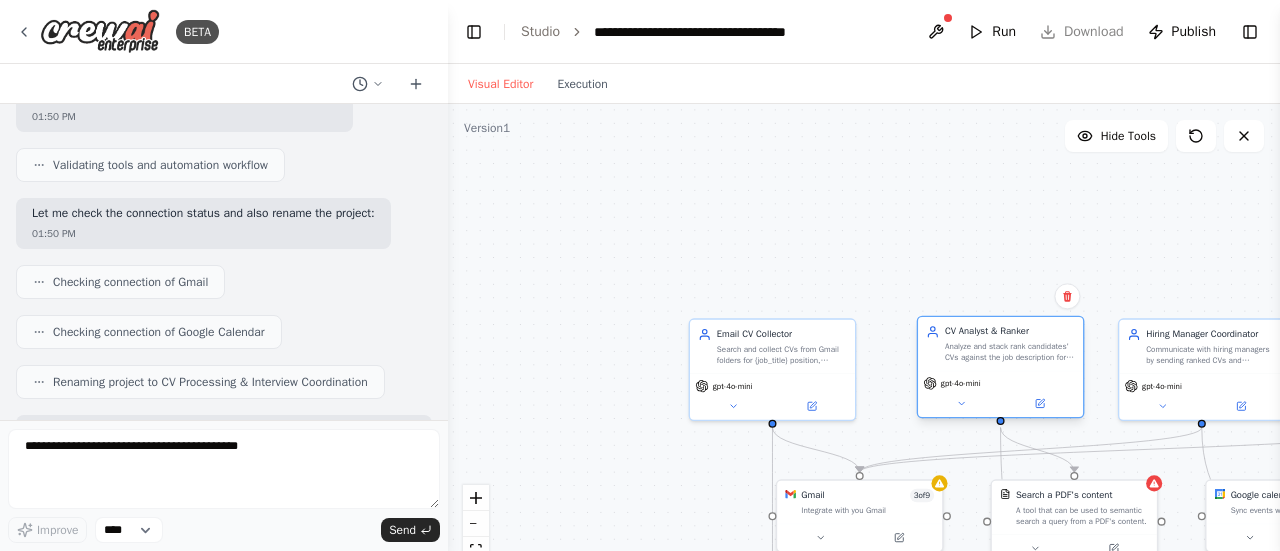 drag, startPoint x: 978, startPoint y: 170, endPoint x: 974, endPoint y: 392, distance: 222.03603 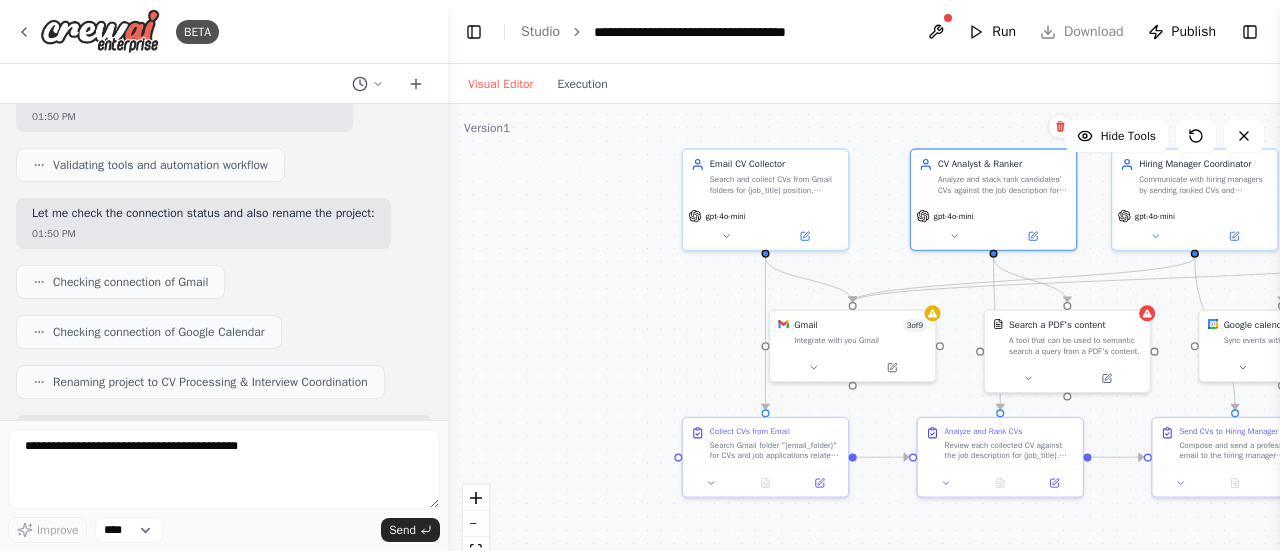 drag, startPoint x: 877, startPoint y: 251, endPoint x: 870, endPoint y: 81, distance: 170.14406 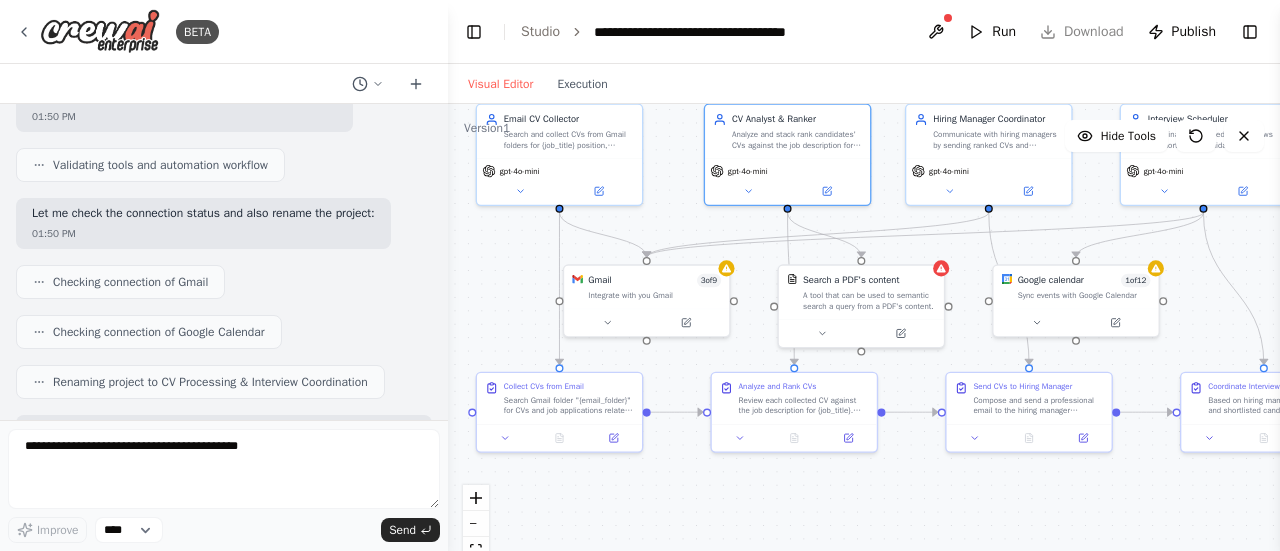 drag, startPoint x: 700, startPoint y: 333, endPoint x: 494, endPoint y: 288, distance: 210.85777 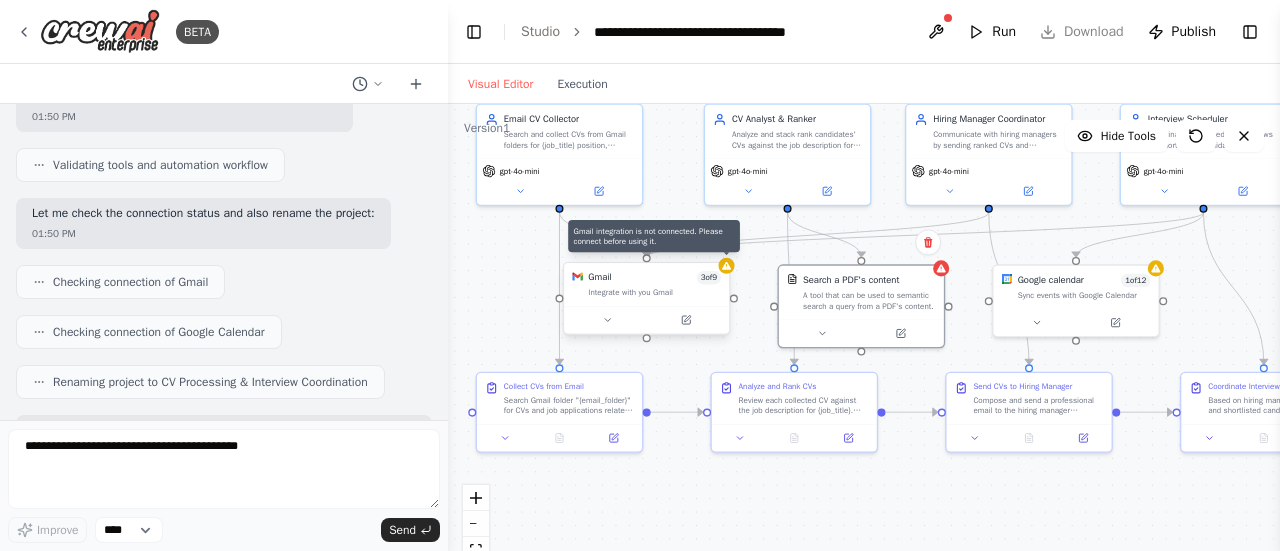 click 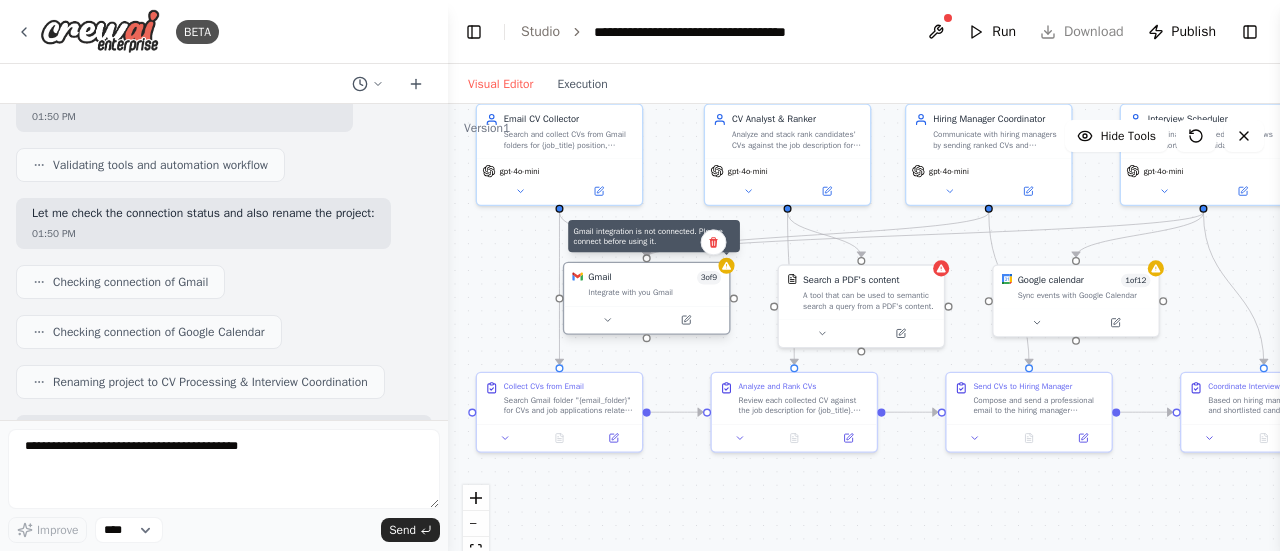 click 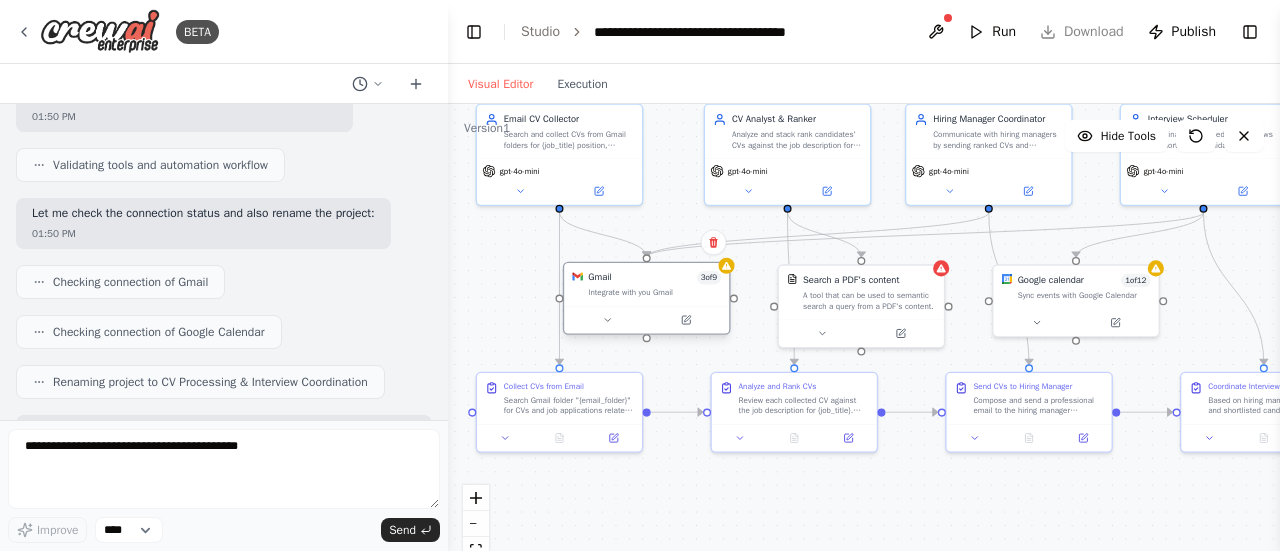 click on "Integrate with you Gmail" at bounding box center [654, 292] 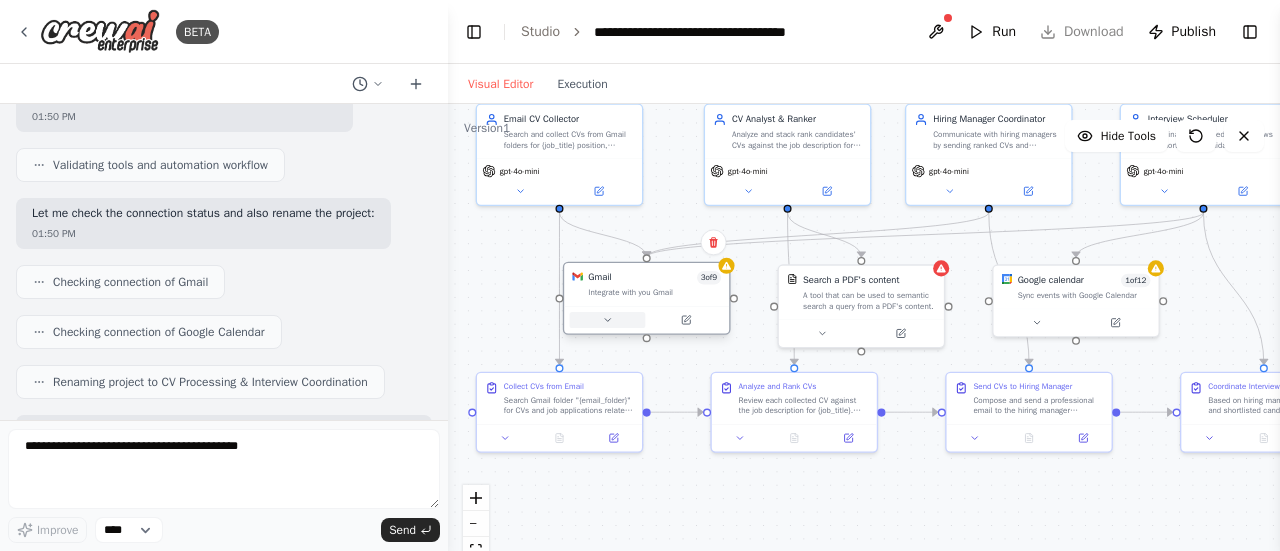 click 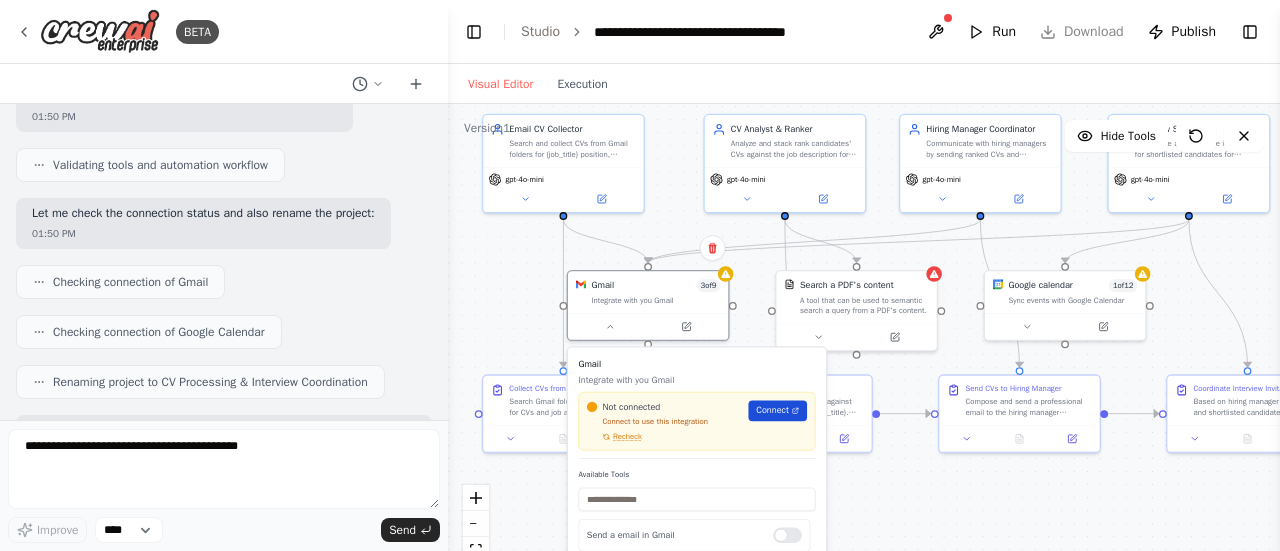 click on "Connect" at bounding box center (772, 410) 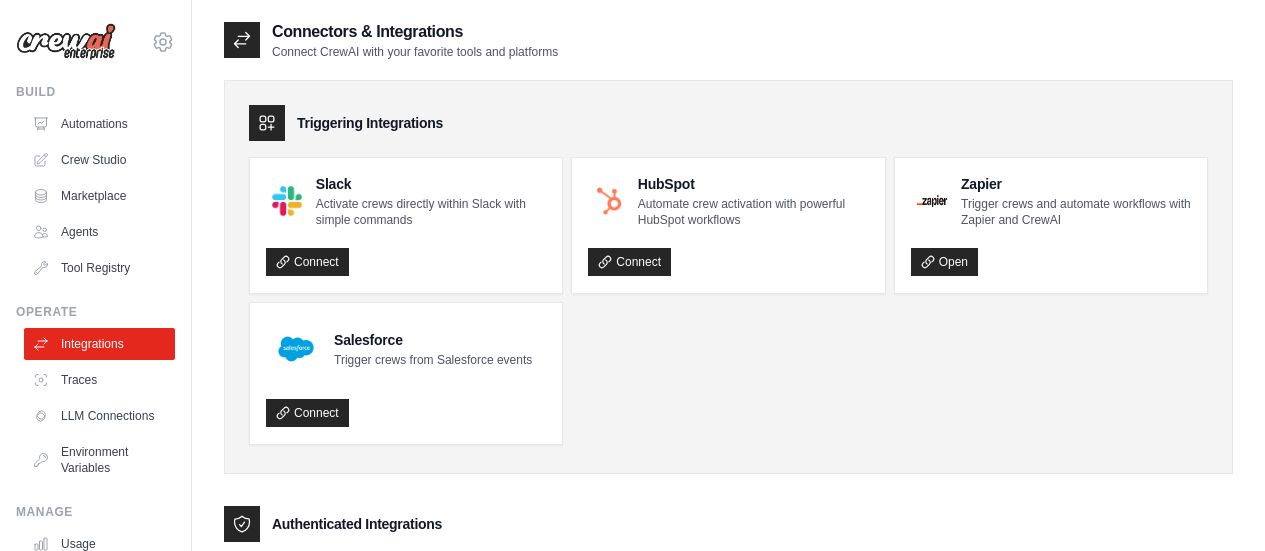 scroll, scrollTop: 0, scrollLeft: 0, axis: both 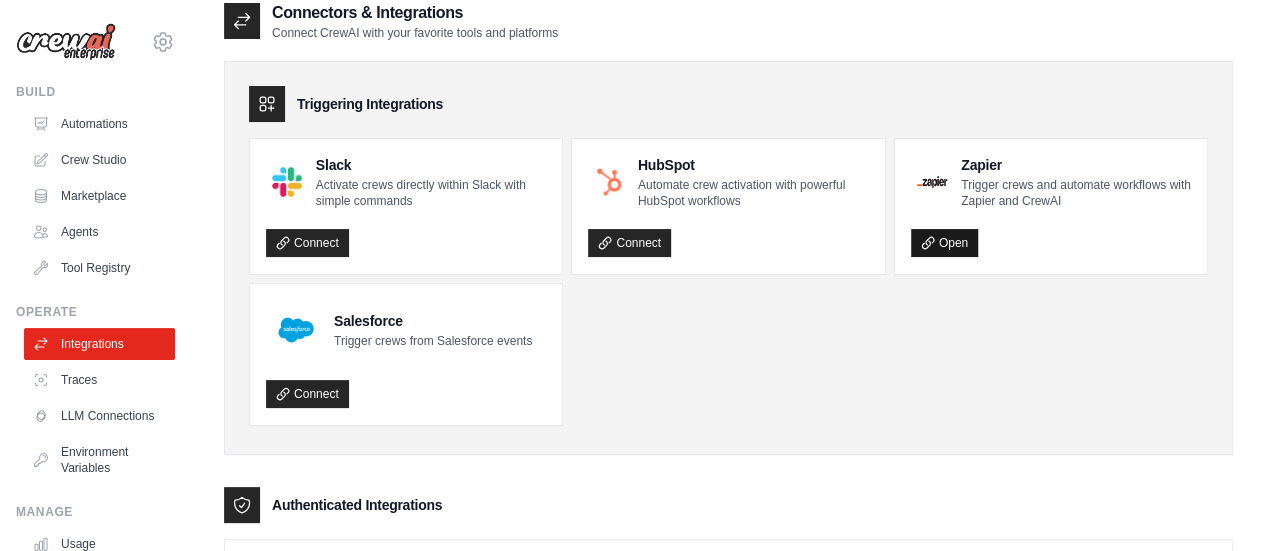 click on "Open" at bounding box center (944, 243) 